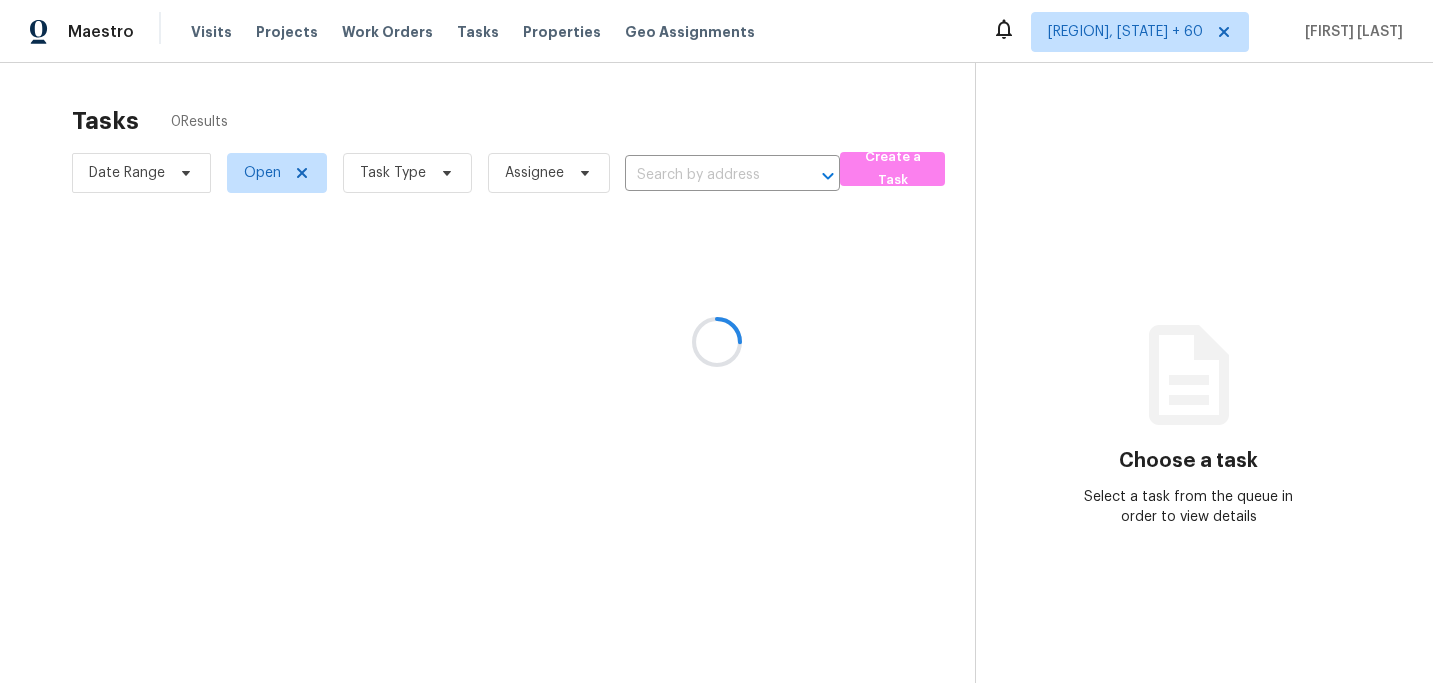 scroll, scrollTop: 0, scrollLeft: 0, axis: both 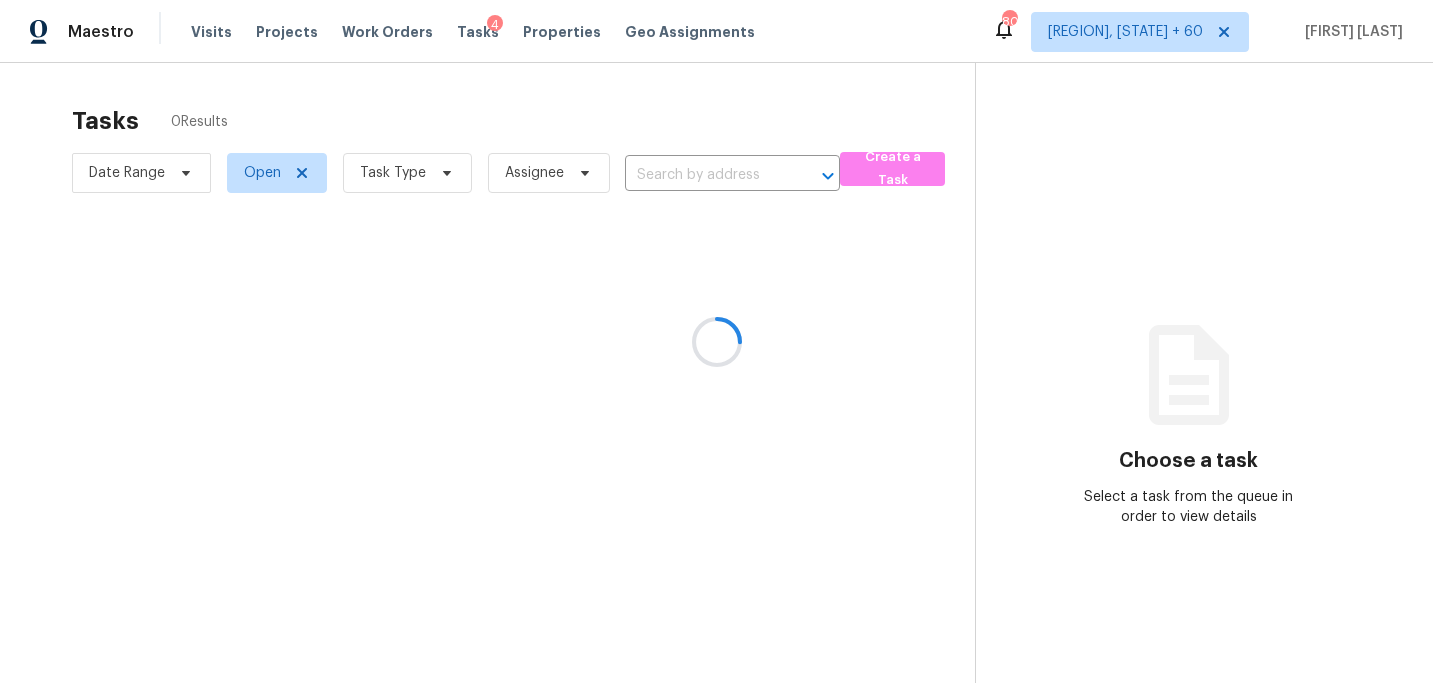 click at bounding box center [716, 341] 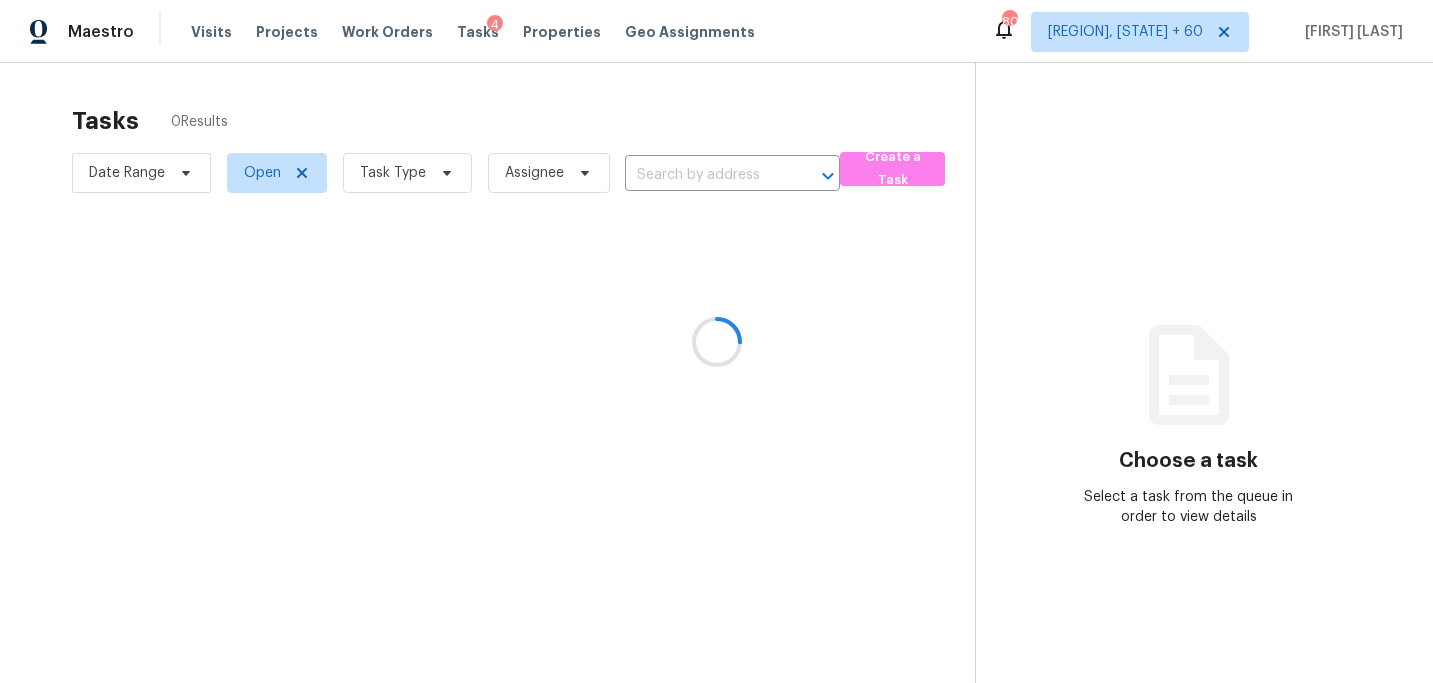 click at bounding box center [716, 341] 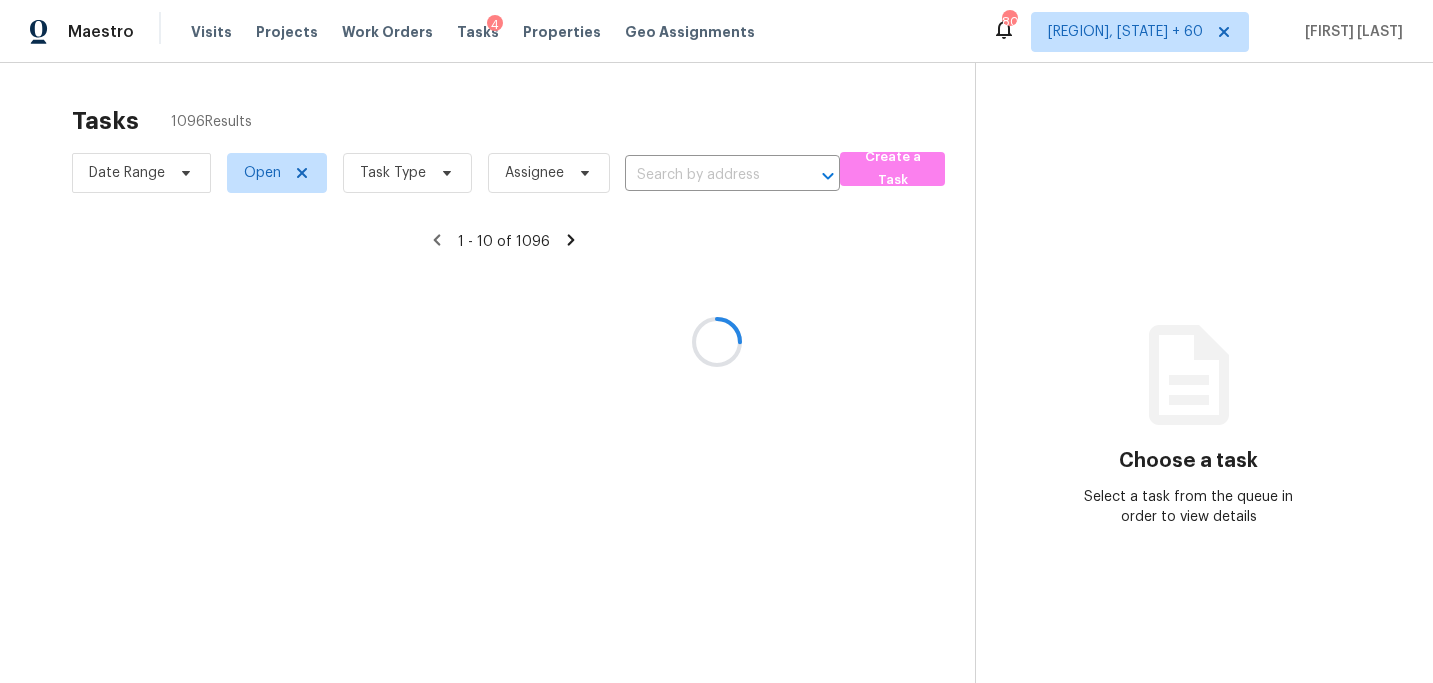 click at bounding box center (716, 341) 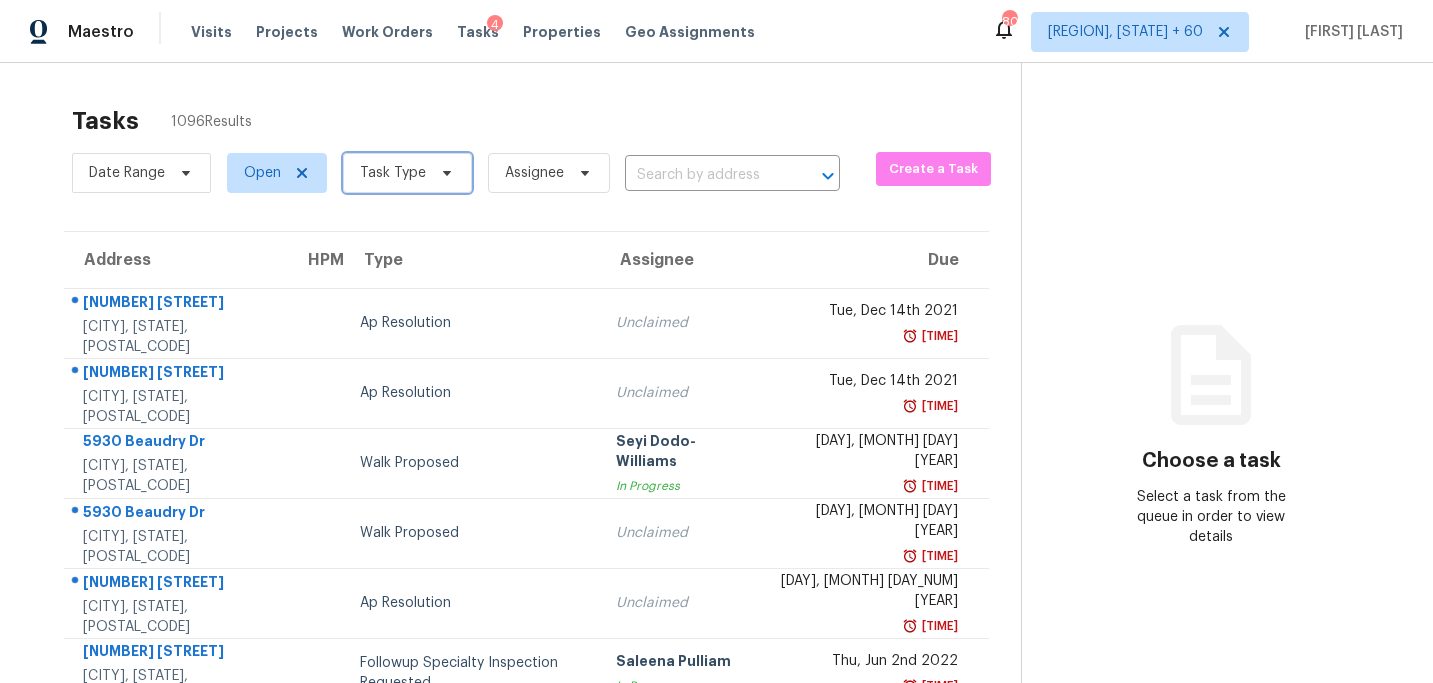 click on "Task Type" at bounding box center (393, 173) 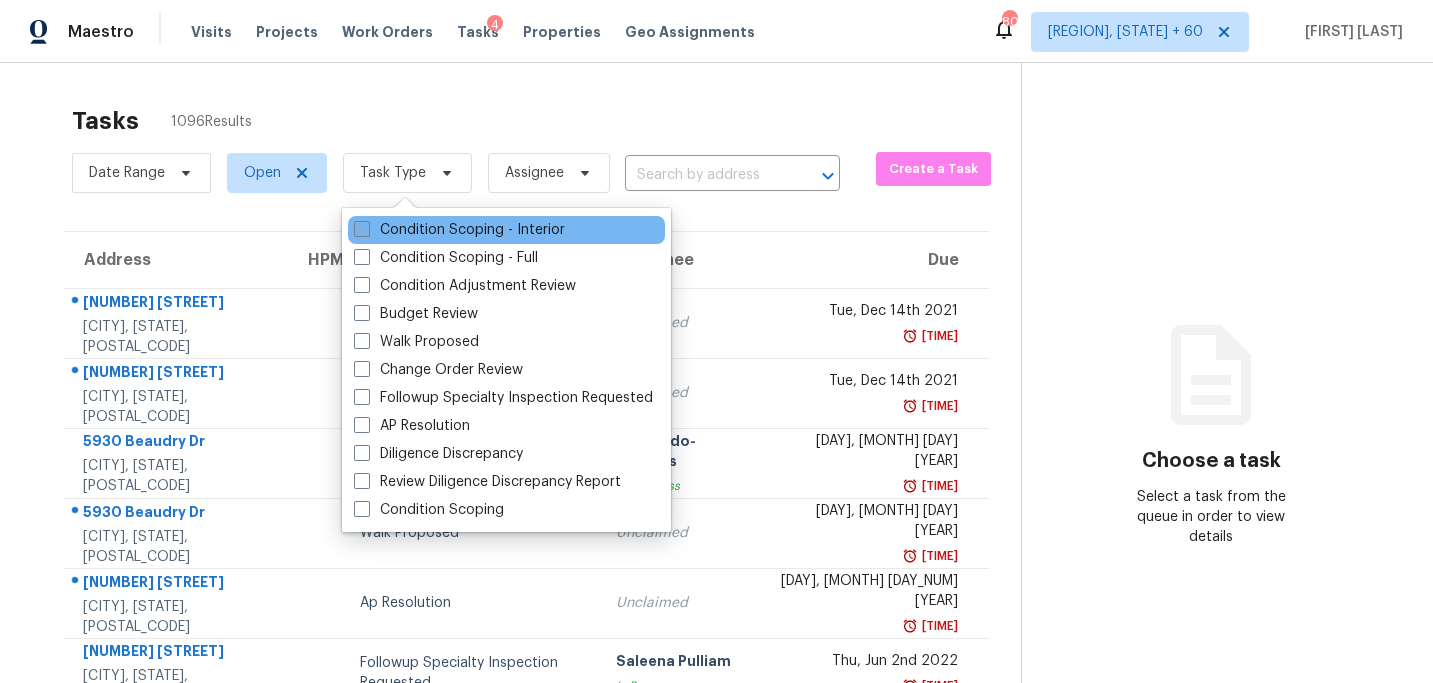 click on "Condition Scoping - Interior" at bounding box center (459, 230) 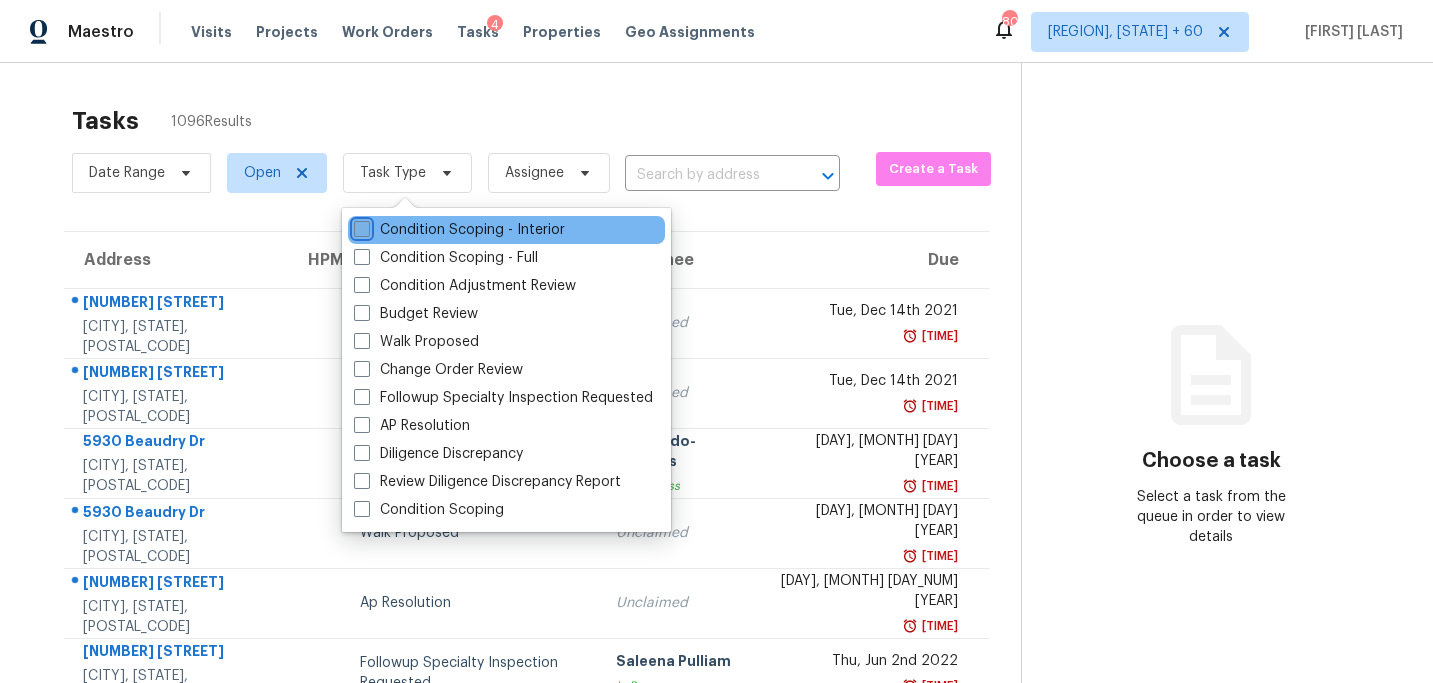 click on "Condition Scoping - Interior" at bounding box center (360, 226) 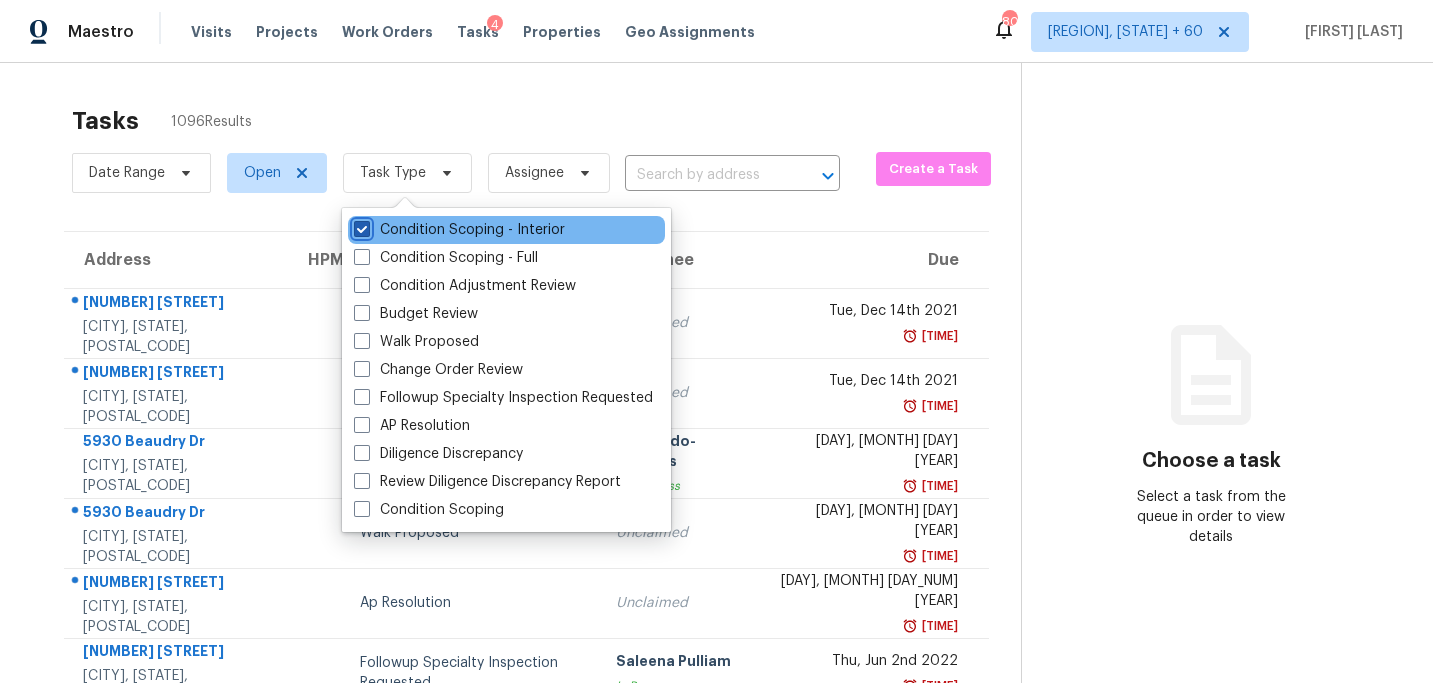 checkbox on "true" 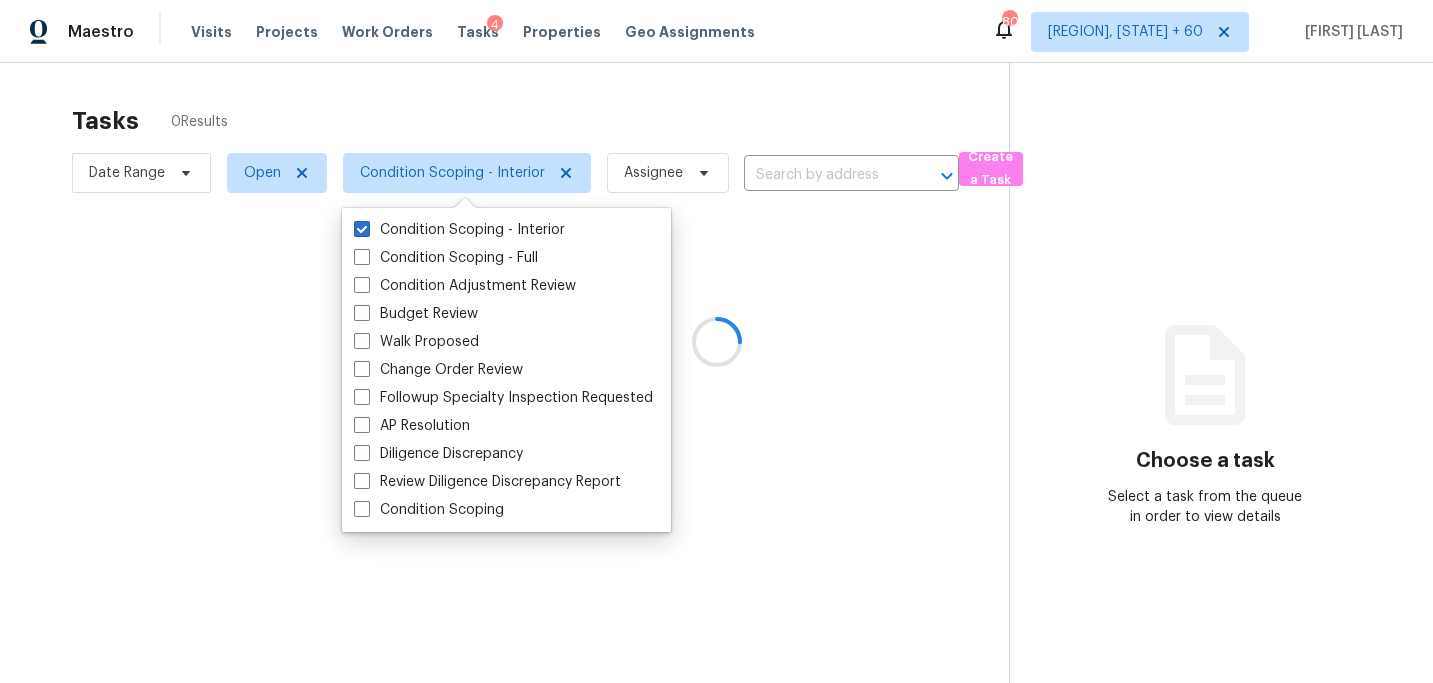 click at bounding box center (716, 341) 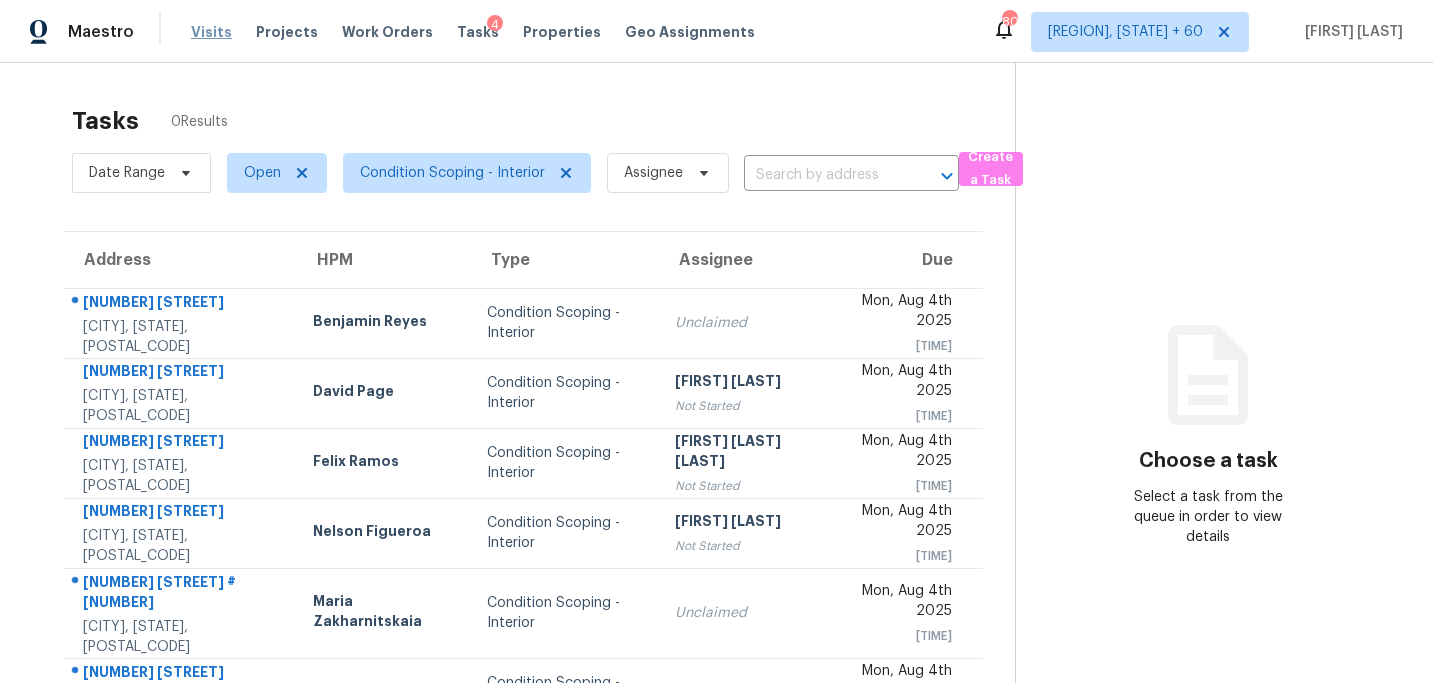 click on "Visits" at bounding box center (211, 32) 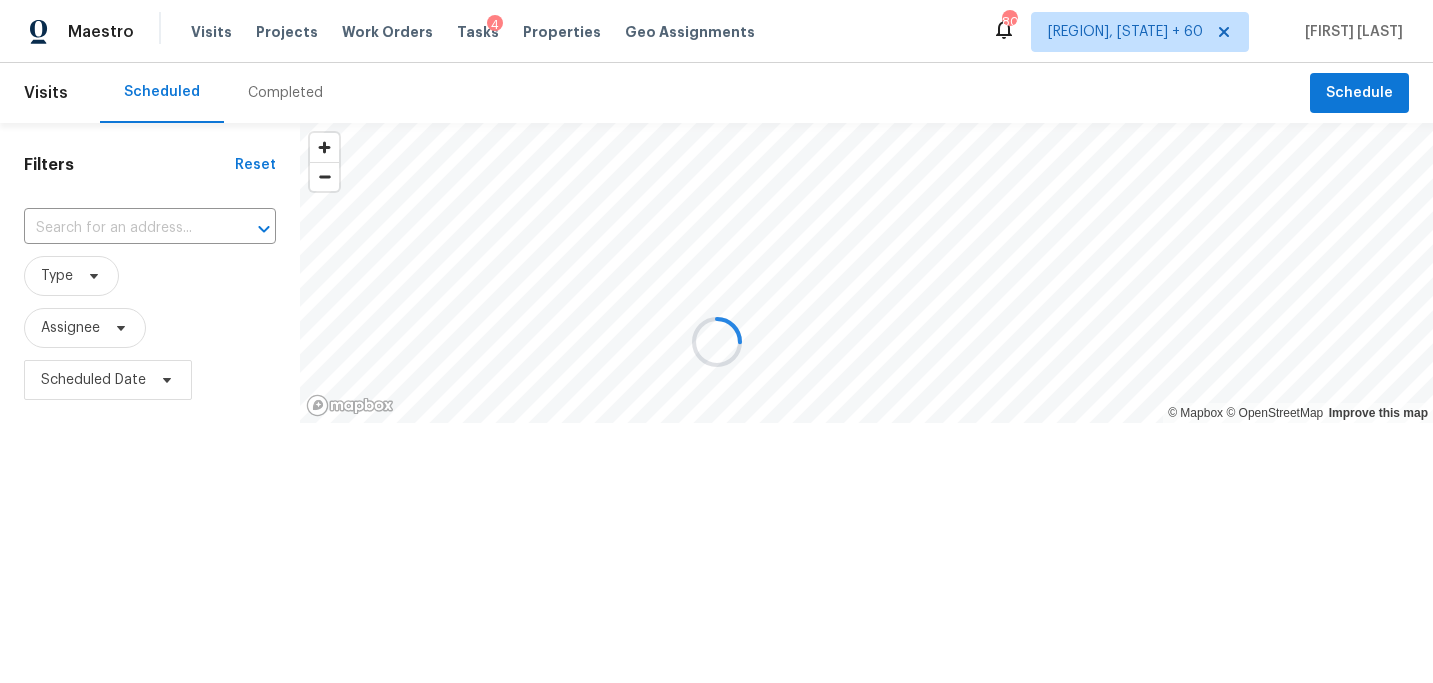 click at bounding box center [716, 341] 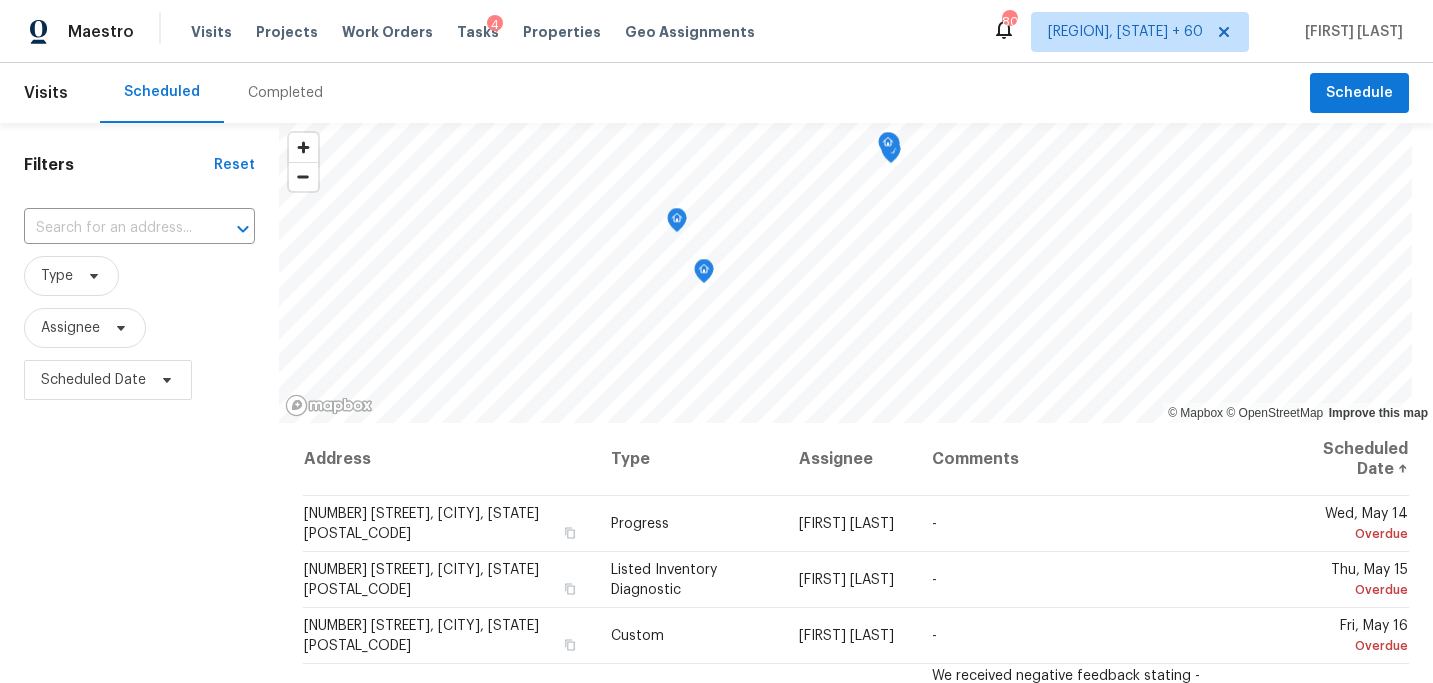 click on "Completed" at bounding box center [285, 93] 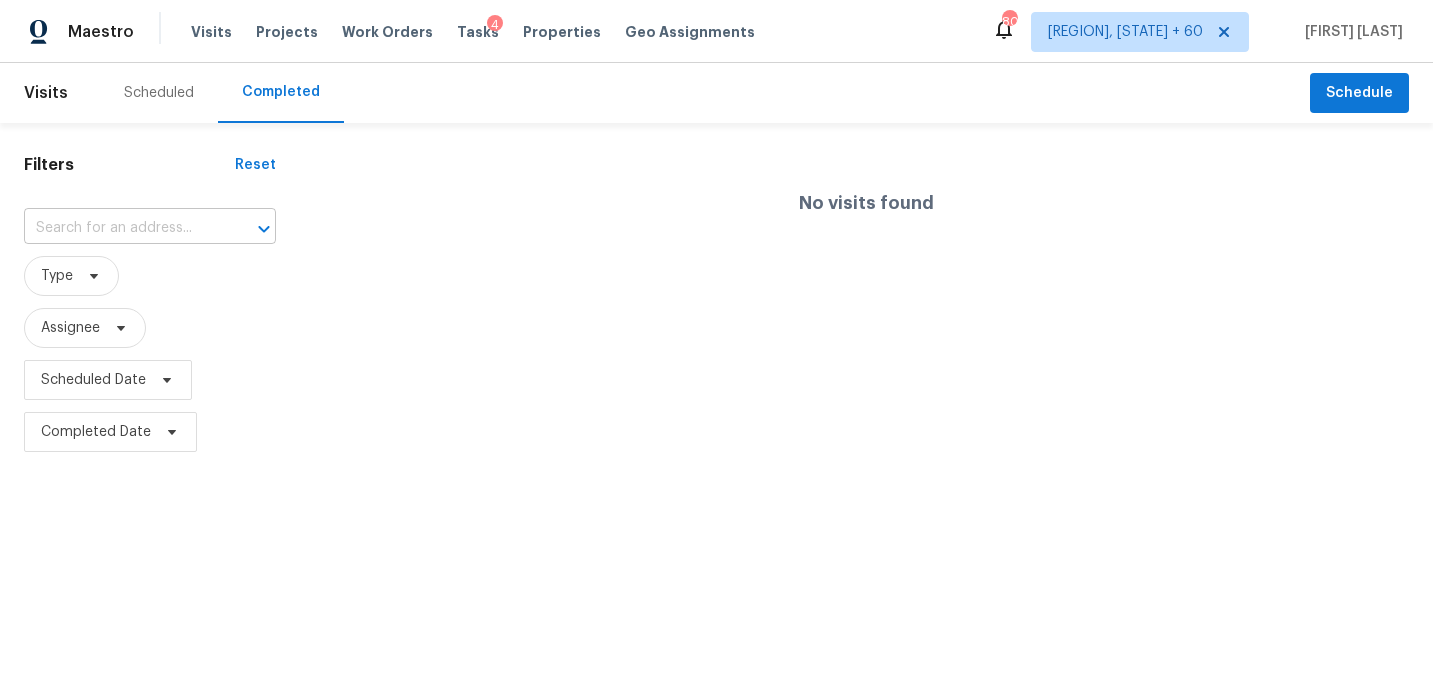 click at bounding box center (122, 228) 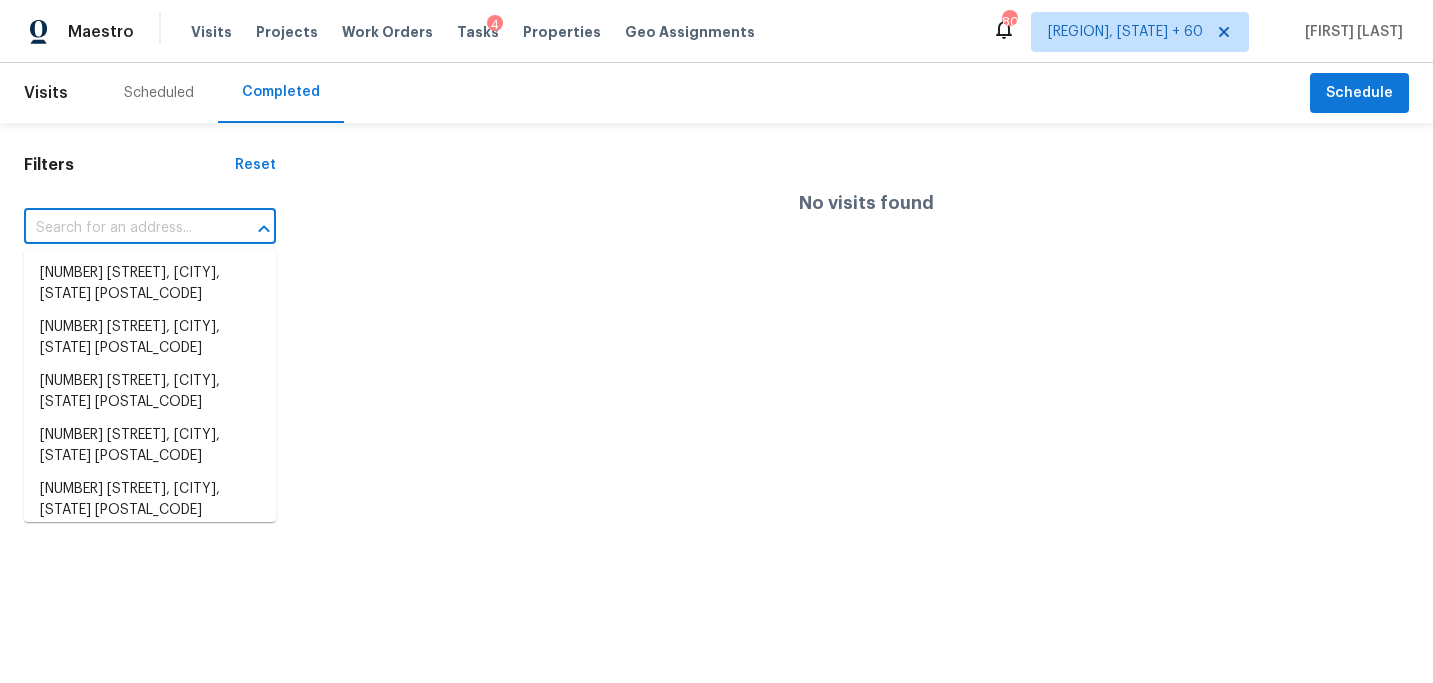 paste on "[NUMBER] [STREET], [CITY], [STATE] [POSTAL_CODE]" 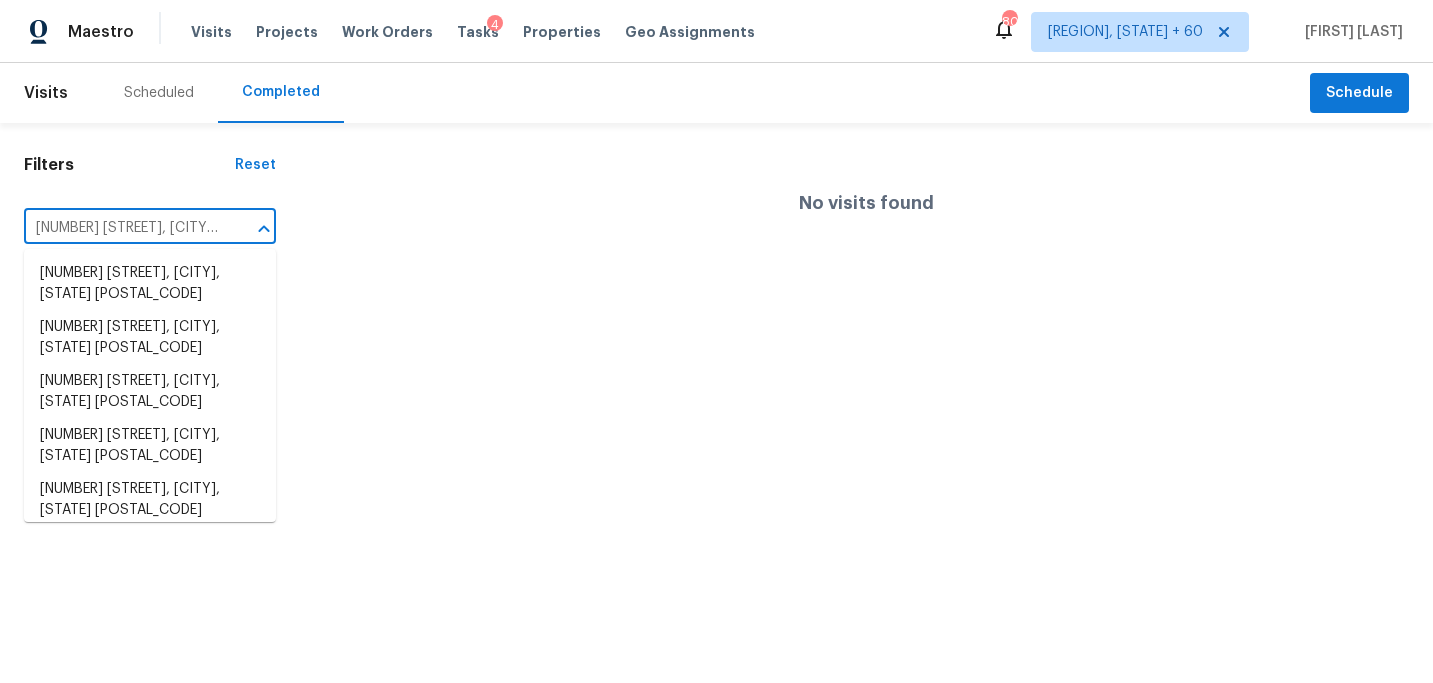 scroll, scrollTop: 0, scrollLeft: 74, axis: horizontal 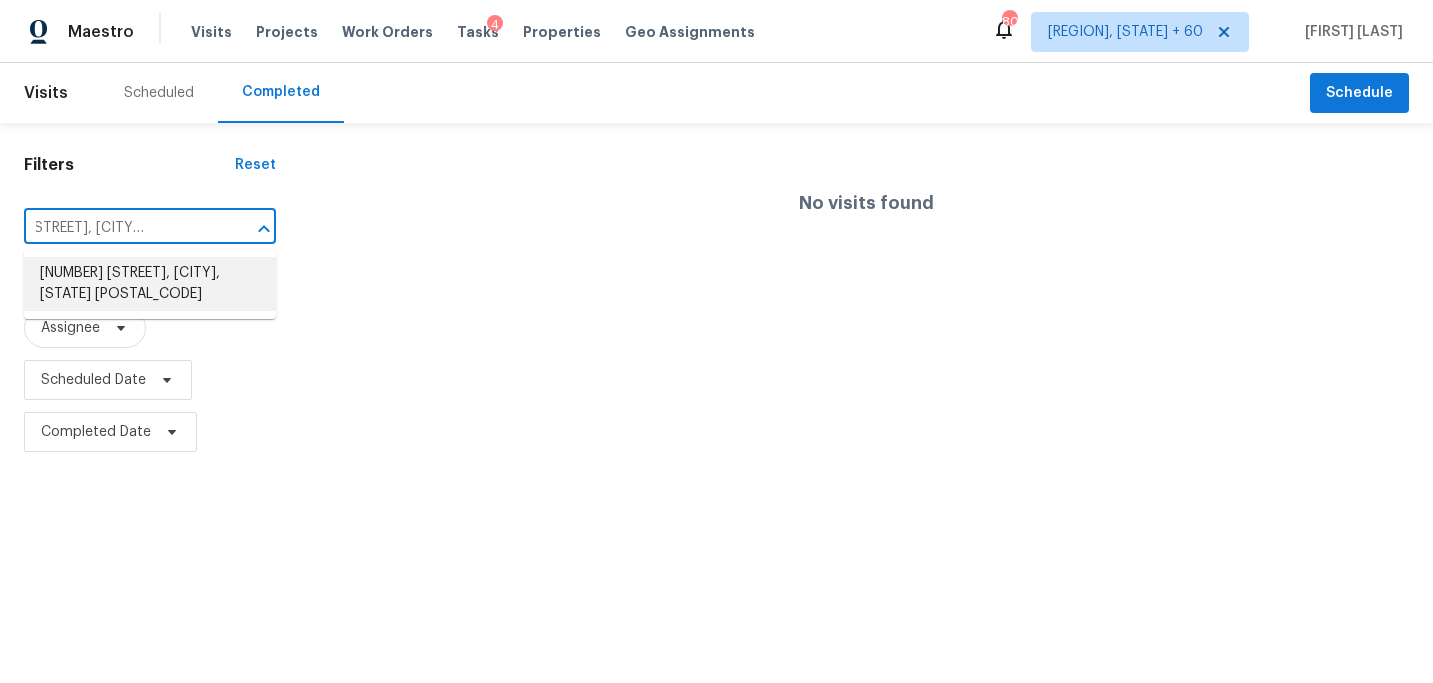 click on "[NUMBER] [STREET], [CITY], [STATE] [POSTAL_CODE]" at bounding box center (150, 284) 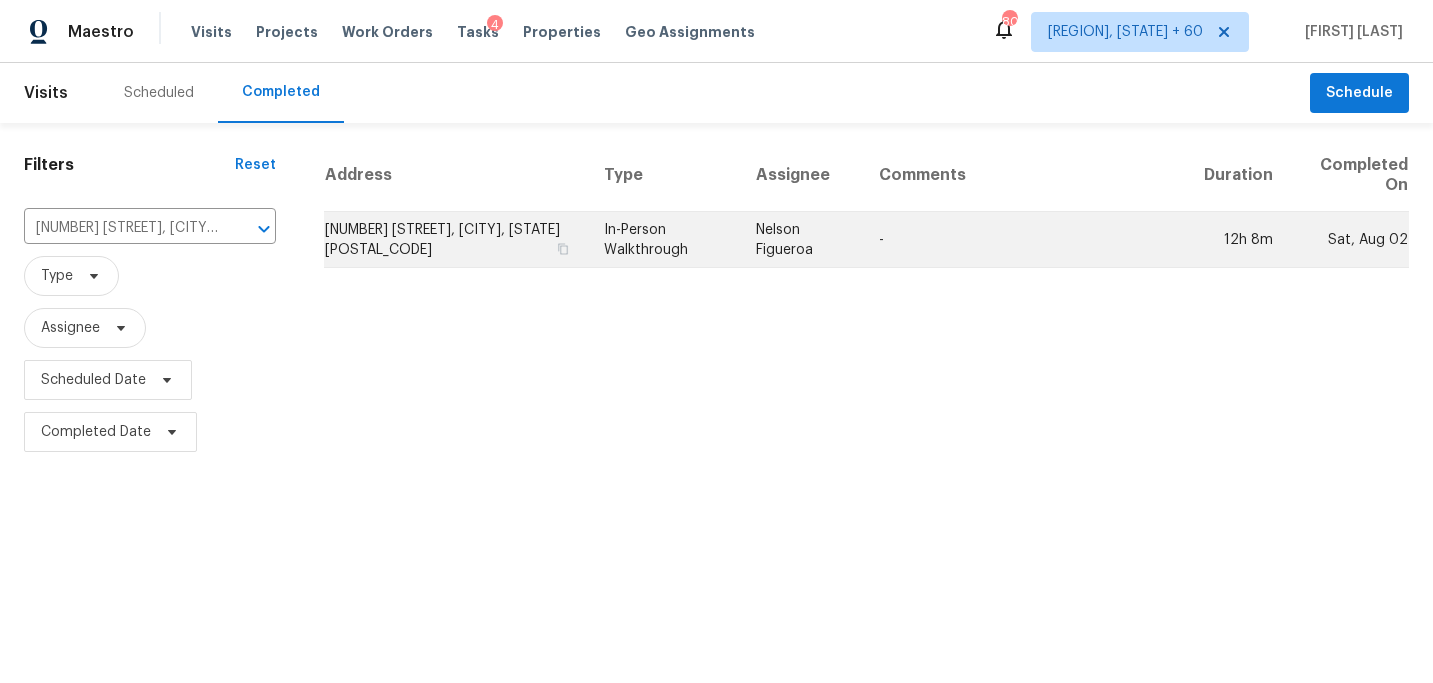click on "Nelson Figueroa" at bounding box center [801, 240] 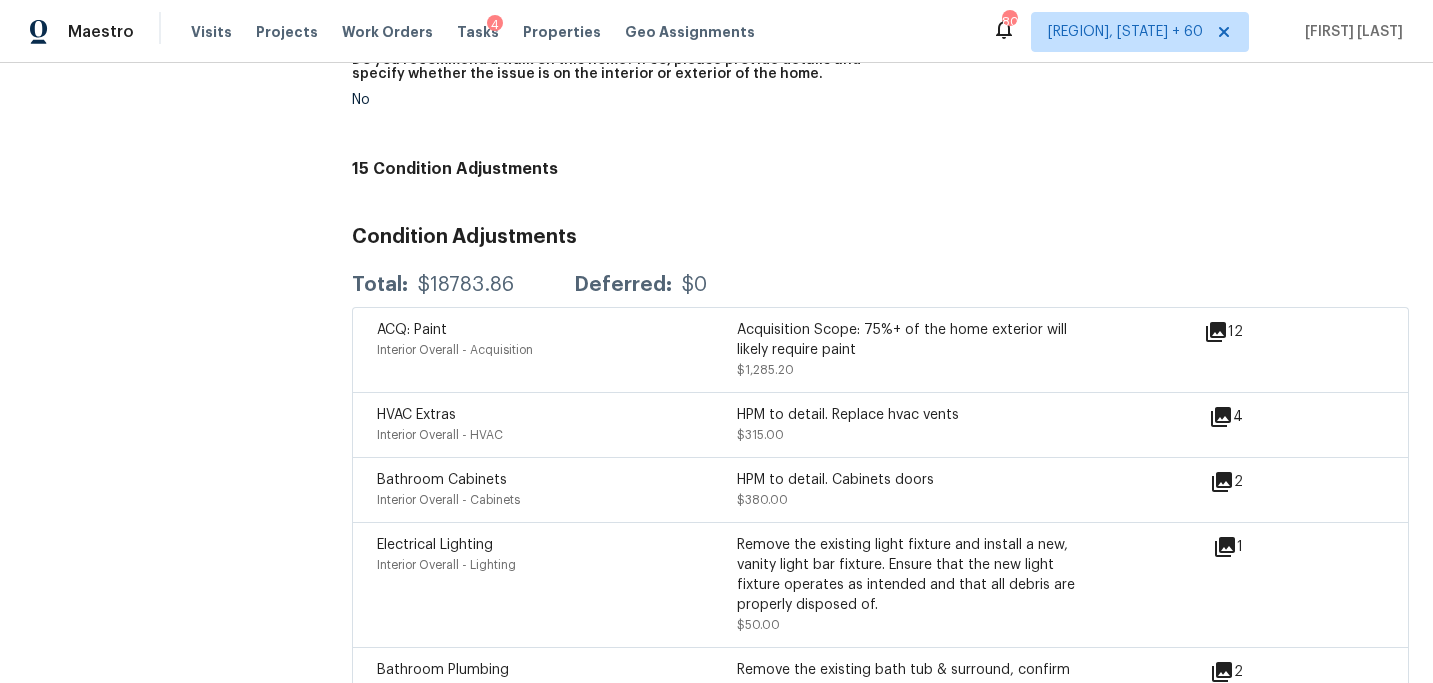scroll, scrollTop: 4850, scrollLeft: 0, axis: vertical 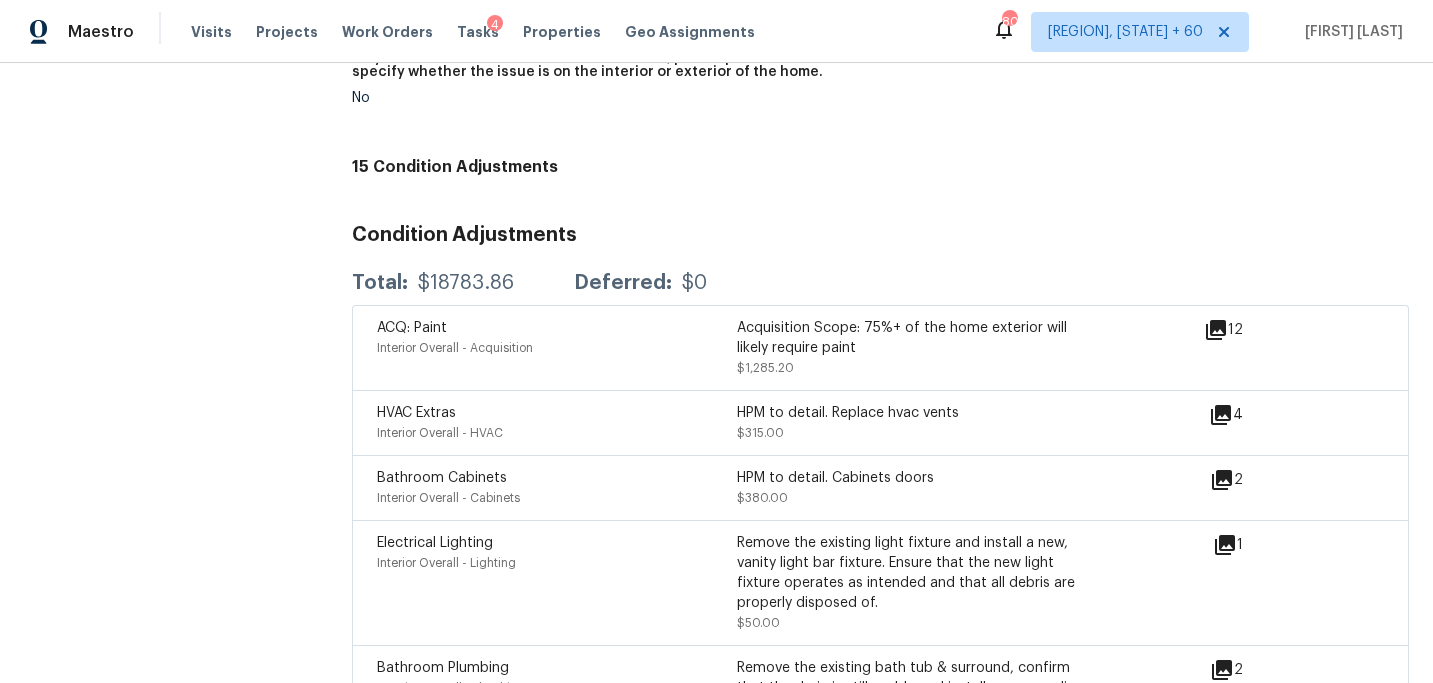 click 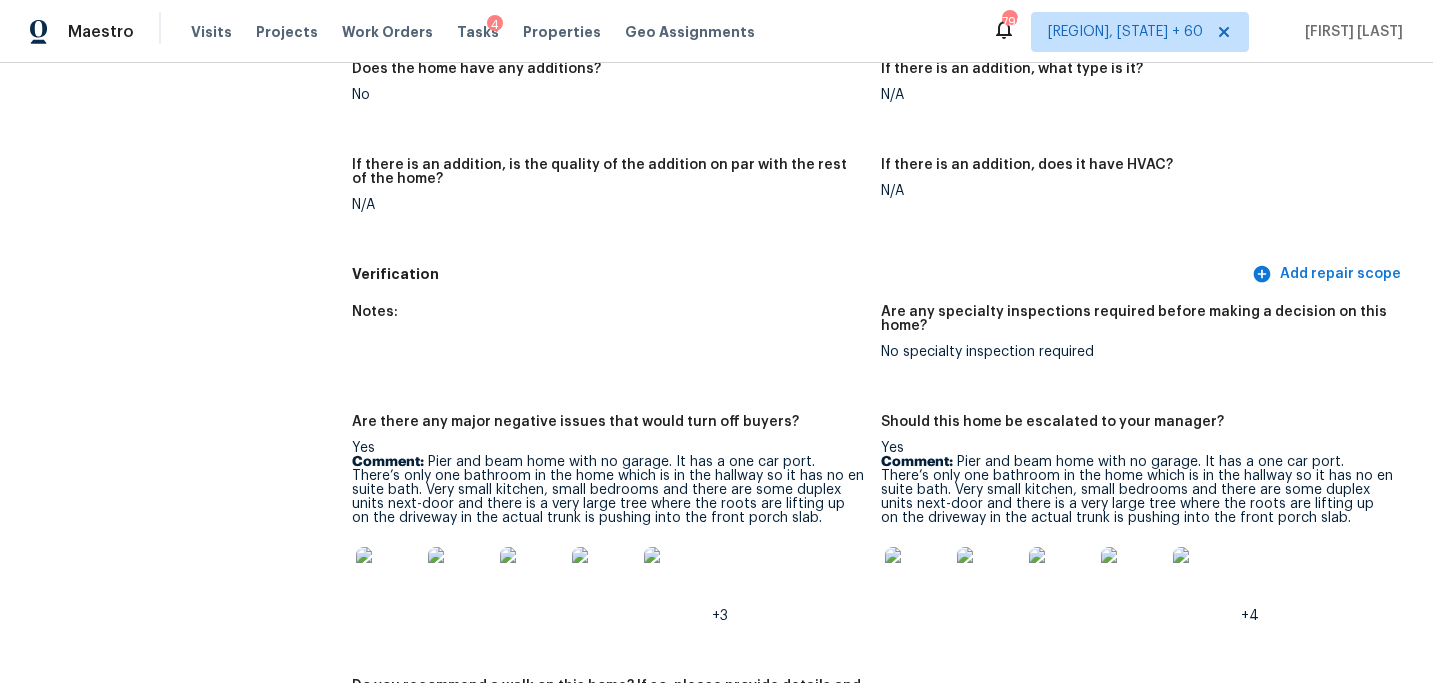 scroll, scrollTop: 4242, scrollLeft: 0, axis: vertical 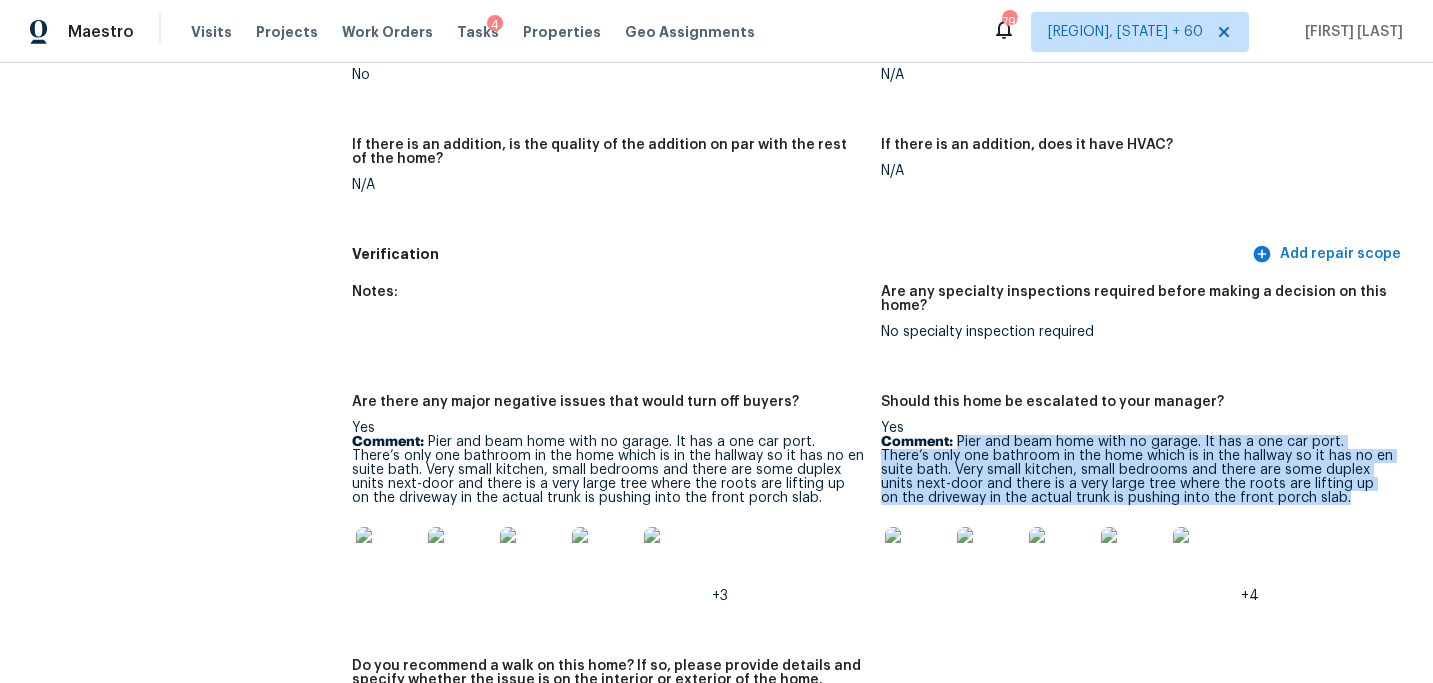 drag, startPoint x: 955, startPoint y: 425, endPoint x: 1304, endPoint y: 483, distance: 353.78665 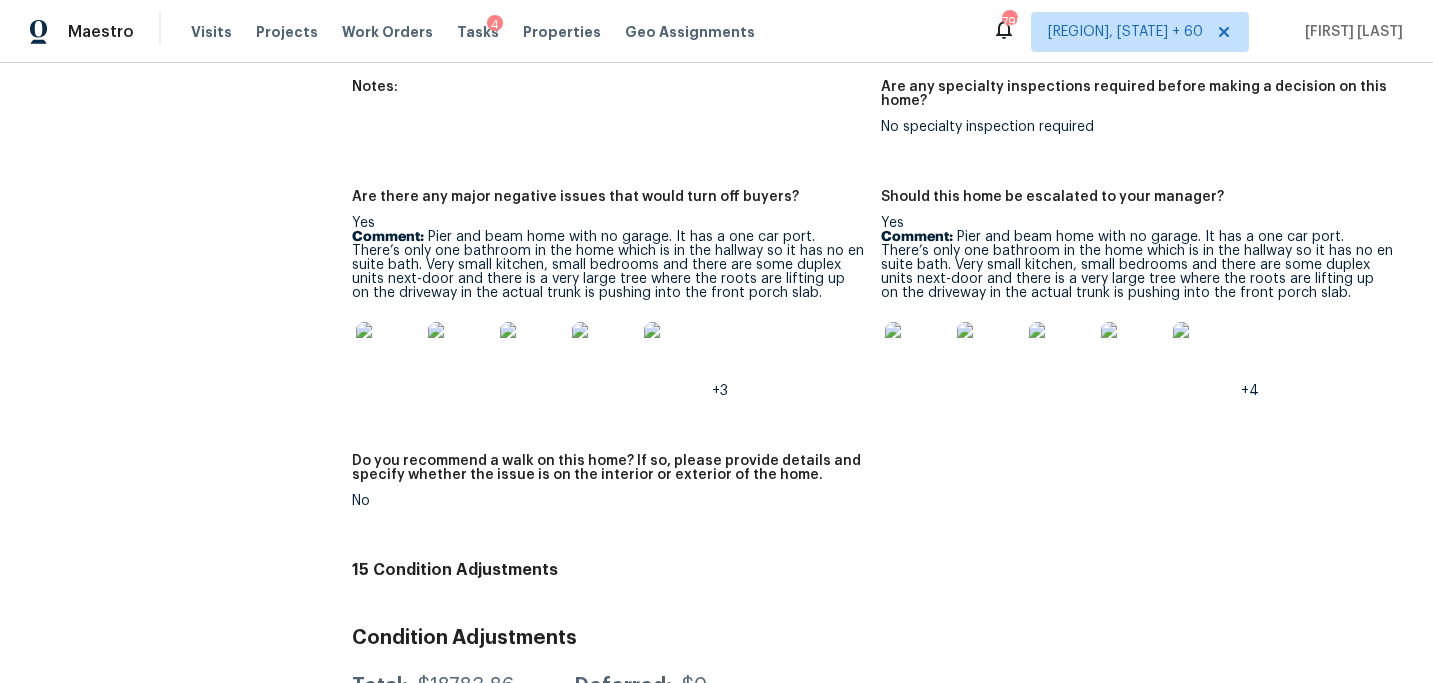 click on "Notes: Are any specialty inspections required before making a decision on this home? No specialty inspection required Are there any major negative issues that would turn off buyers? Yes Comment:   Pier and beam home with no garage. It has a one car port. There’s only one bathroom in the home which is in the hallway so it has no en suite bath. Very small kitchen, small bedrooms and there are some duplex units next-door and there is a very large tree where the roots are lifting up on the driveway in the actual trunk is pushing into the front porch slab.  +3 Should this home be escalated to your manager? Yes Comment:   Pier and beam home with no garage. It has a one car port. There’s only one bathroom in the home which is in the hallway so it has no en suite bath. Very small kitchen, small bedrooms and there are some duplex units next-door and there is a very large tree where the roots are lifting up on the driveway in the actual trunk is pushing into the front porch slab.  +4 No" at bounding box center (880, 310) 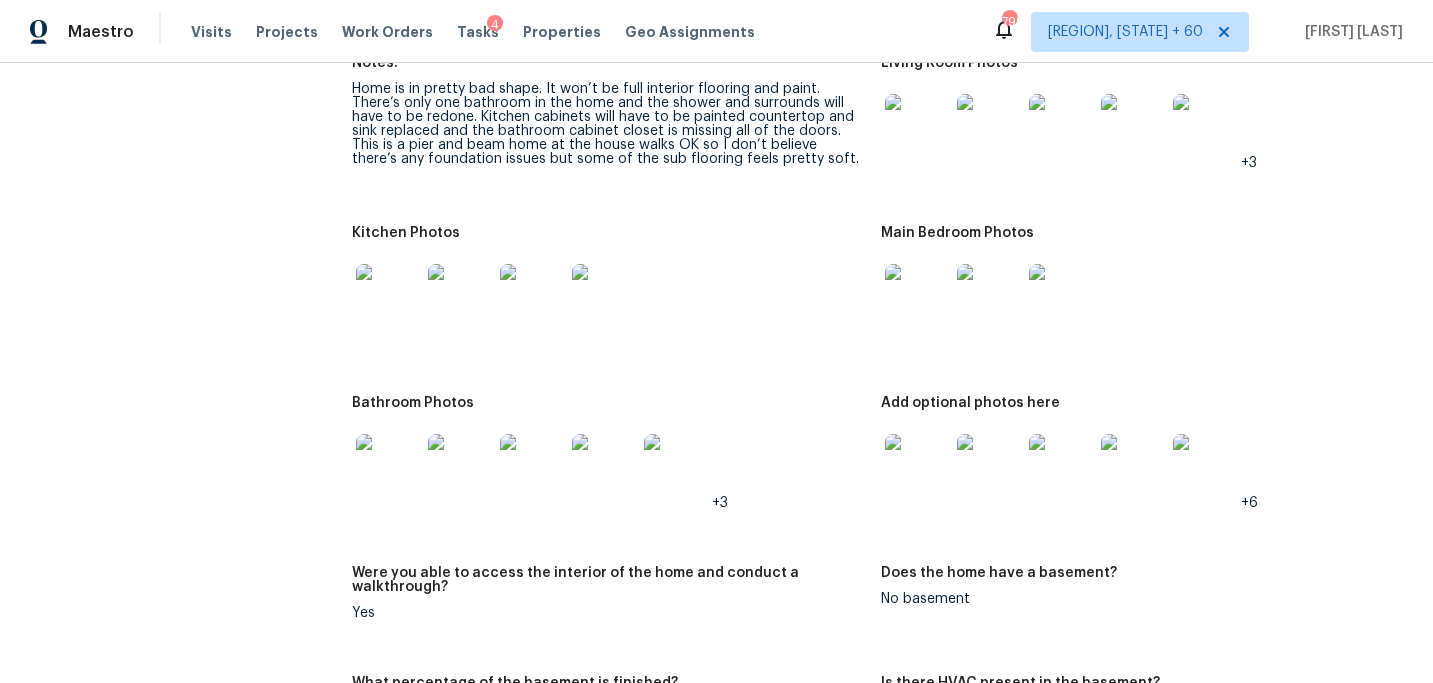 scroll, scrollTop: 2146, scrollLeft: 0, axis: vertical 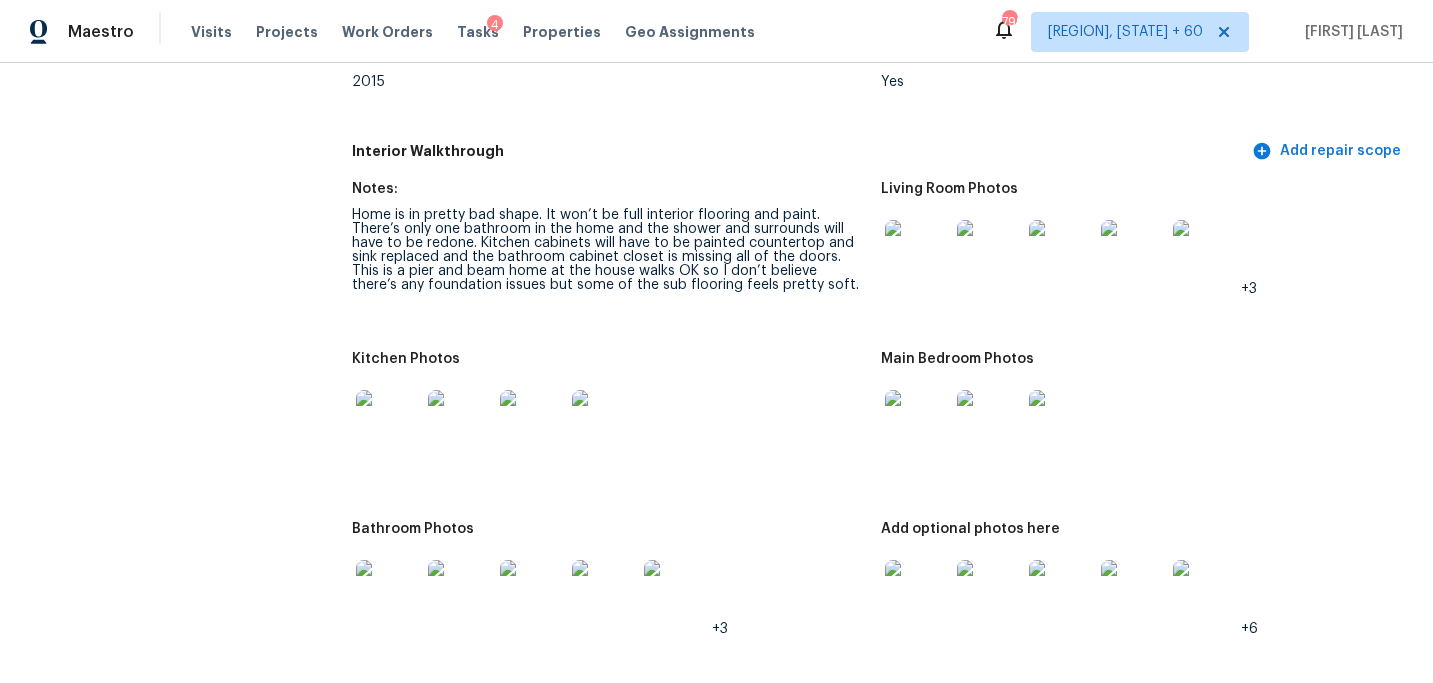 click at bounding box center (917, 252) 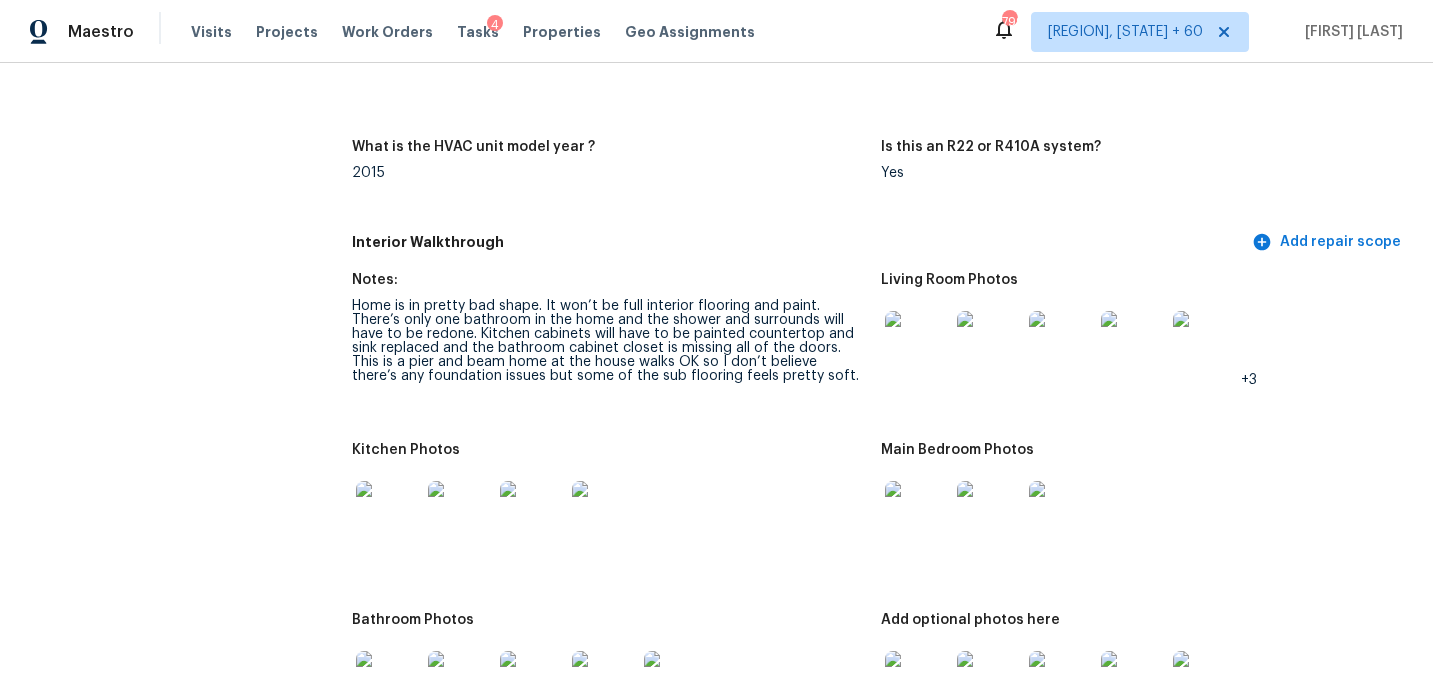scroll, scrollTop: 2273, scrollLeft: 0, axis: vertical 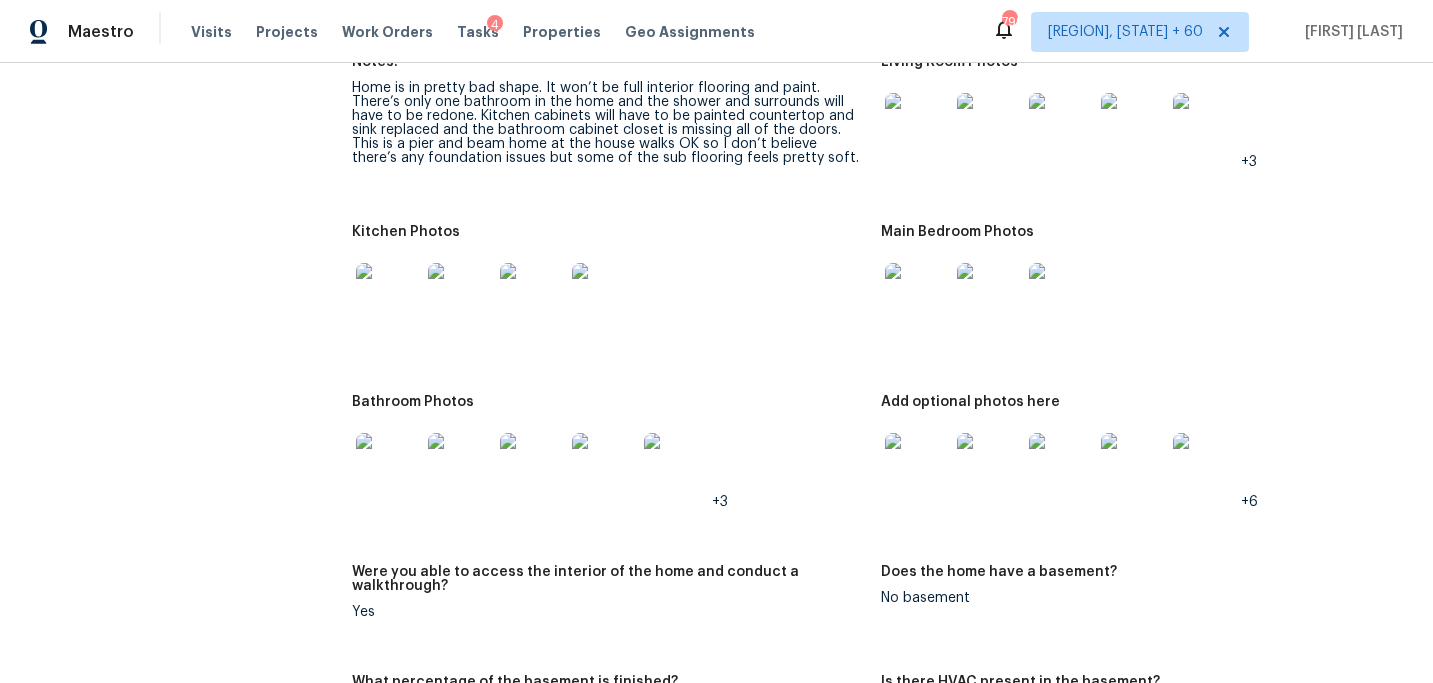click at bounding box center (917, 295) 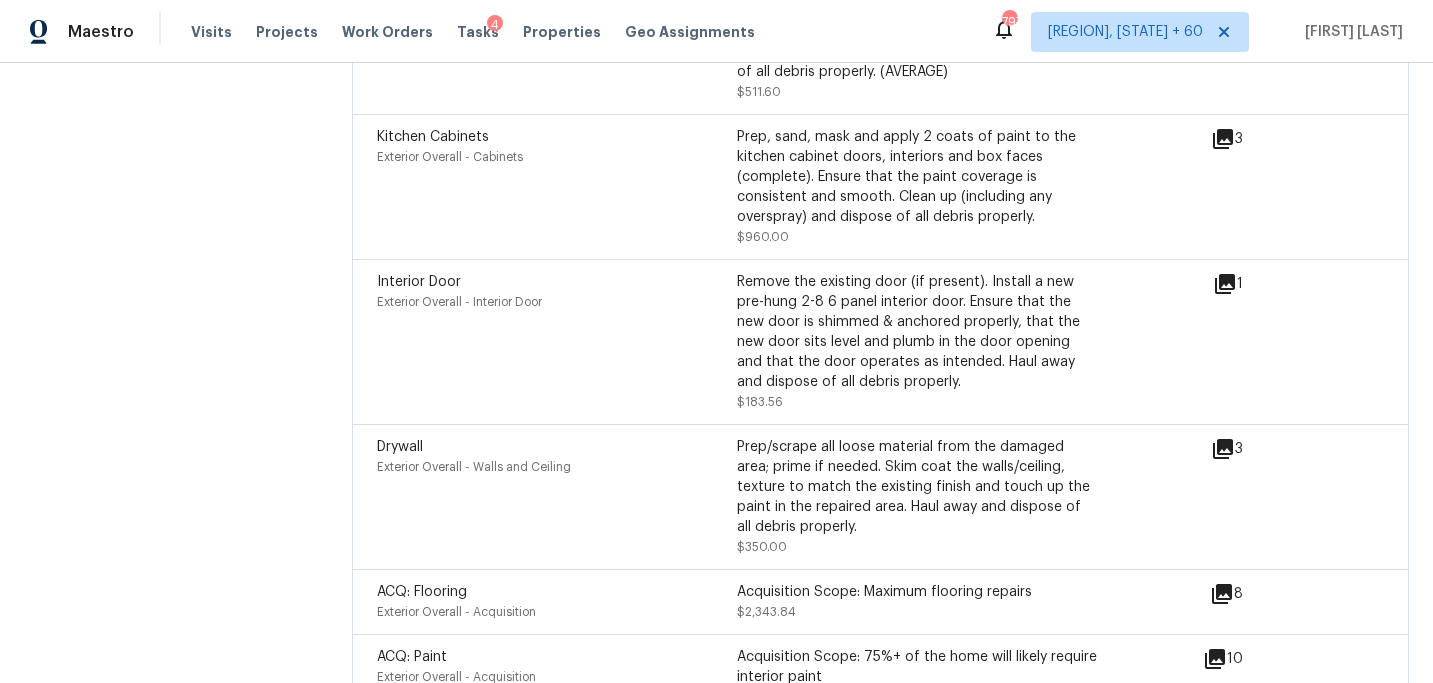 scroll, scrollTop: 5824, scrollLeft: 0, axis: vertical 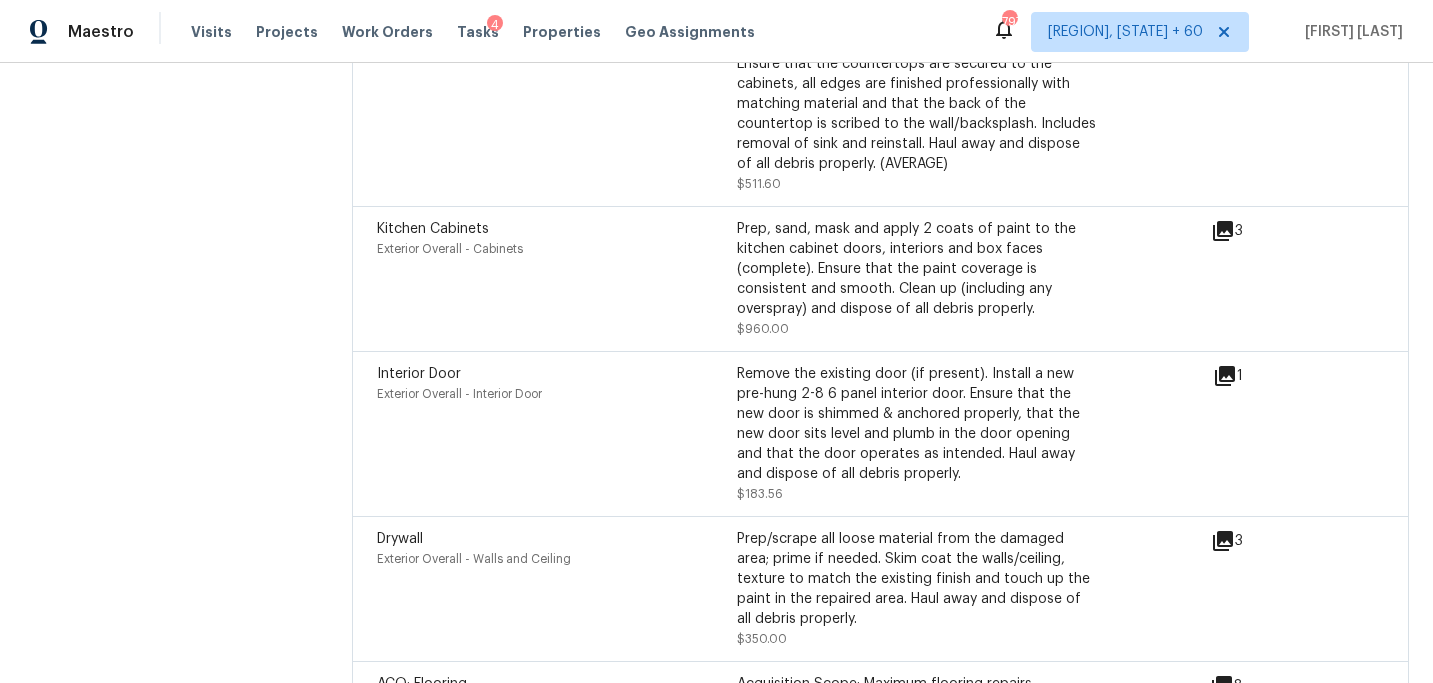 click 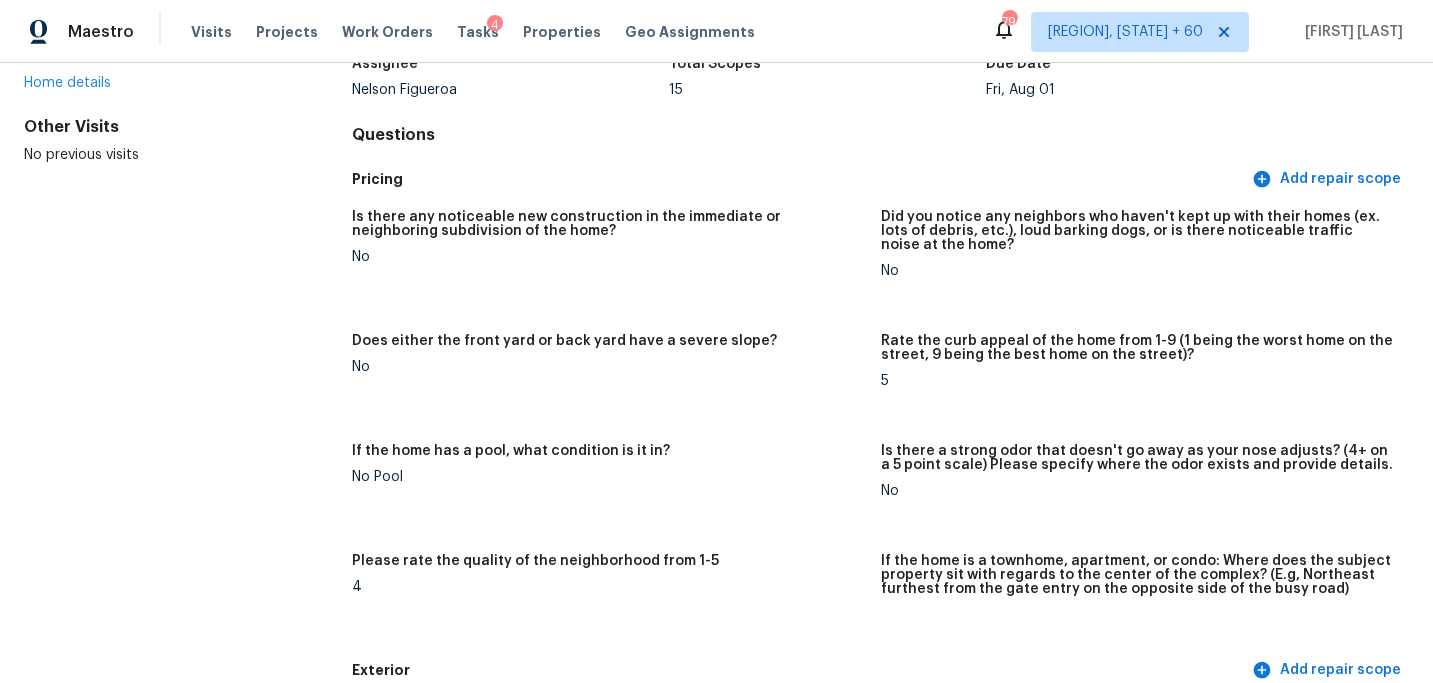 scroll, scrollTop: 0, scrollLeft: 0, axis: both 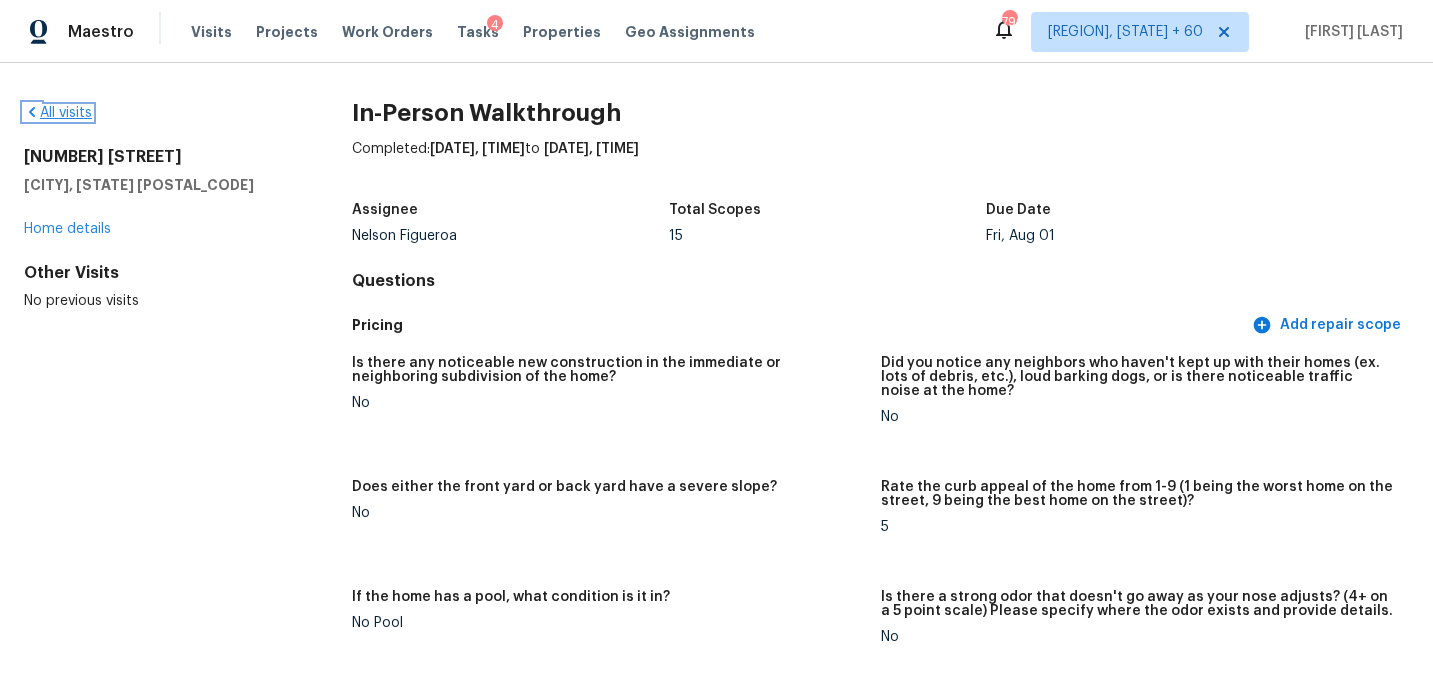 click on "All visits" at bounding box center [58, 113] 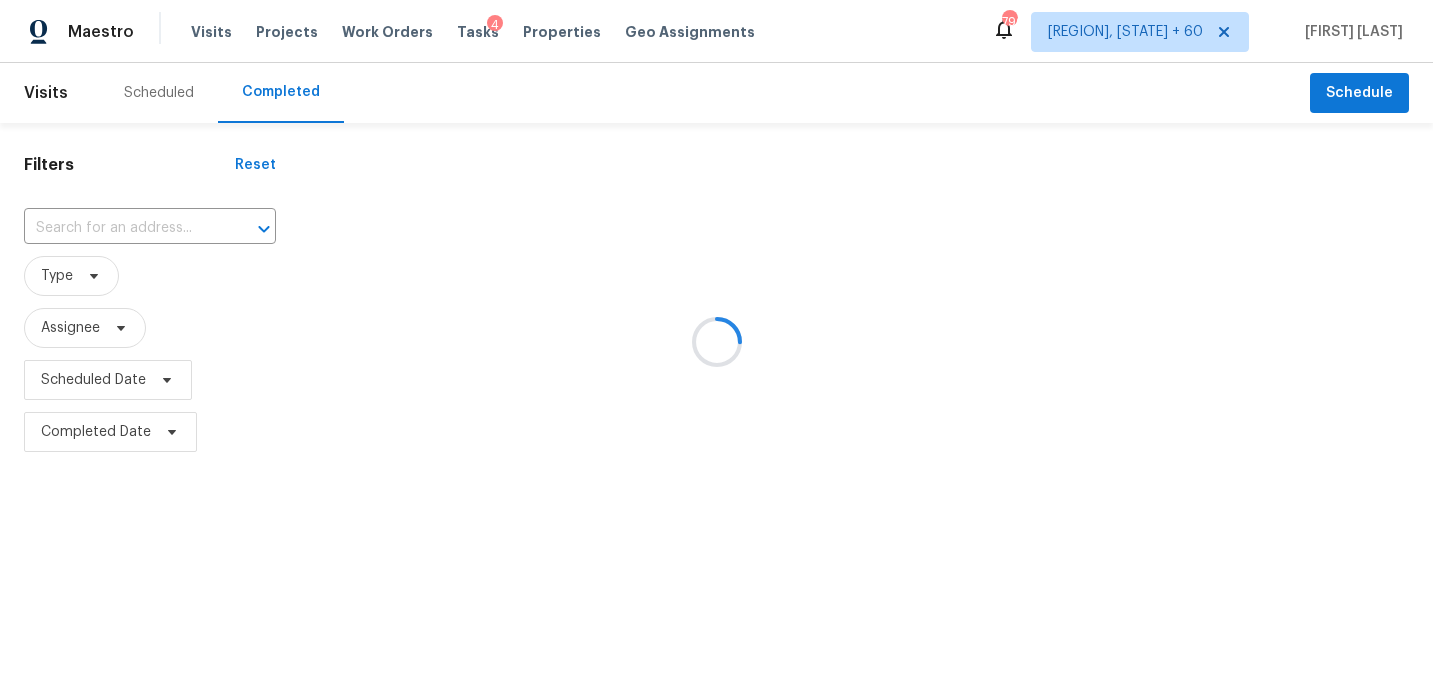 click at bounding box center [716, 341] 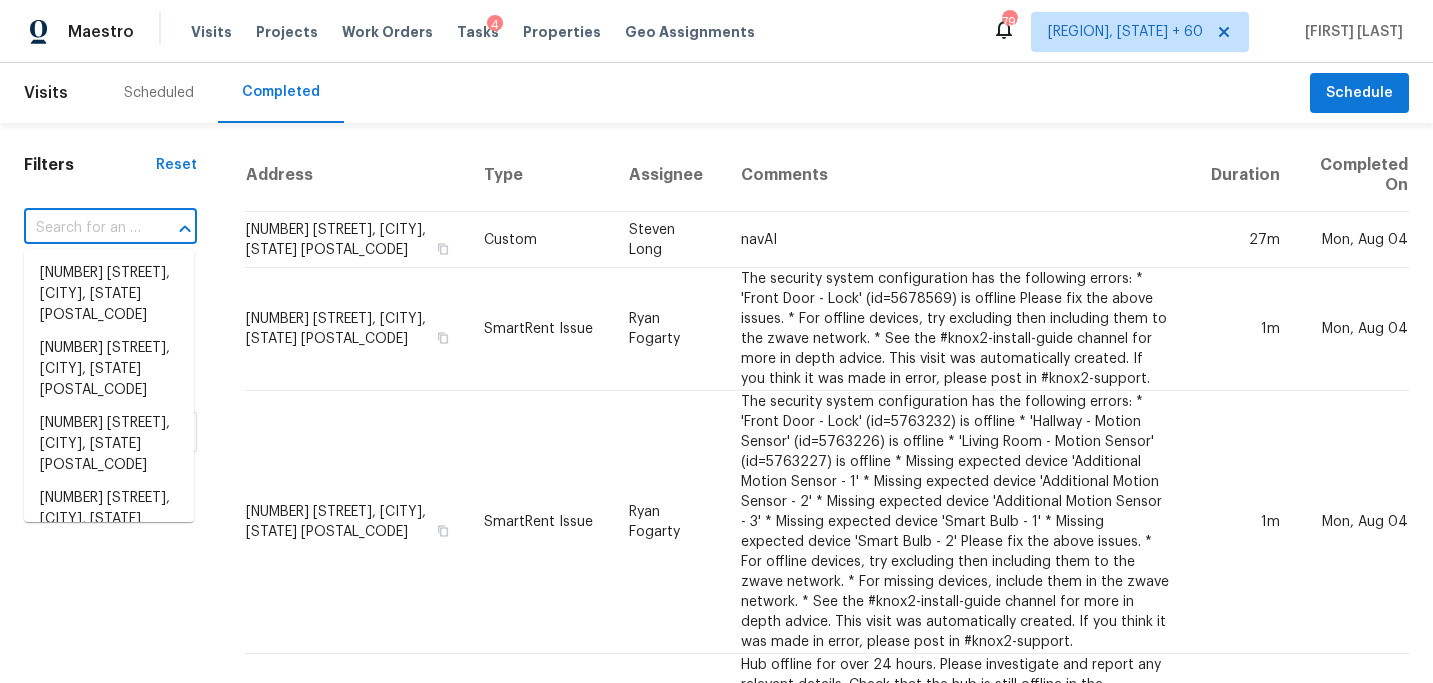 click at bounding box center [82, 228] 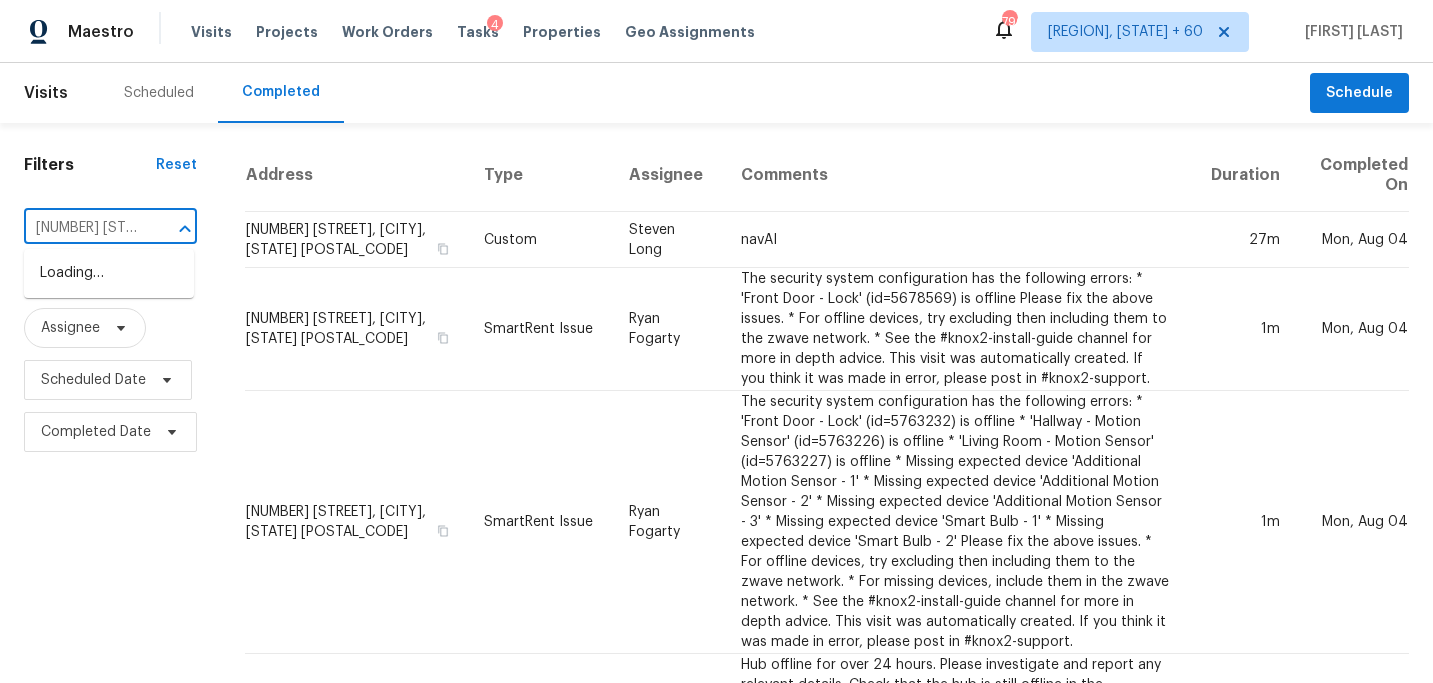 scroll, scrollTop: 0, scrollLeft: 153, axis: horizontal 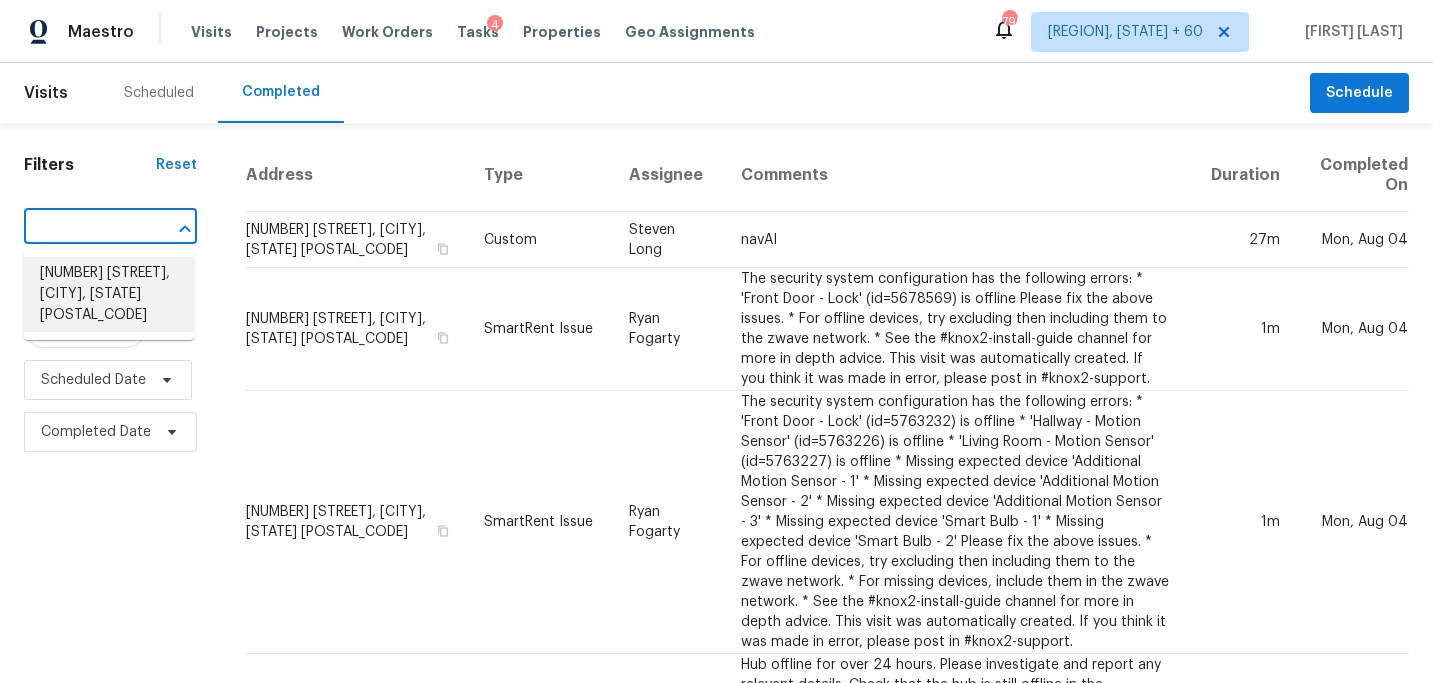 click on "[NUMBER] [STREET], [CITY], [STATE] [POSTAL_CODE]" at bounding box center [109, 294] 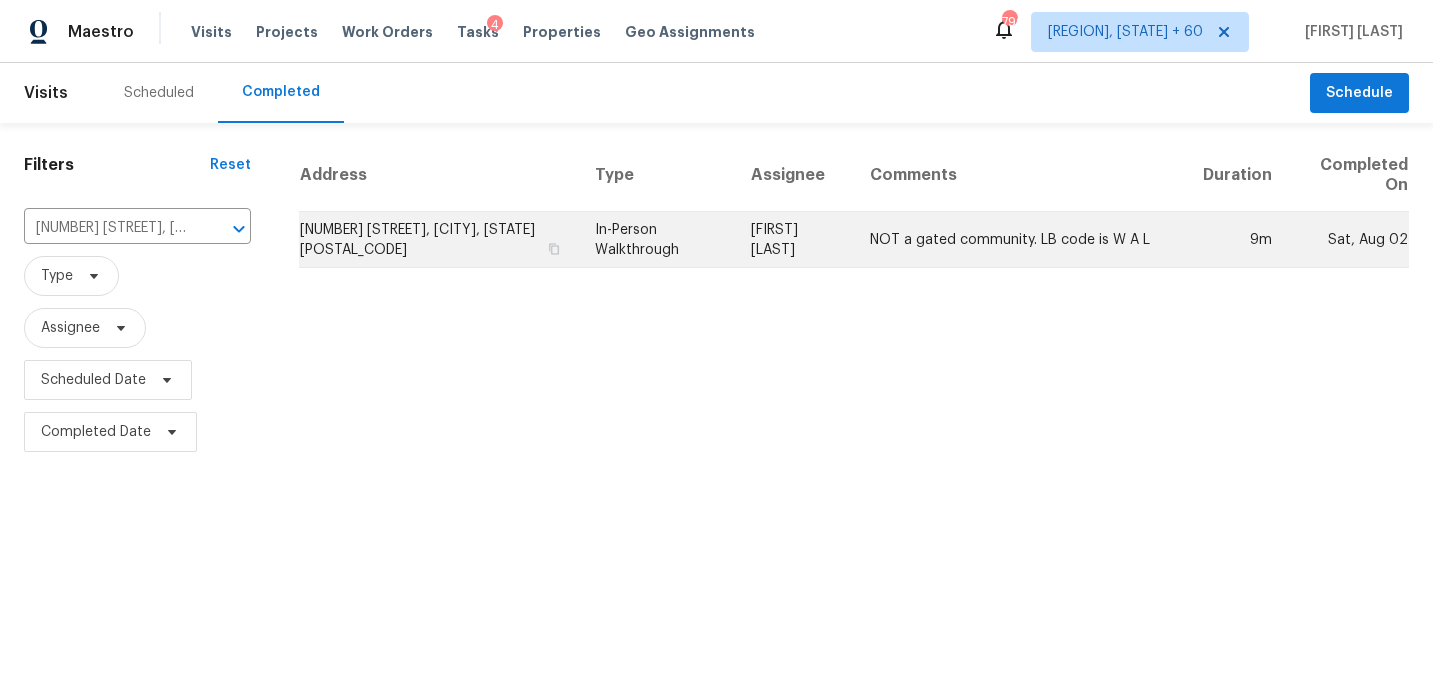 click on "In-Person Walkthrough" at bounding box center (657, 240) 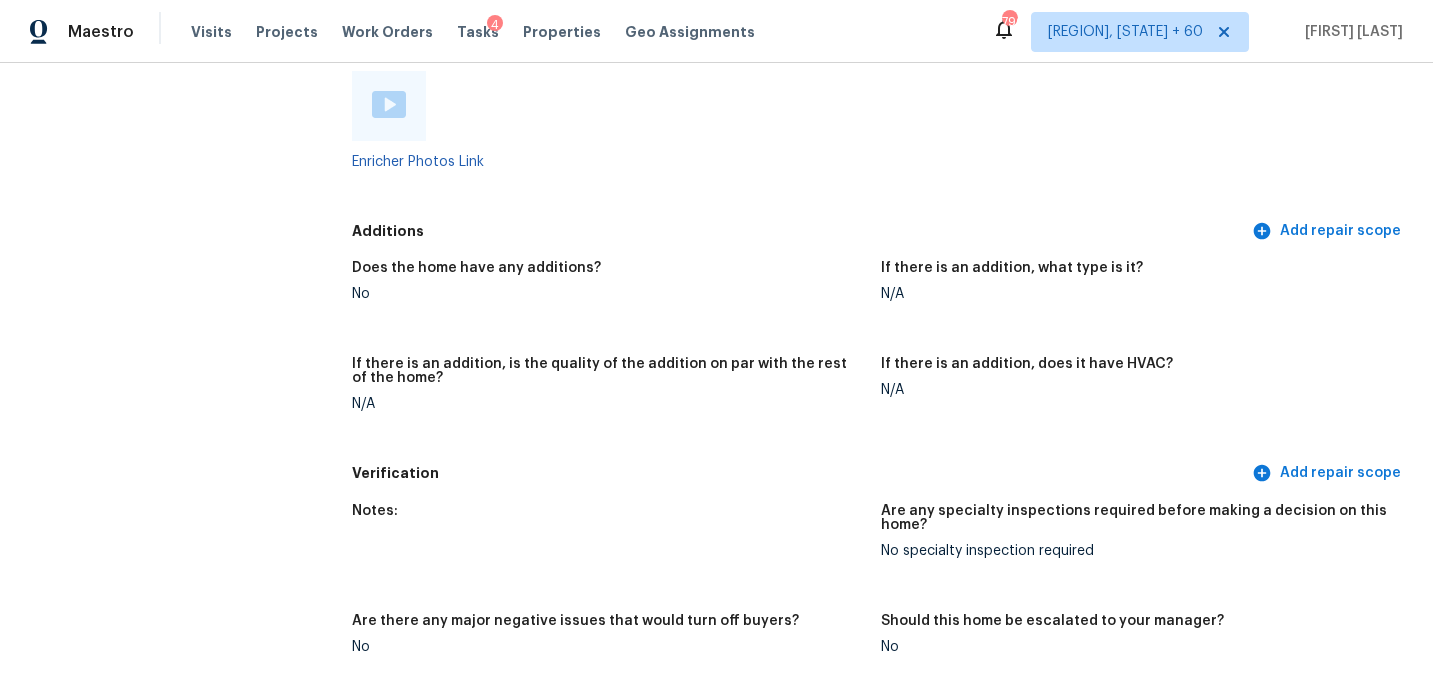 scroll, scrollTop: 3542, scrollLeft: 0, axis: vertical 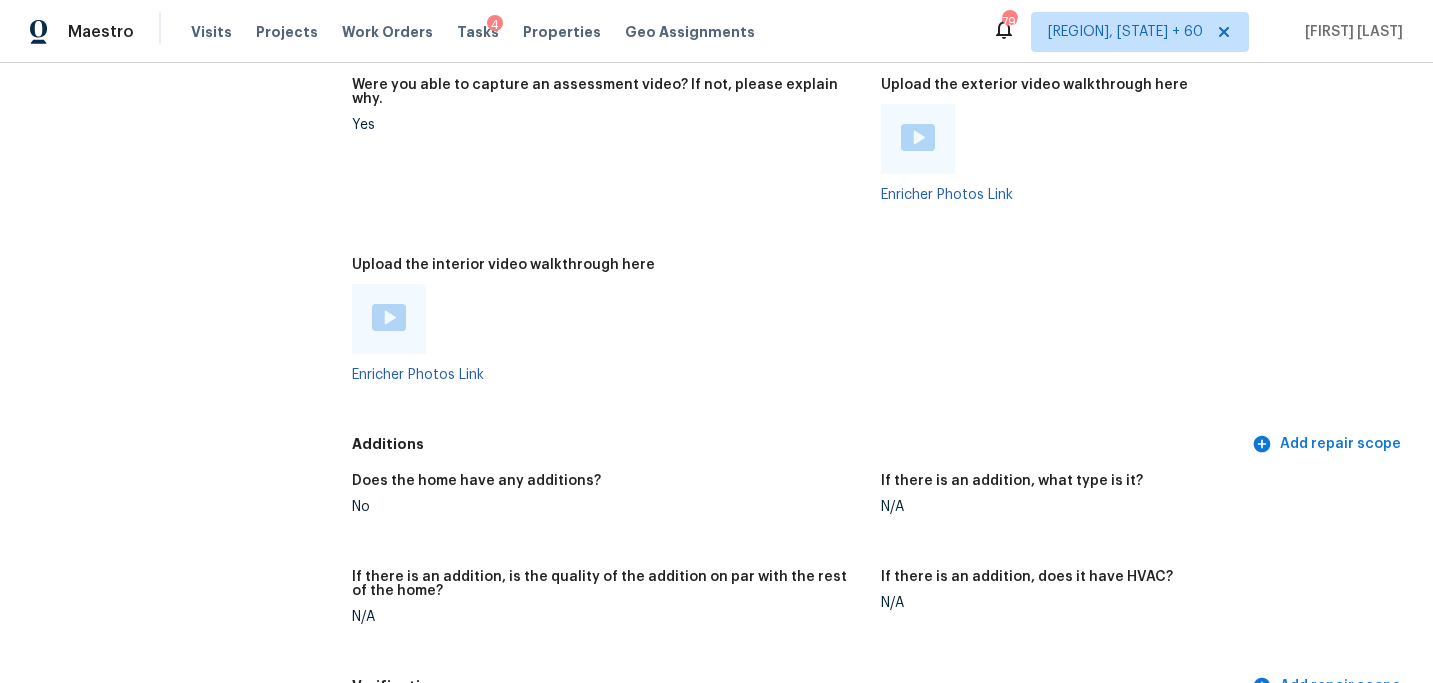 click at bounding box center (389, 317) 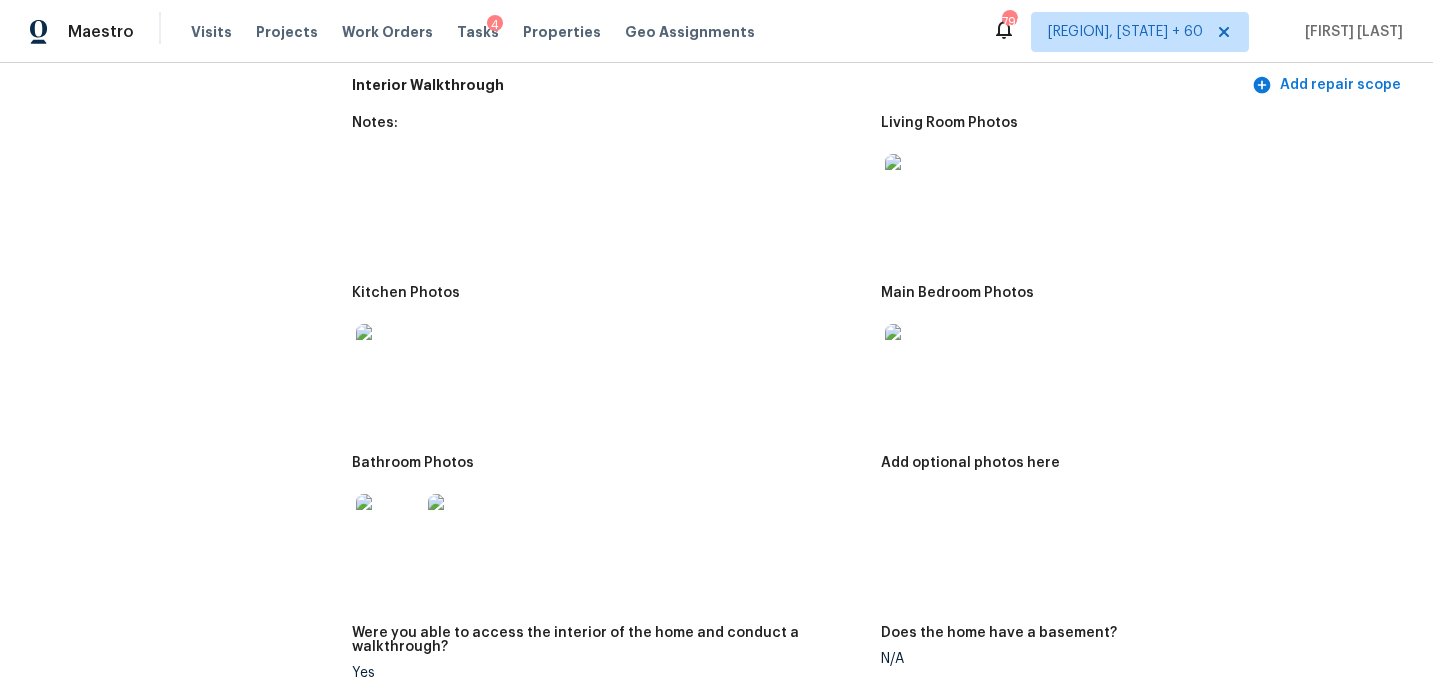 scroll, scrollTop: 1917, scrollLeft: 0, axis: vertical 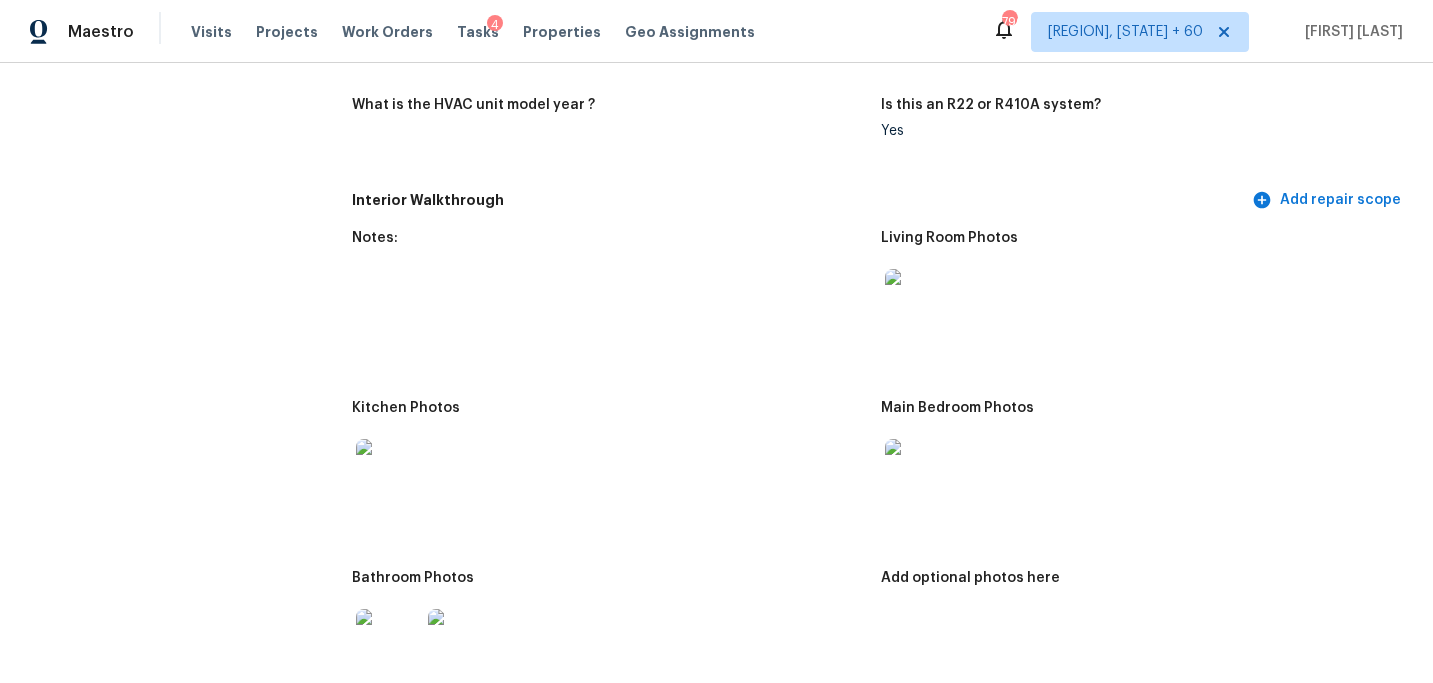 click at bounding box center (917, 301) 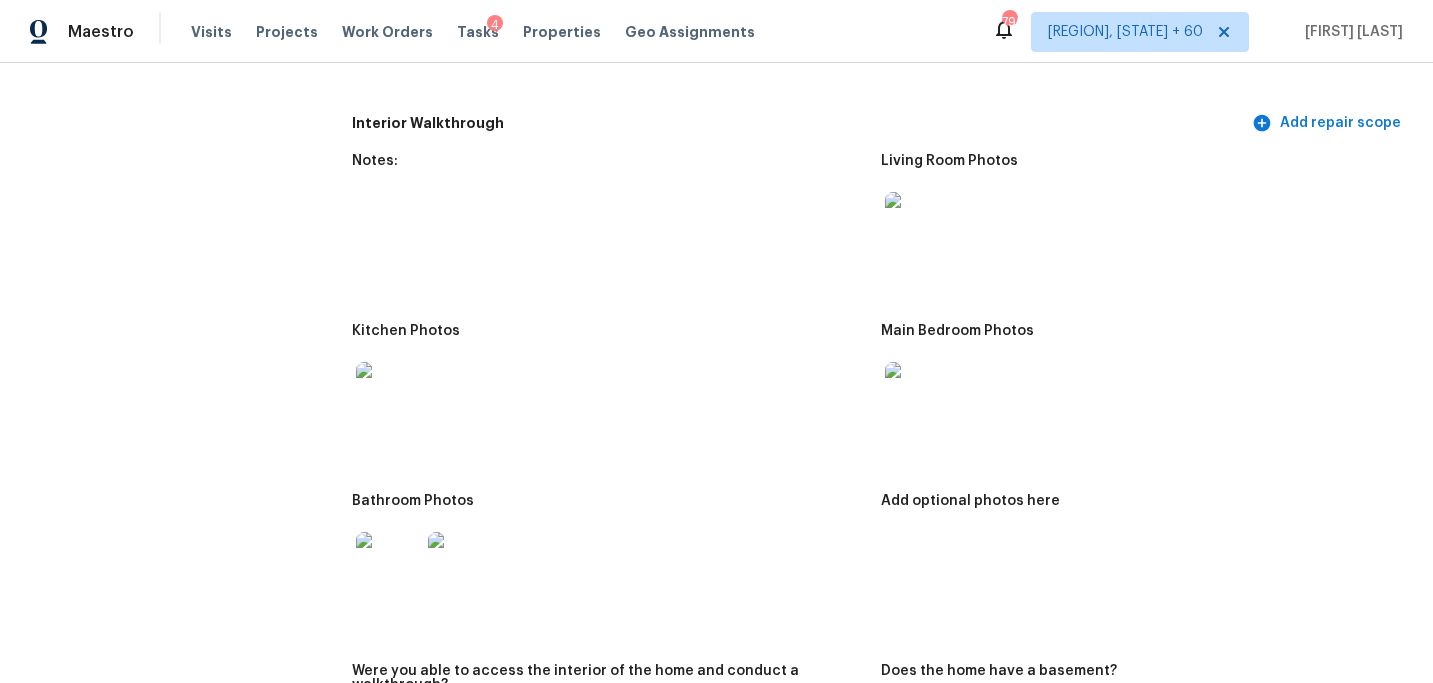 scroll, scrollTop: 2063, scrollLeft: 0, axis: vertical 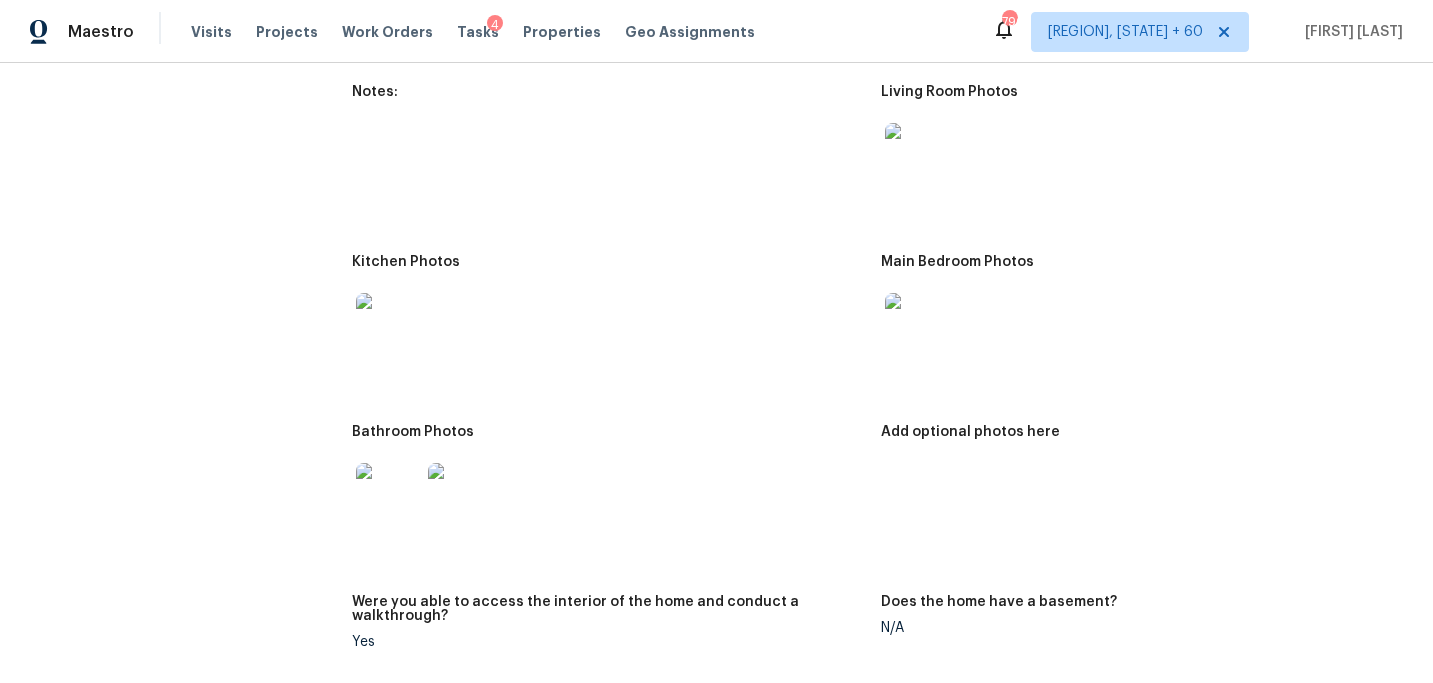 click at bounding box center [460, 495] 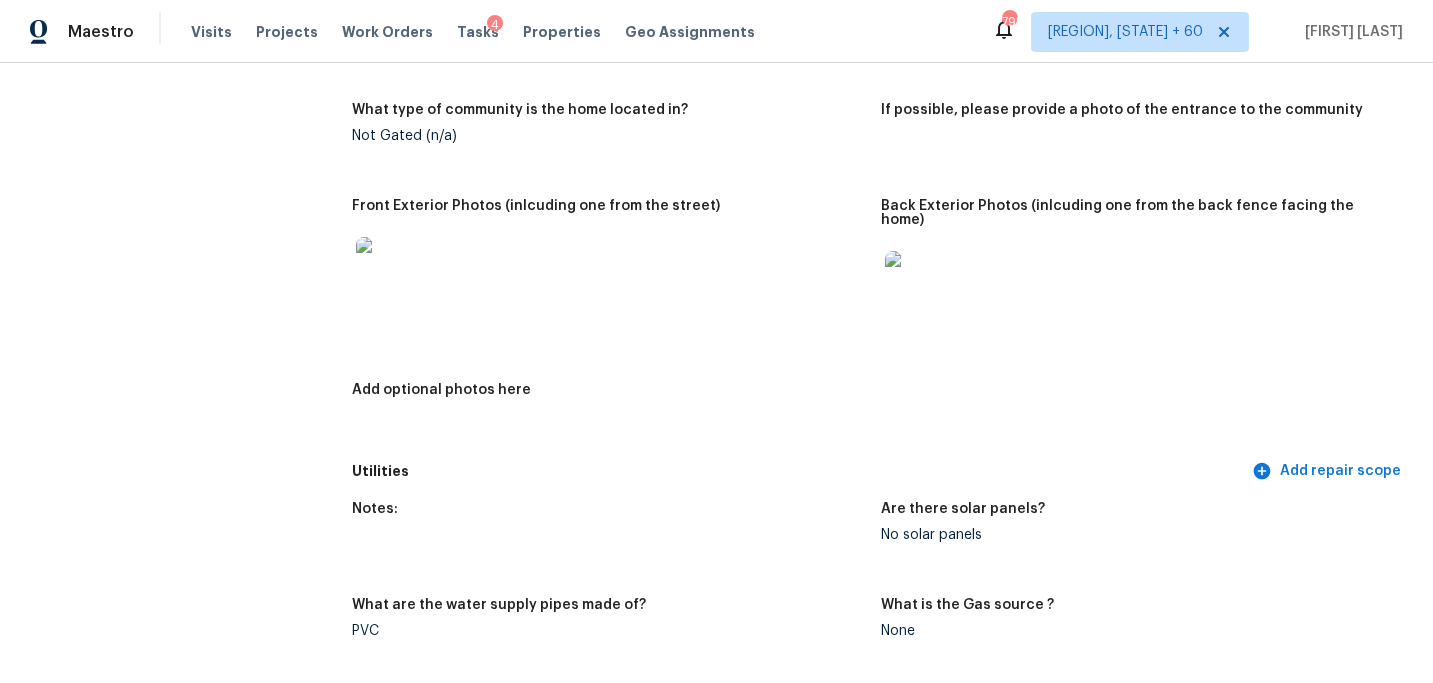 scroll, scrollTop: 1273, scrollLeft: 0, axis: vertical 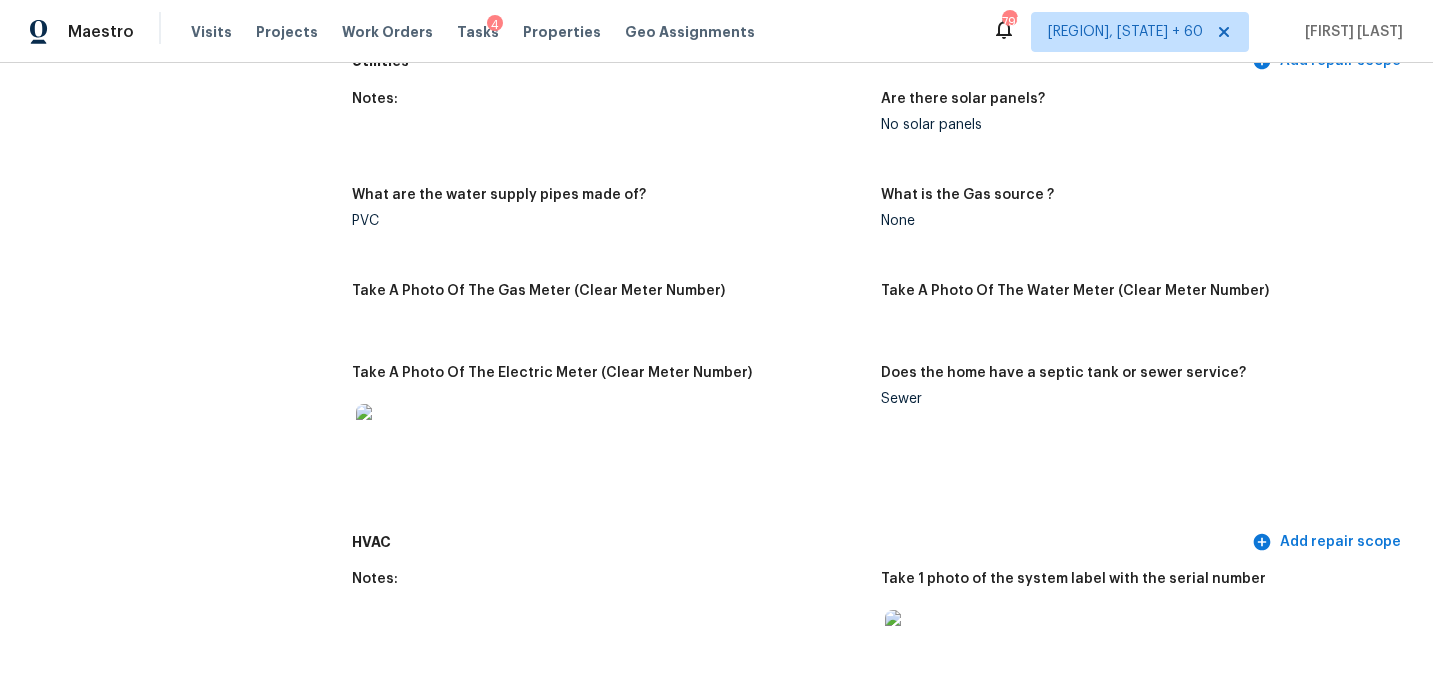 click on "Notes: Are there solar panels? No solar panels What are the water supply pipes made of? PVC What is the Gas source ? None Take A Photo Of The Gas Meter (Clear Meter Number) Take A Photo Of The Water Meter (Clear Meter Number) Take A Photo Of The Electric Meter (Clear Meter Number) Does the home have a septic tank or sewer service? Sewer" at bounding box center [880, 302] 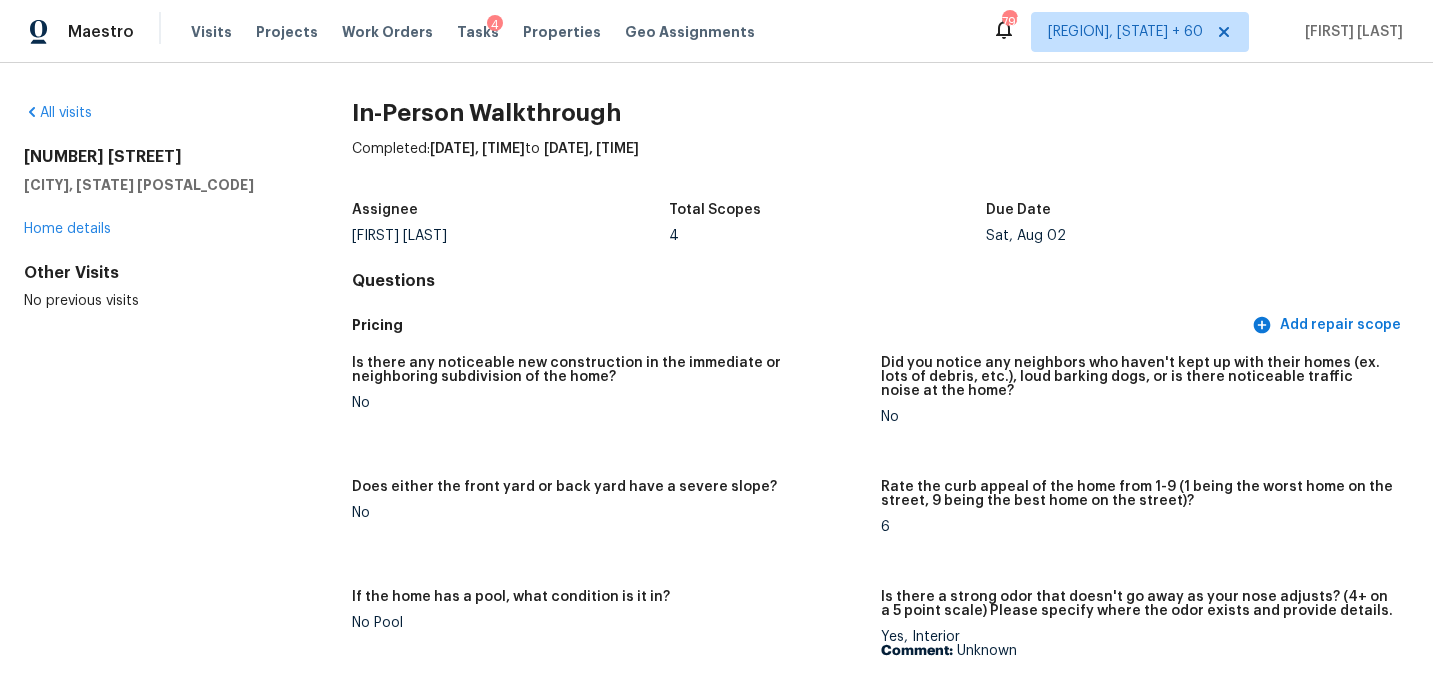 click on "All visits [NUMBER] [STREET] [CITY], [STATE] [POSTAL_CODE] Home details Other Visits No previous visits" at bounding box center [156, 207] 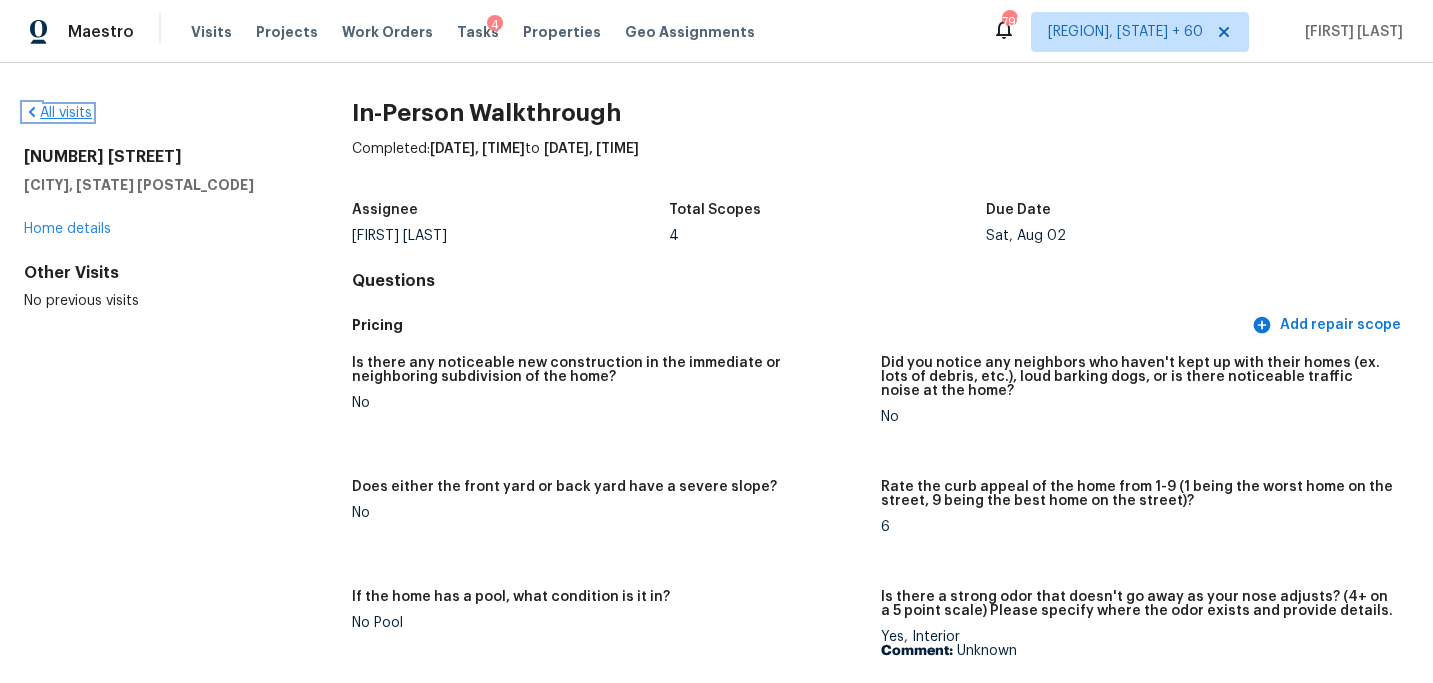 click on "All visits" at bounding box center (58, 113) 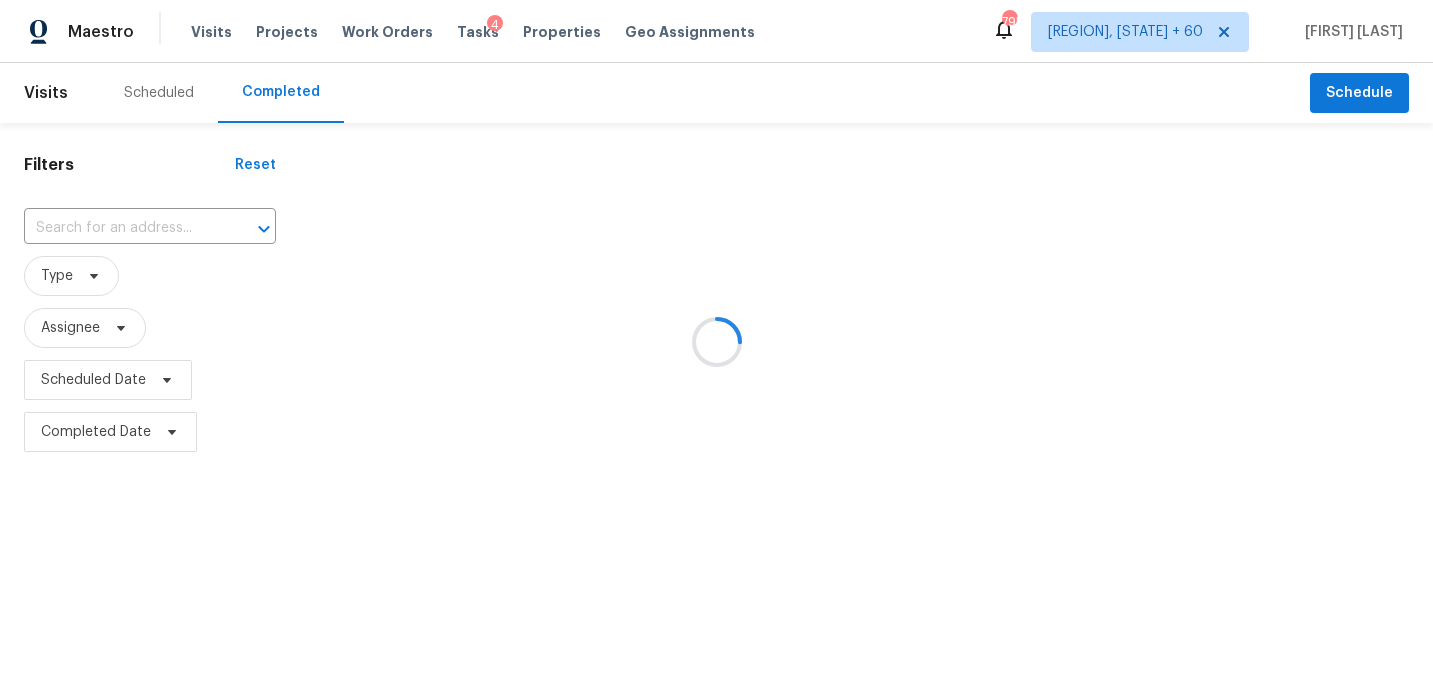 click at bounding box center [716, 341] 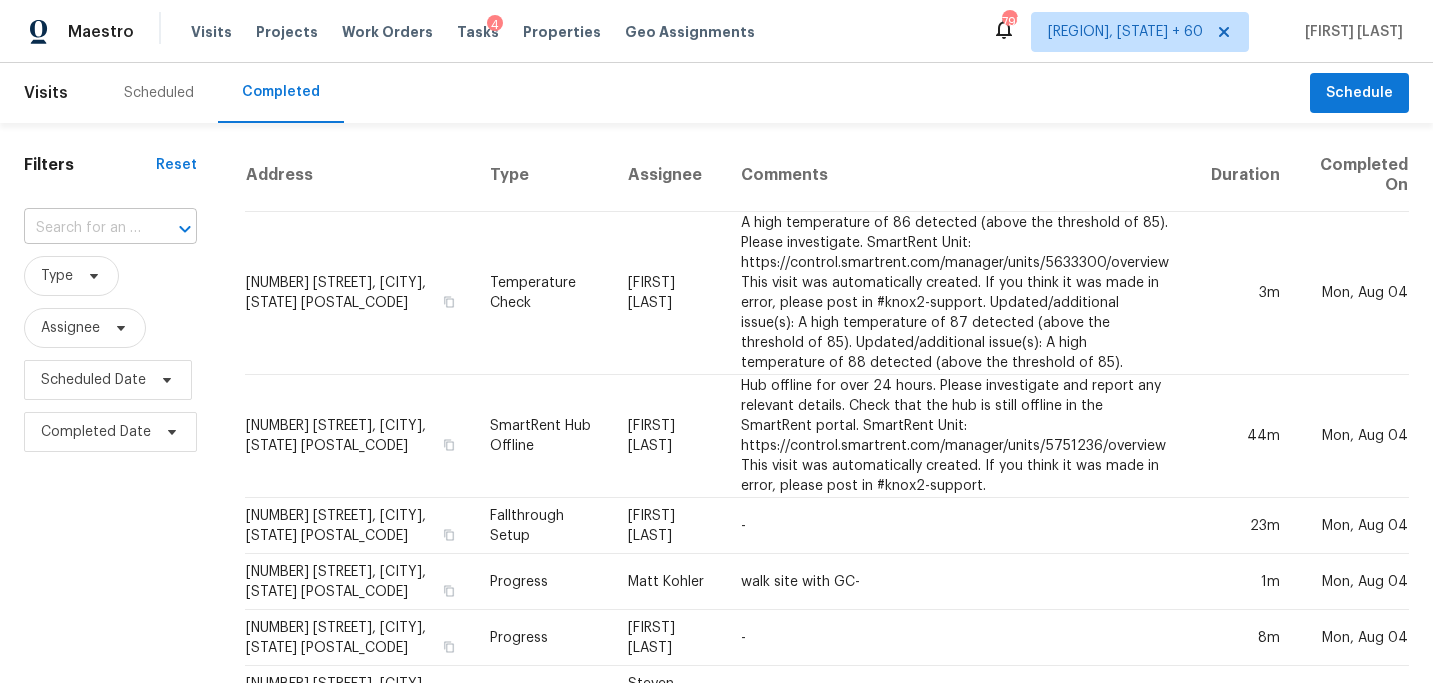 click at bounding box center [82, 228] 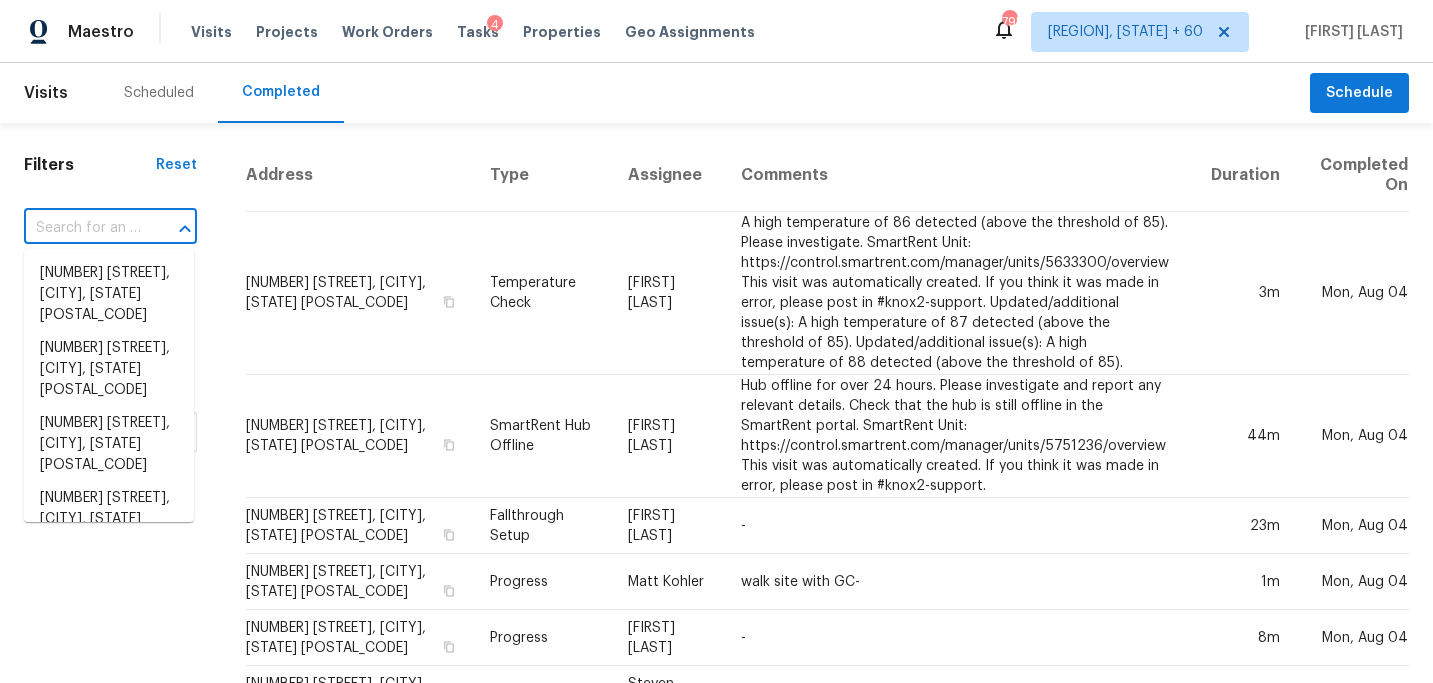 paste on "[NUMBER] [STREET], [CITY], [STATE] [POSTAL_CODE]" 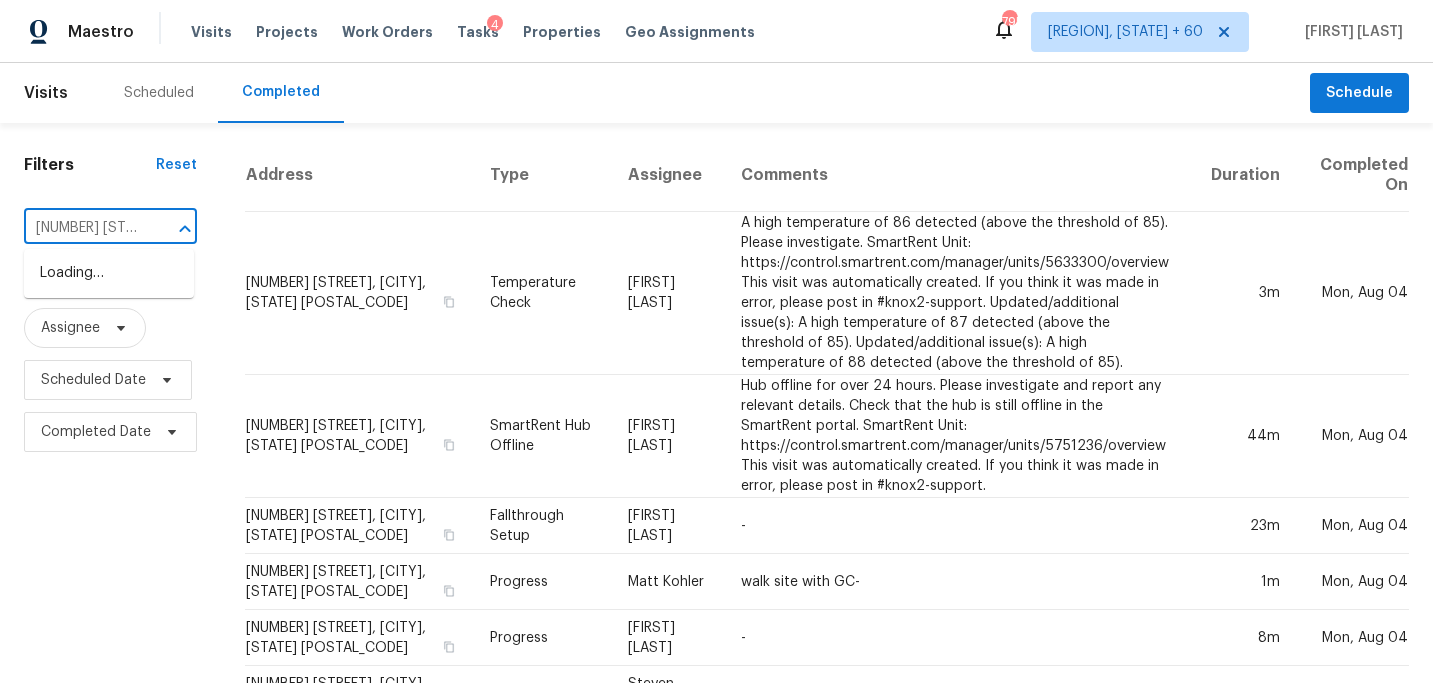 scroll, scrollTop: 0, scrollLeft: 200, axis: horizontal 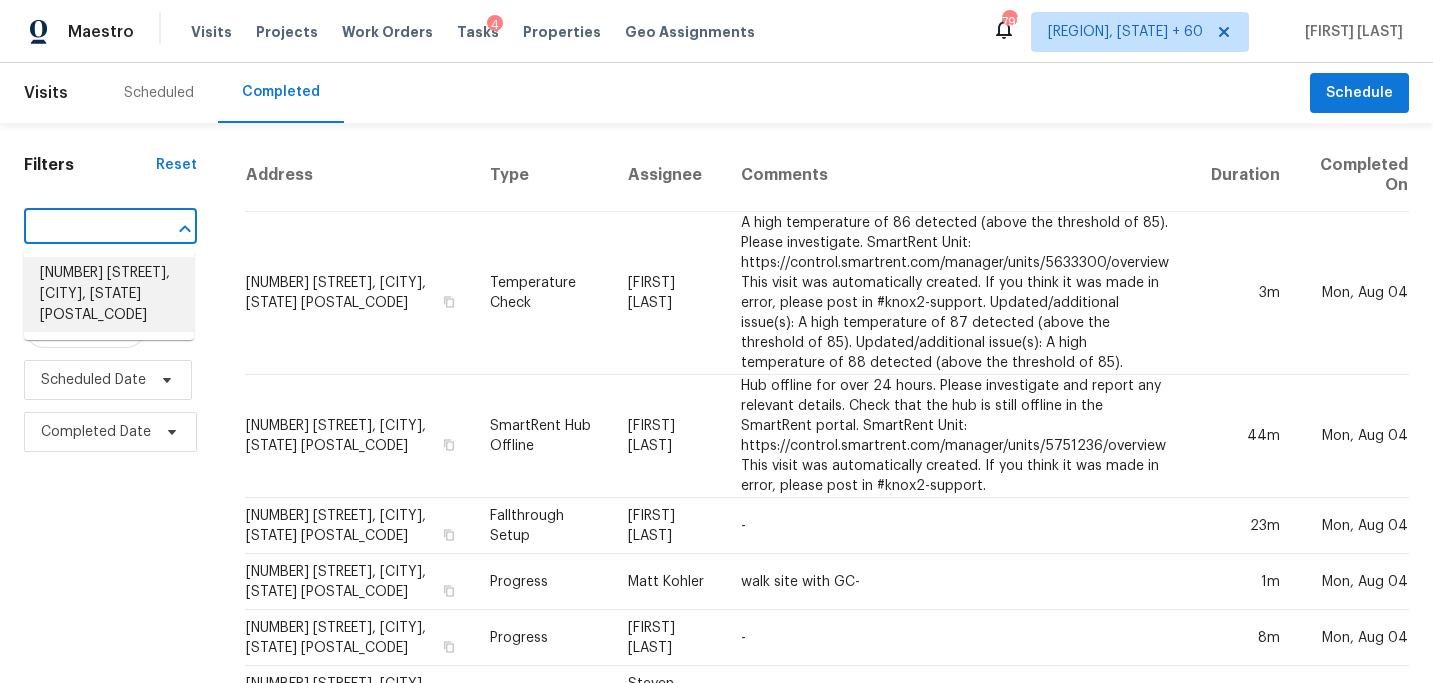 click on "[NUMBER] [STREET], [CITY], [STATE] [POSTAL_CODE]" at bounding box center [109, 294] 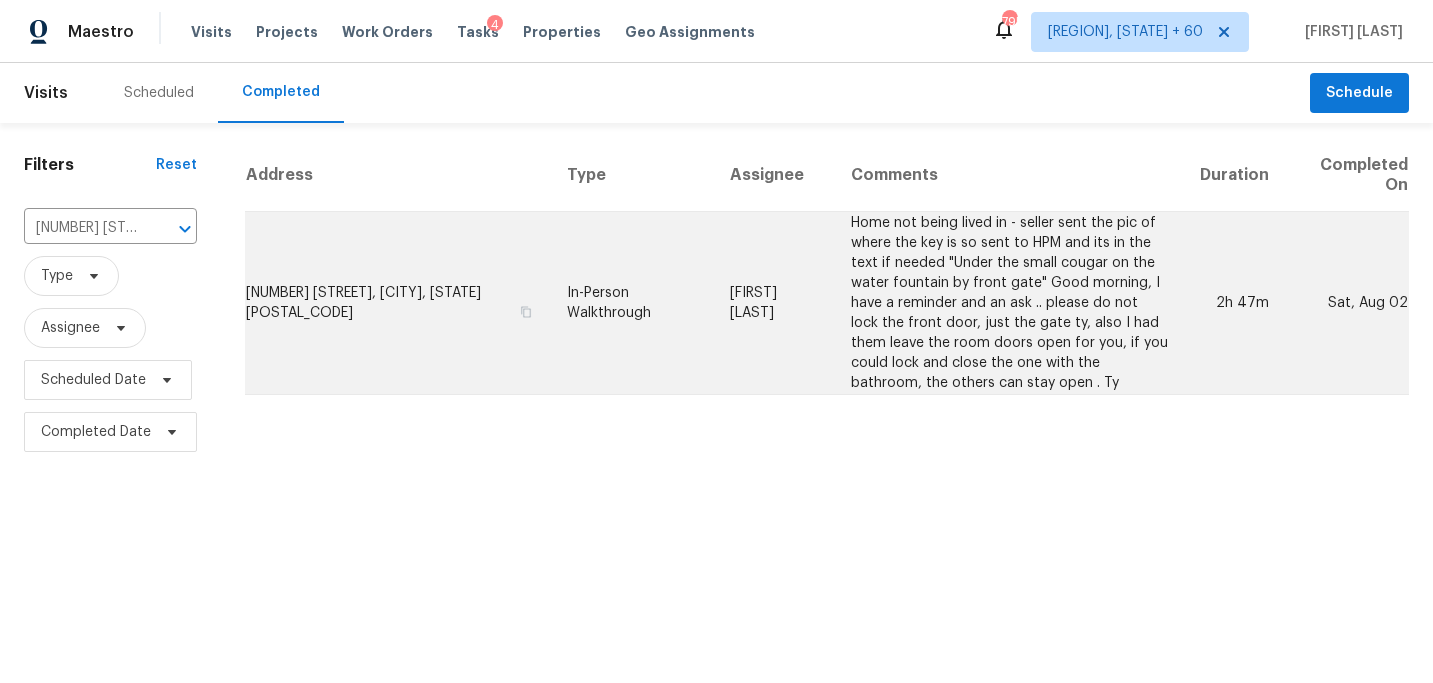 click on "In-Person Walkthrough" at bounding box center (632, 303) 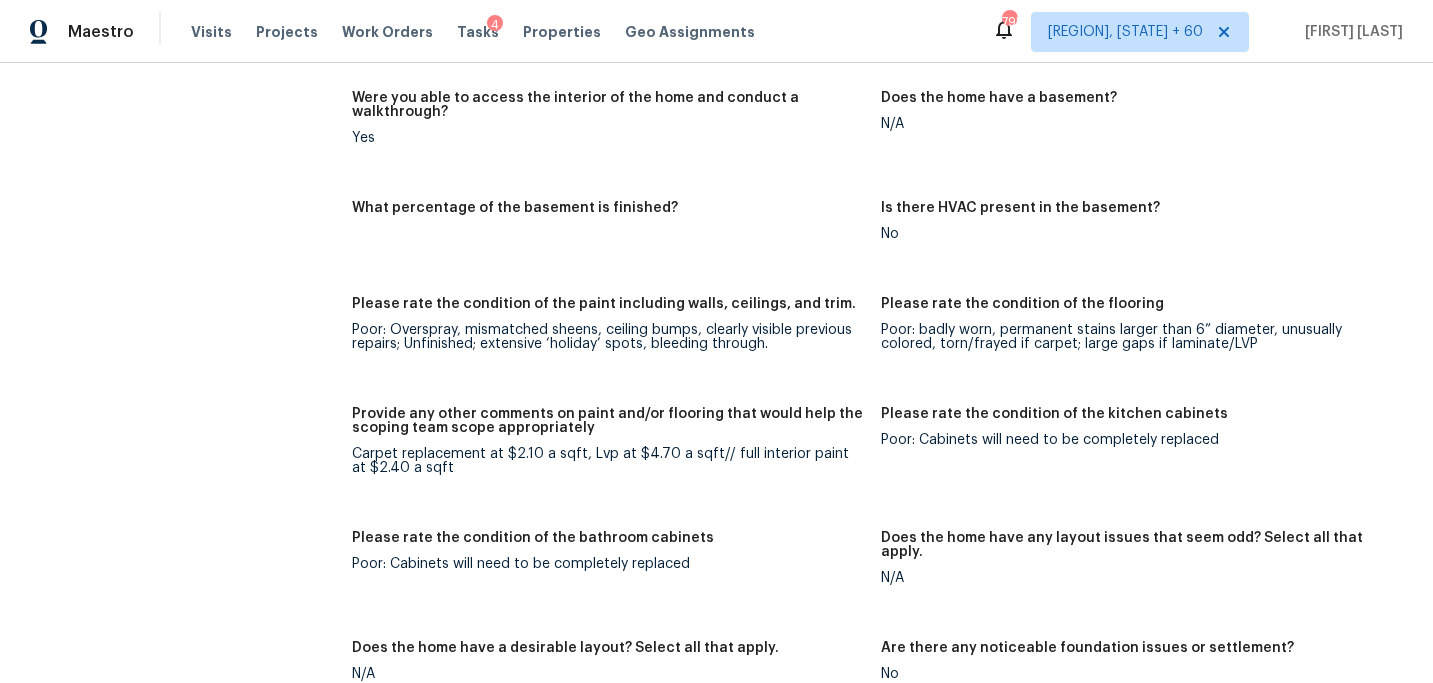 scroll, scrollTop: 2597, scrollLeft: 0, axis: vertical 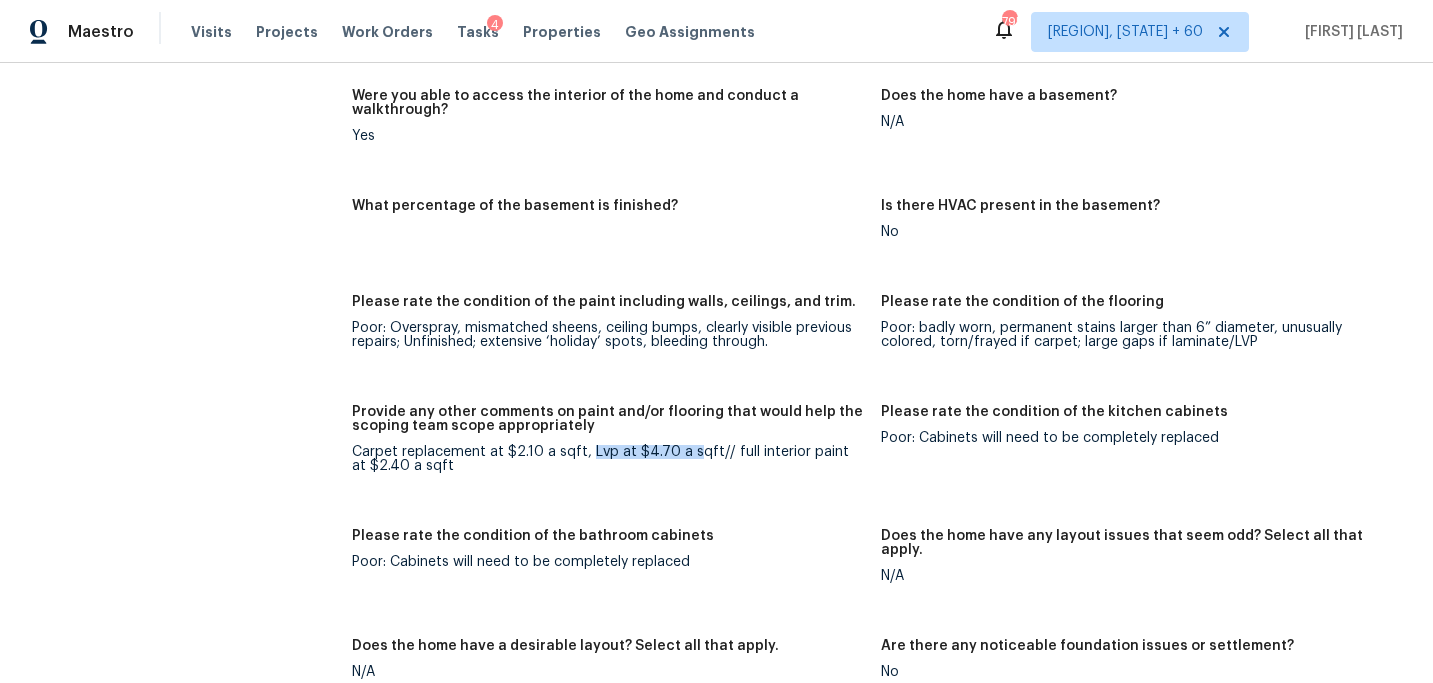 drag, startPoint x: 586, startPoint y: 437, endPoint x: 688, endPoint y: 435, distance: 102.01961 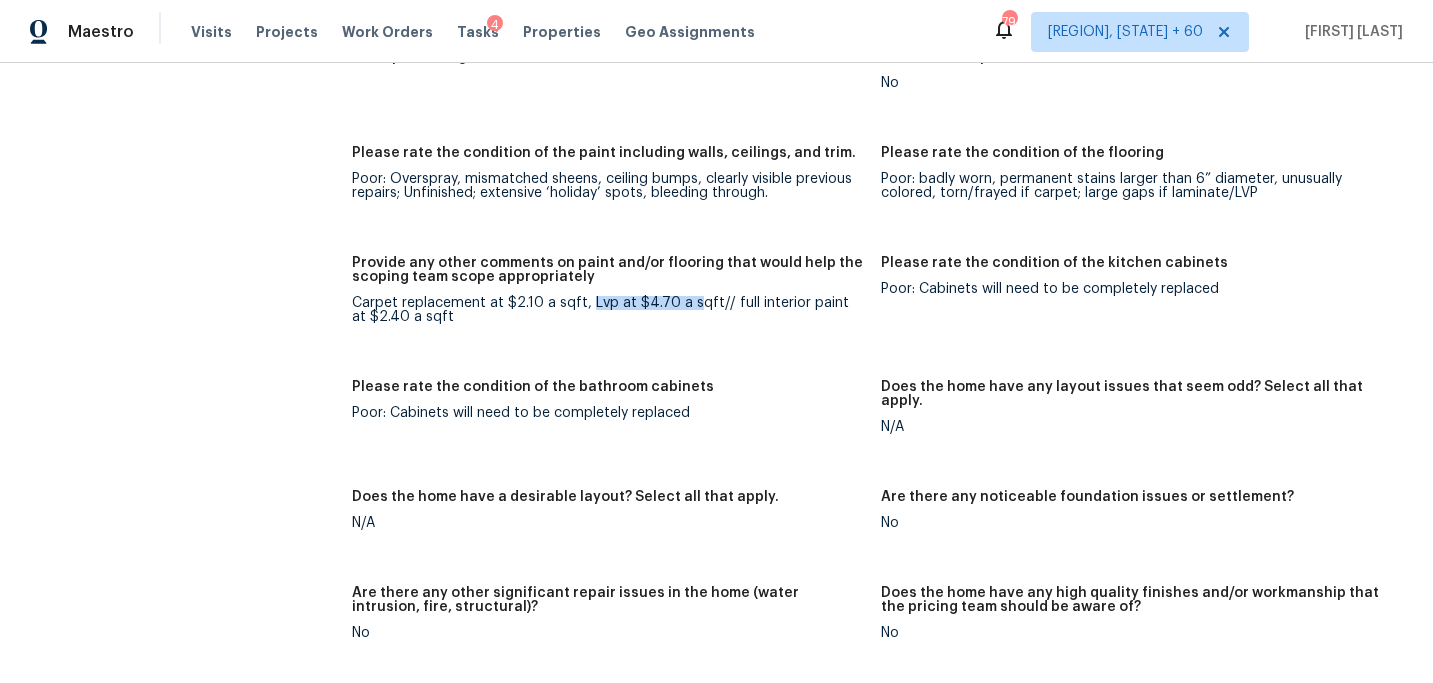 scroll, scrollTop: 2707, scrollLeft: 0, axis: vertical 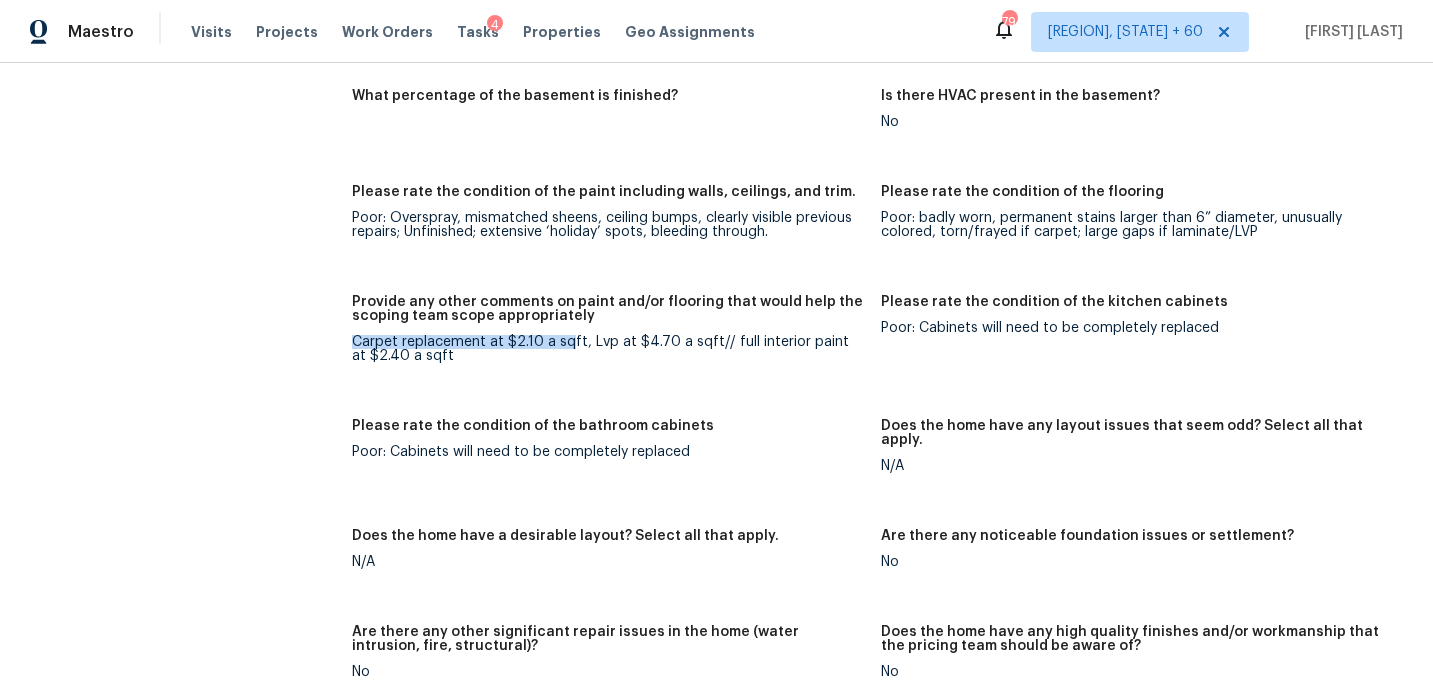 drag, startPoint x: 354, startPoint y: 325, endPoint x: 568, endPoint y: 330, distance: 214.05841 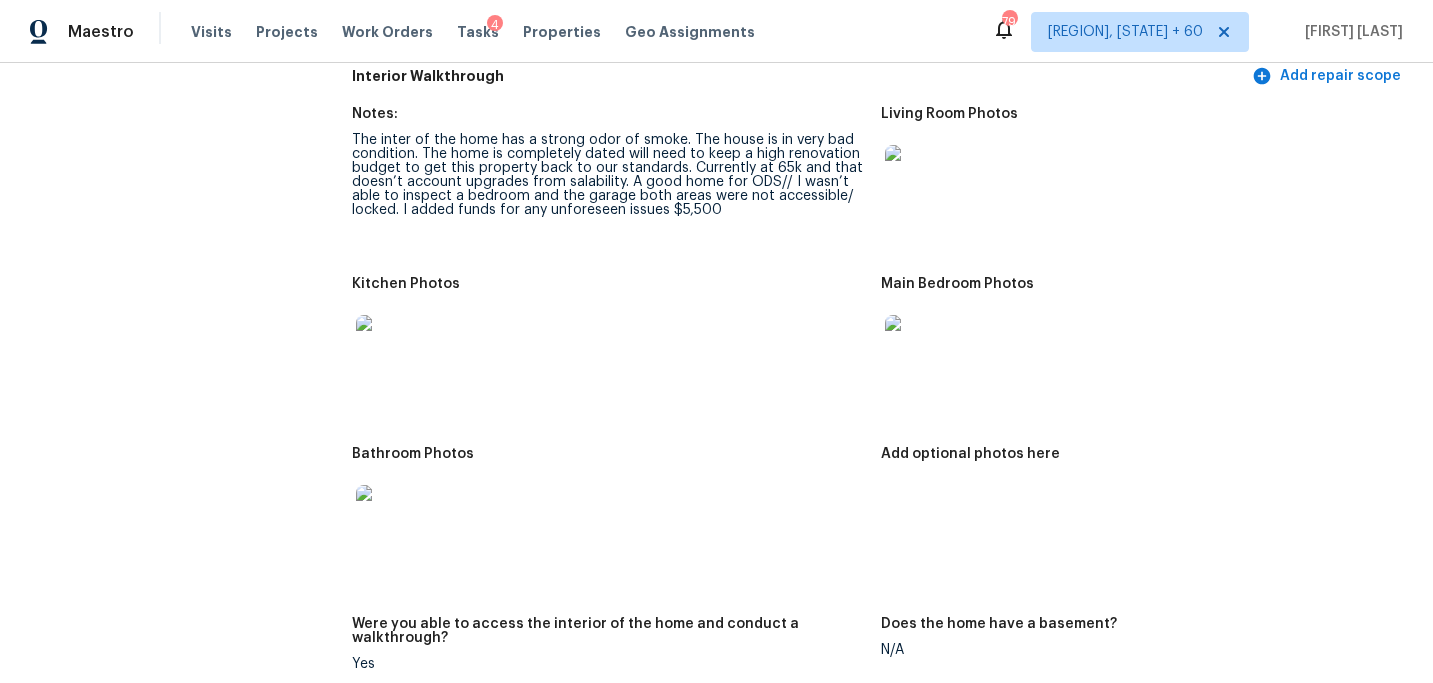 scroll, scrollTop: 1891, scrollLeft: 0, axis: vertical 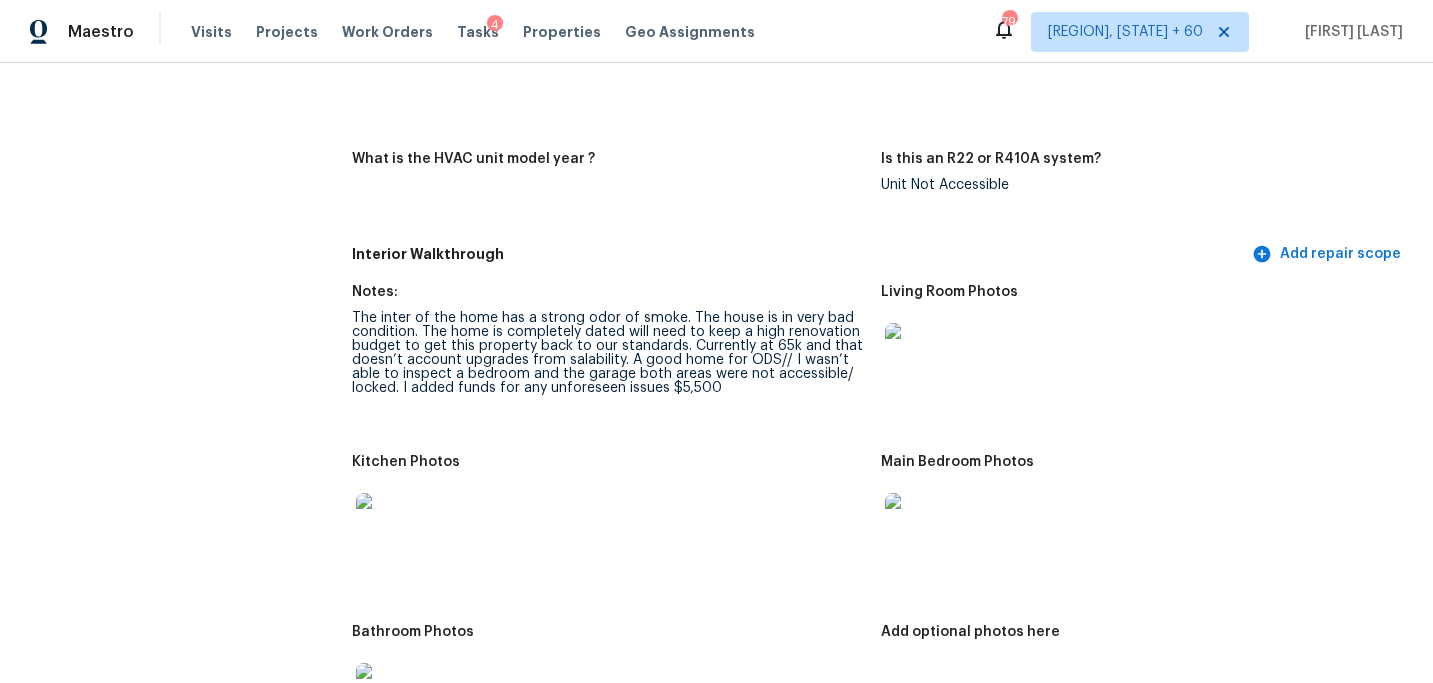 click at bounding box center (917, 355) 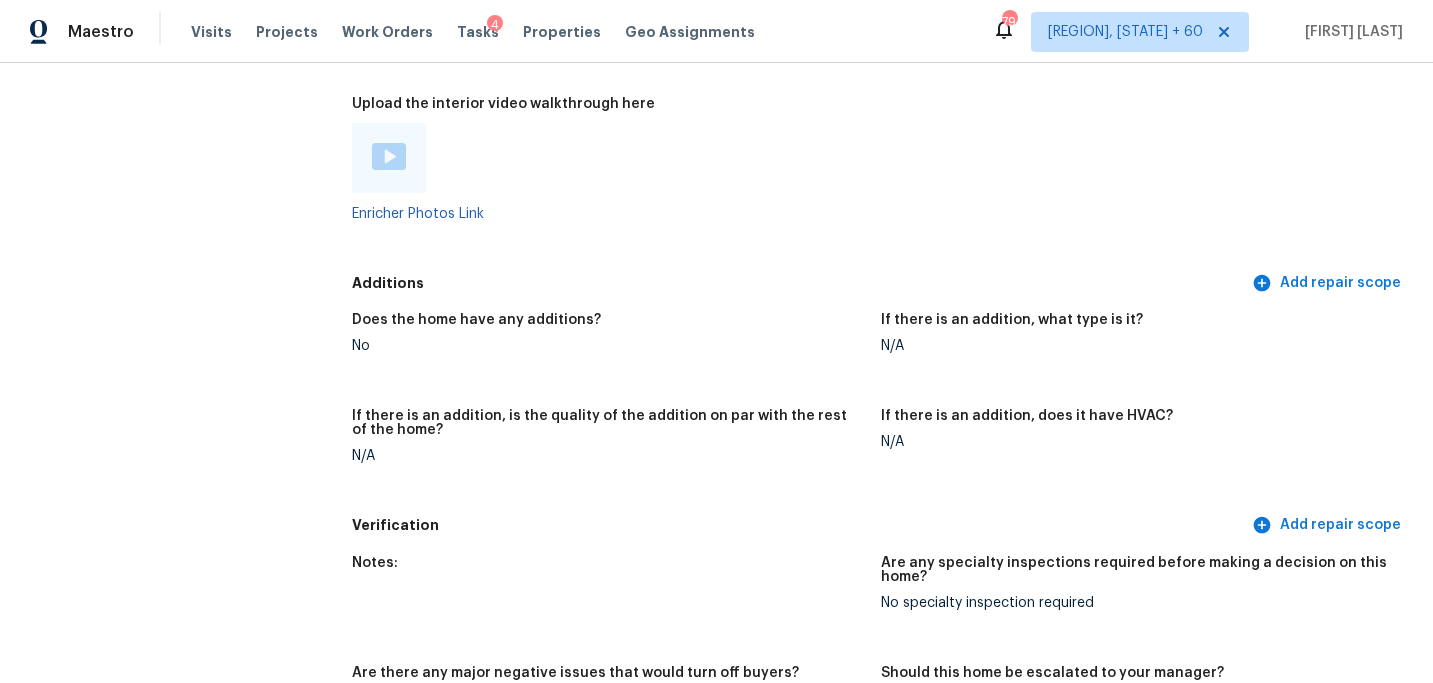 scroll, scrollTop: 3499, scrollLeft: 0, axis: vertical 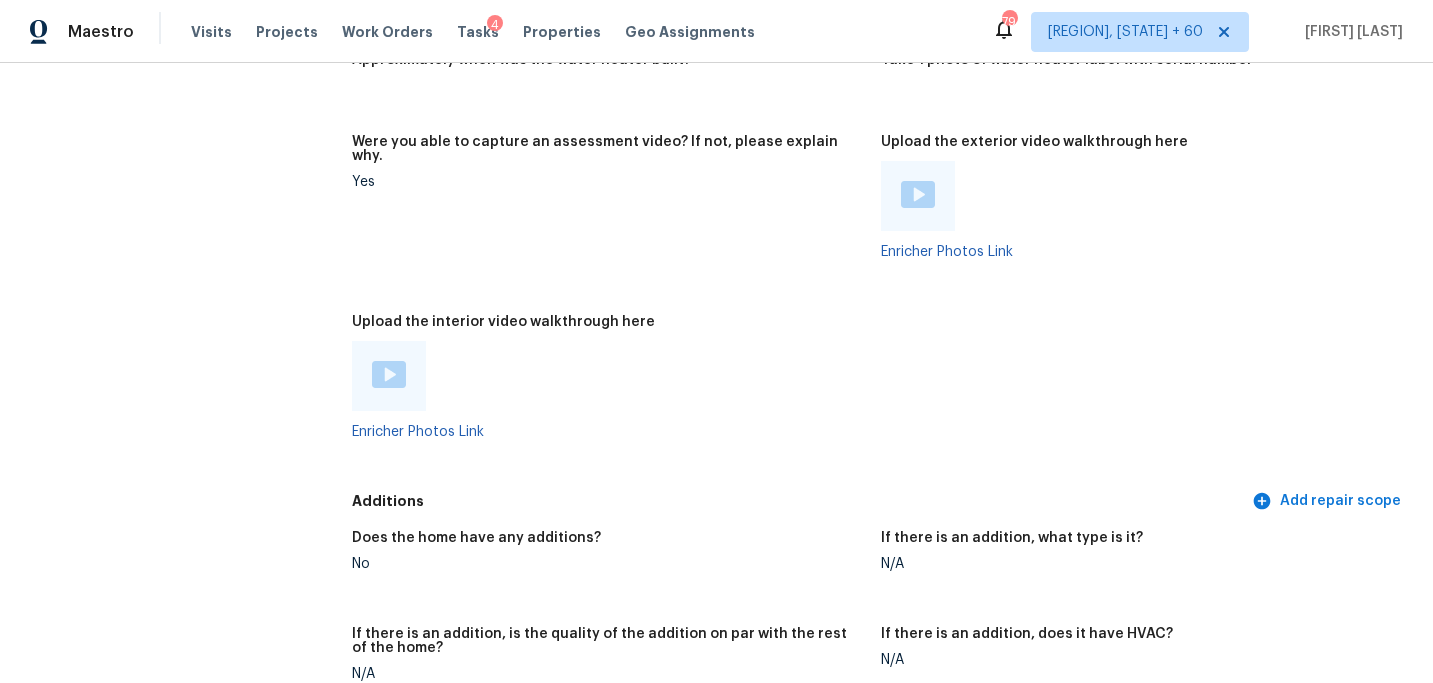 click at bounding box center [389, 374] 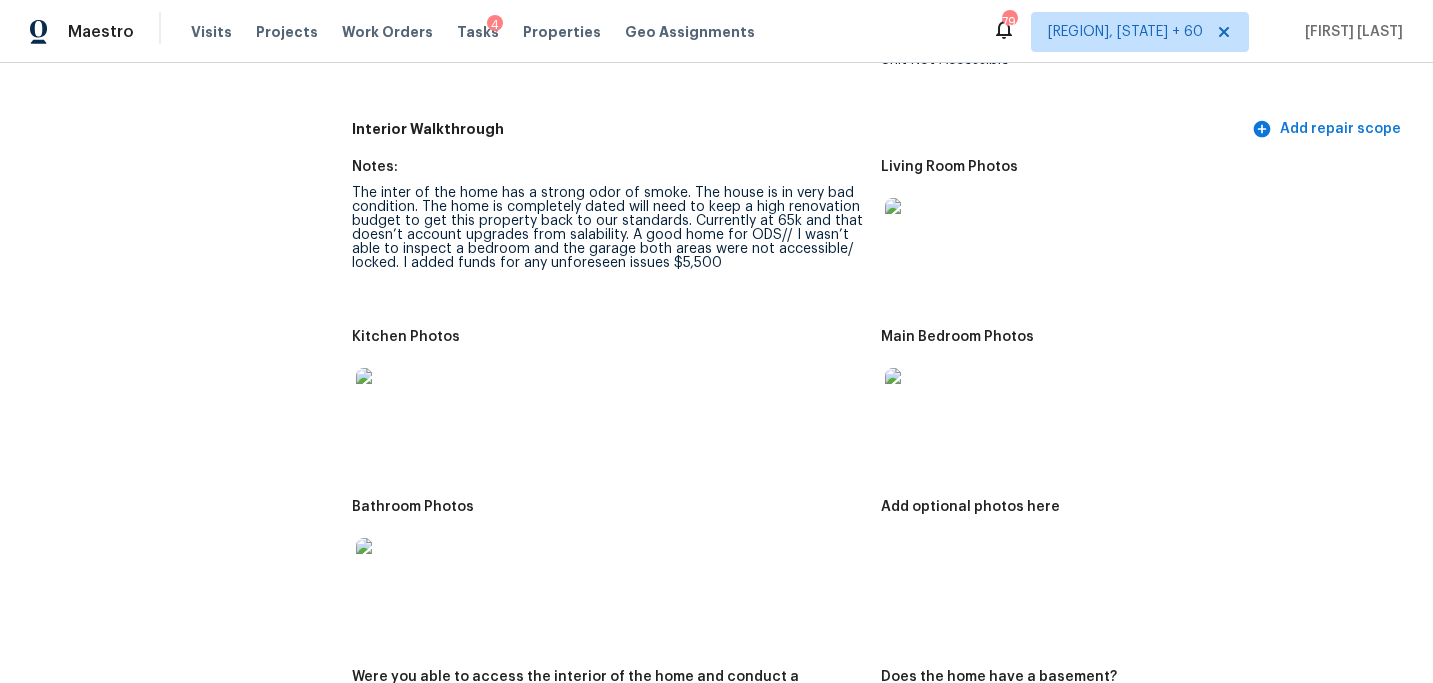 scroll, scrollTop: 1997, scrollLeft: 0, axis: vertical 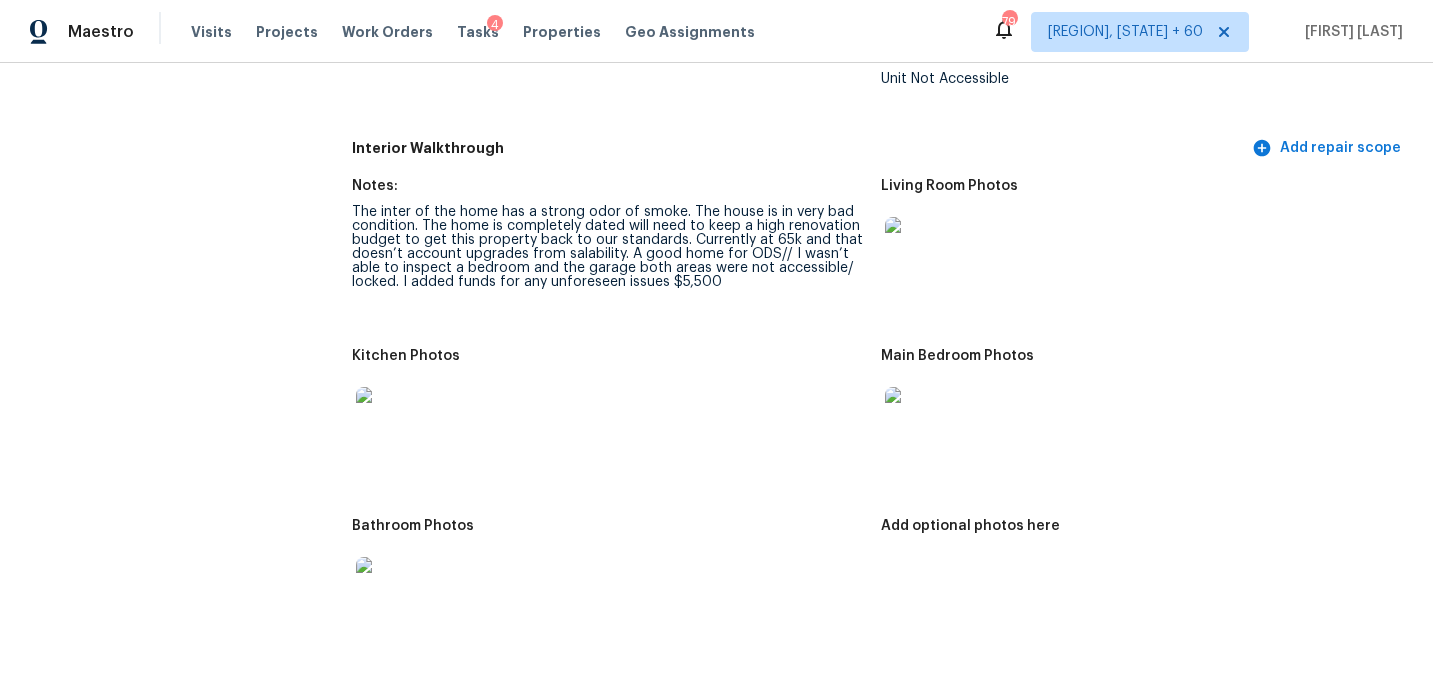 click at bounding box center [1137, 249] 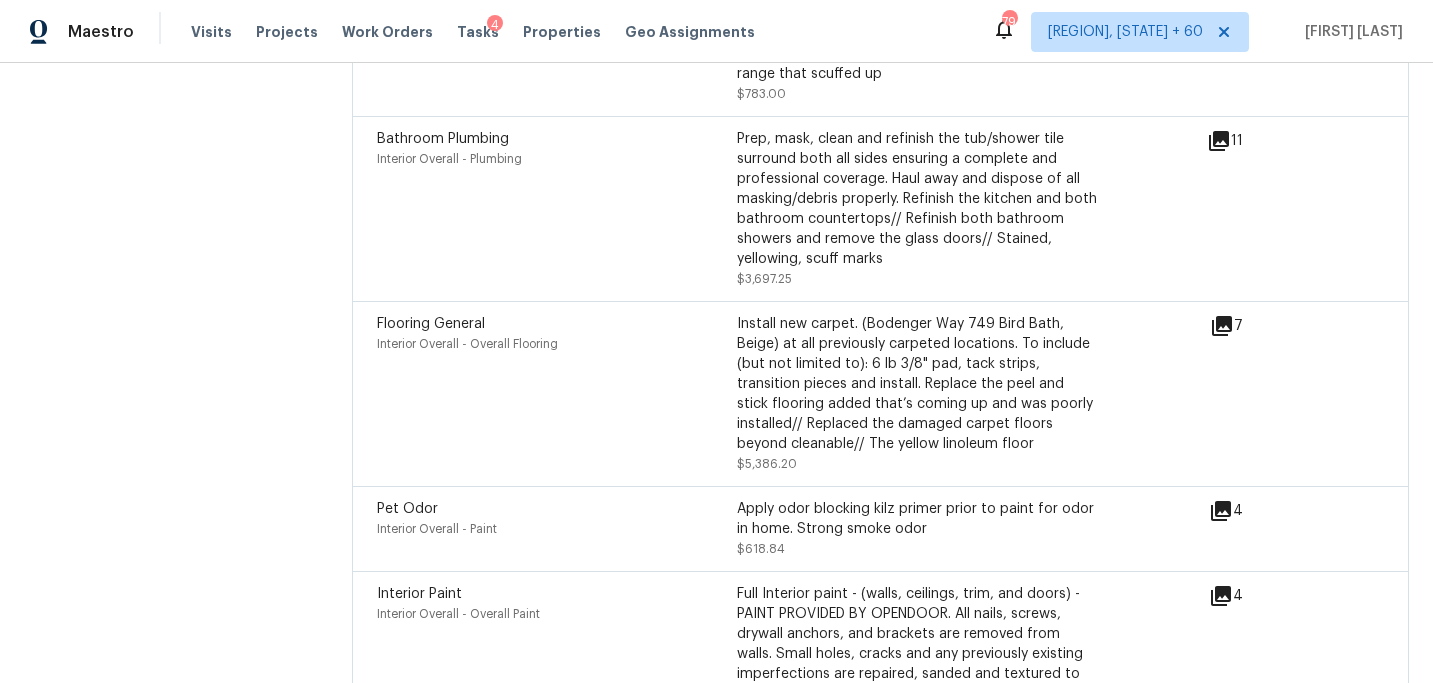 scroll, scrollTop: 5097, scrollLeft: 0, axis: vertical 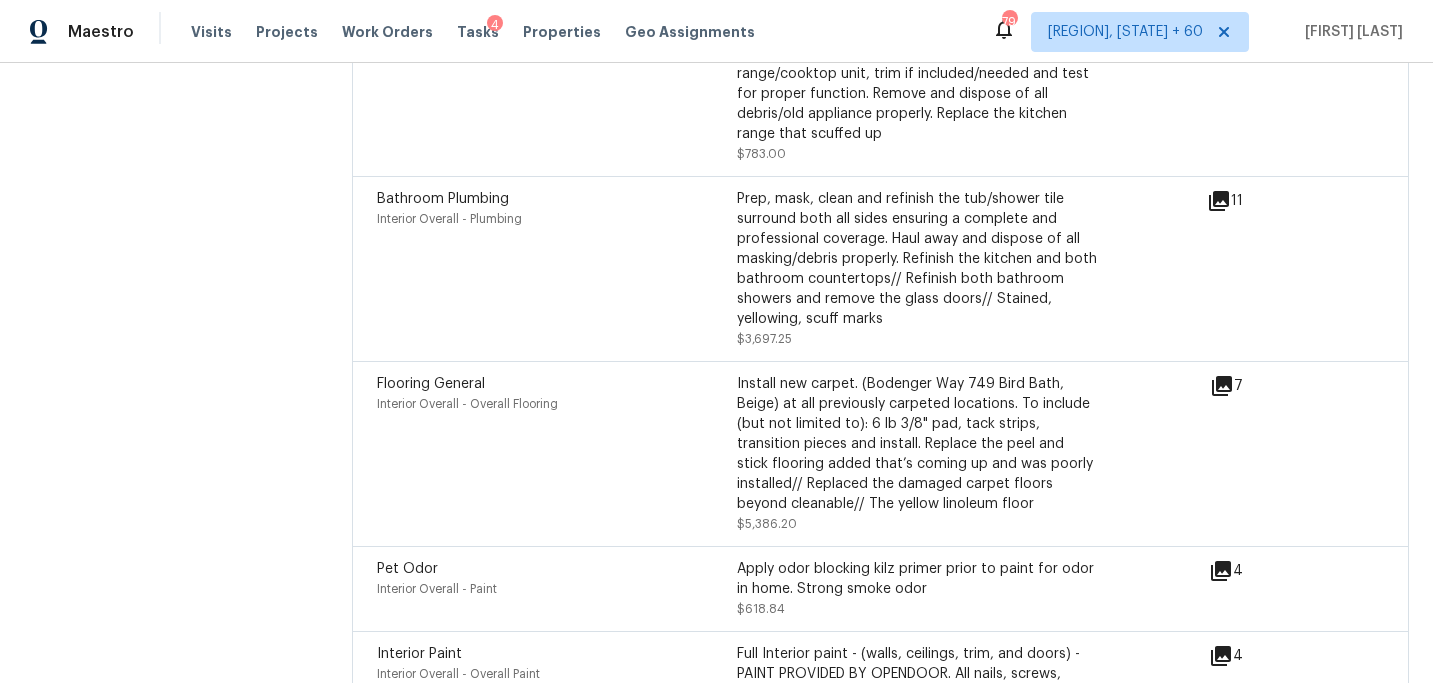 click on "11" at bounding box center [1257, 201] 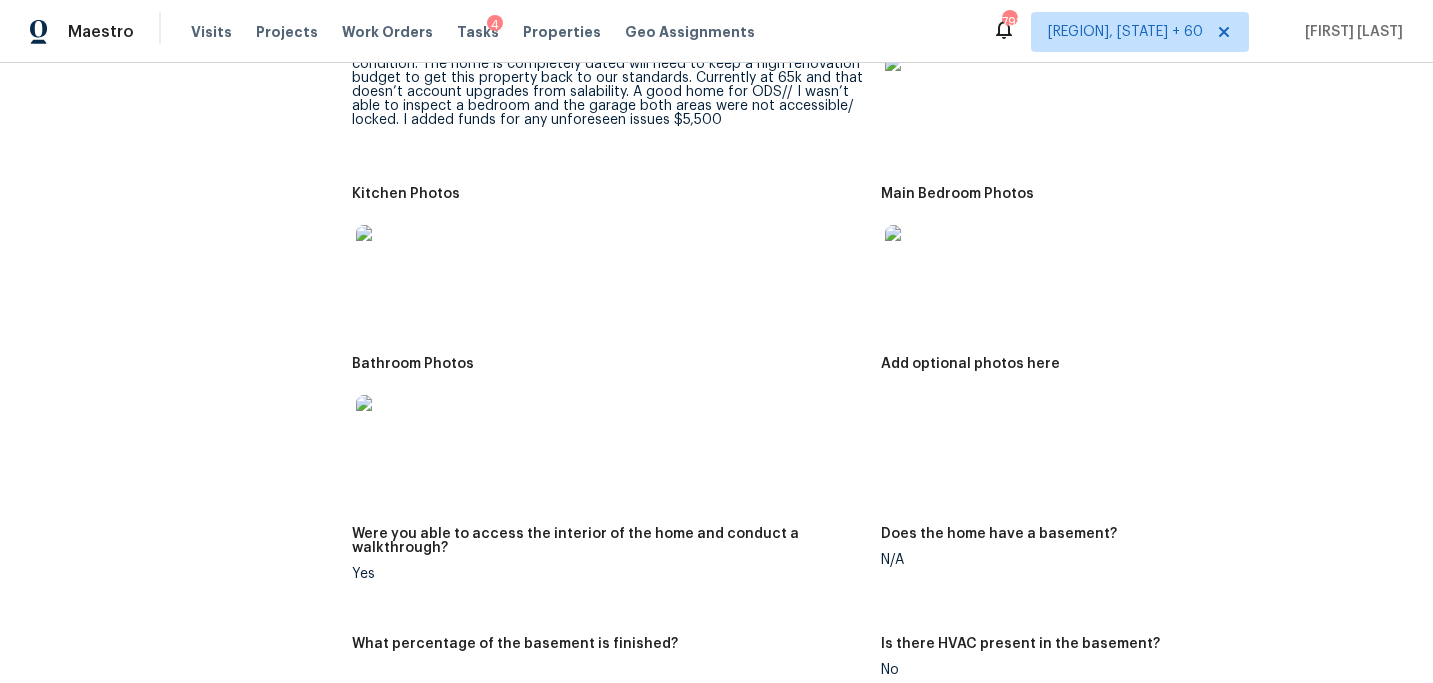 scroll, scrollTop: 2139, scrollLeft: 0, axis: vertical 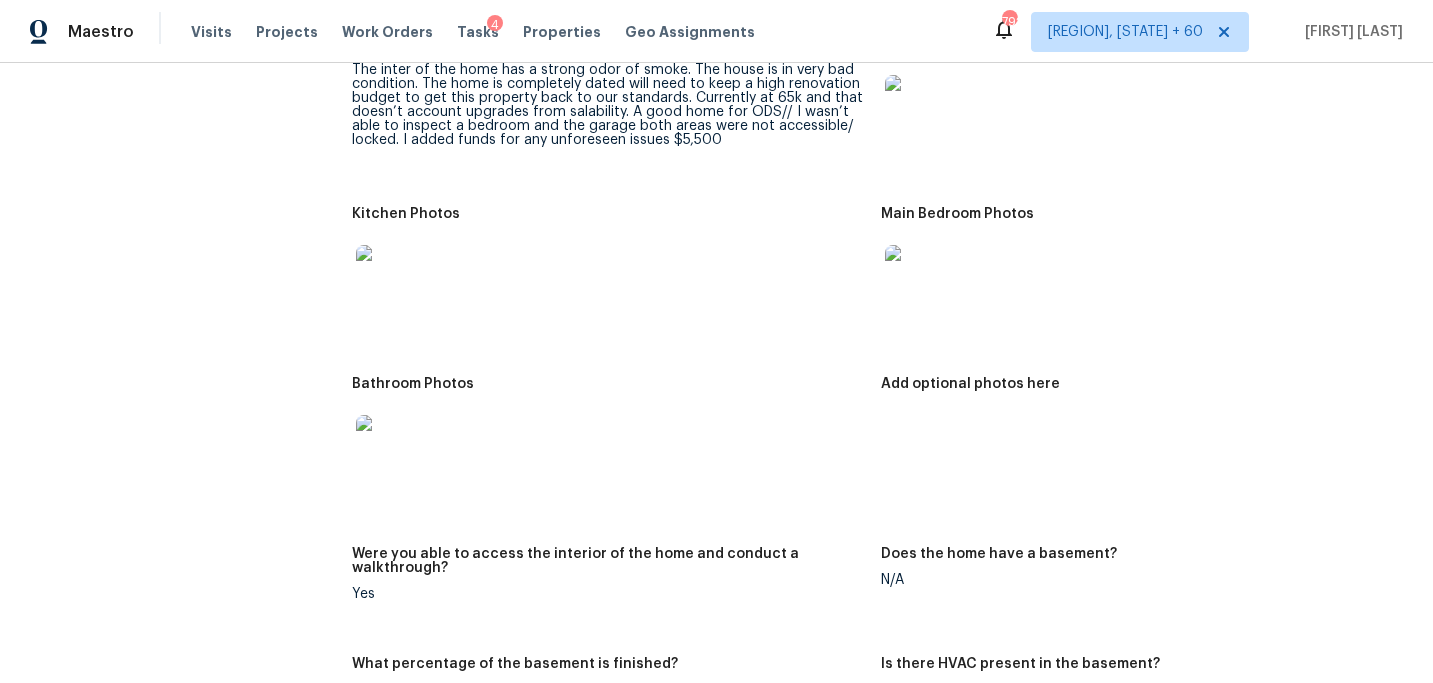 click at bounding box center [388, 277] 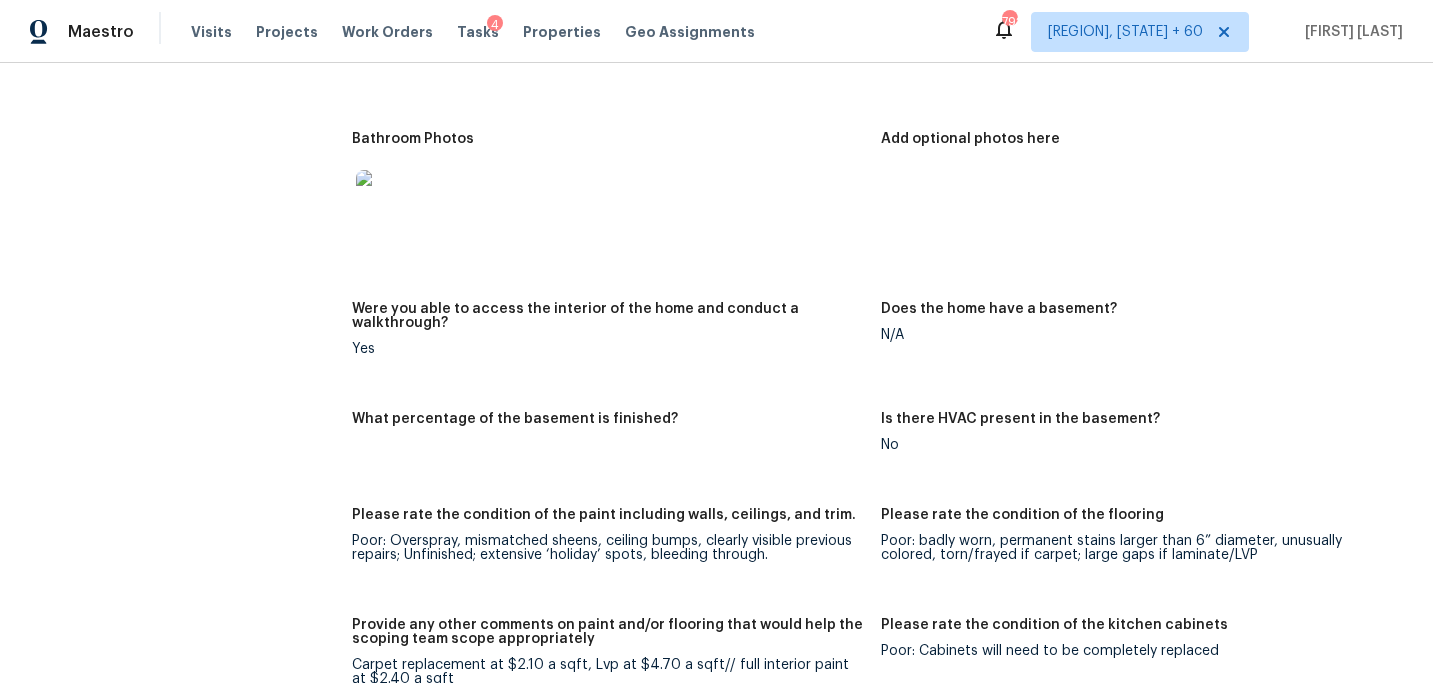 scroll, scrollTop: 2201, scrollLeft: 0, axis: vertical 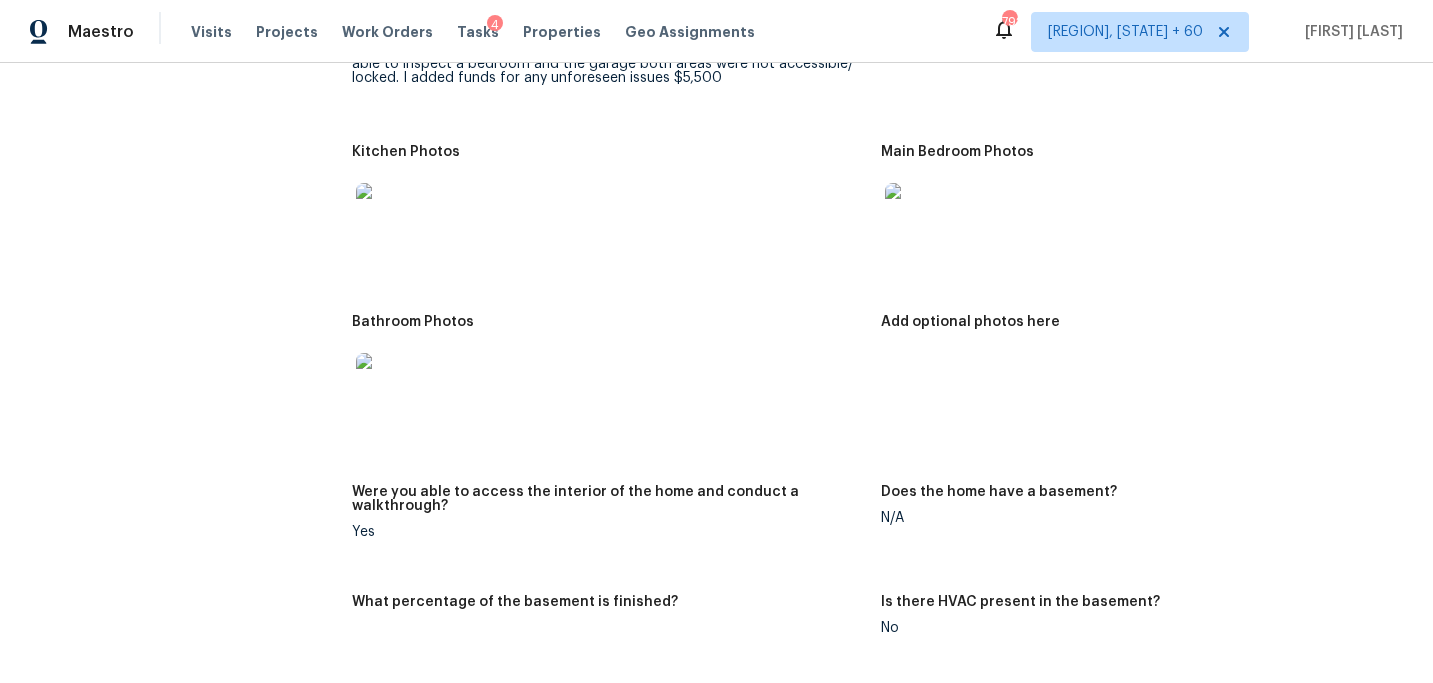 click at bounding box center [388, 385] 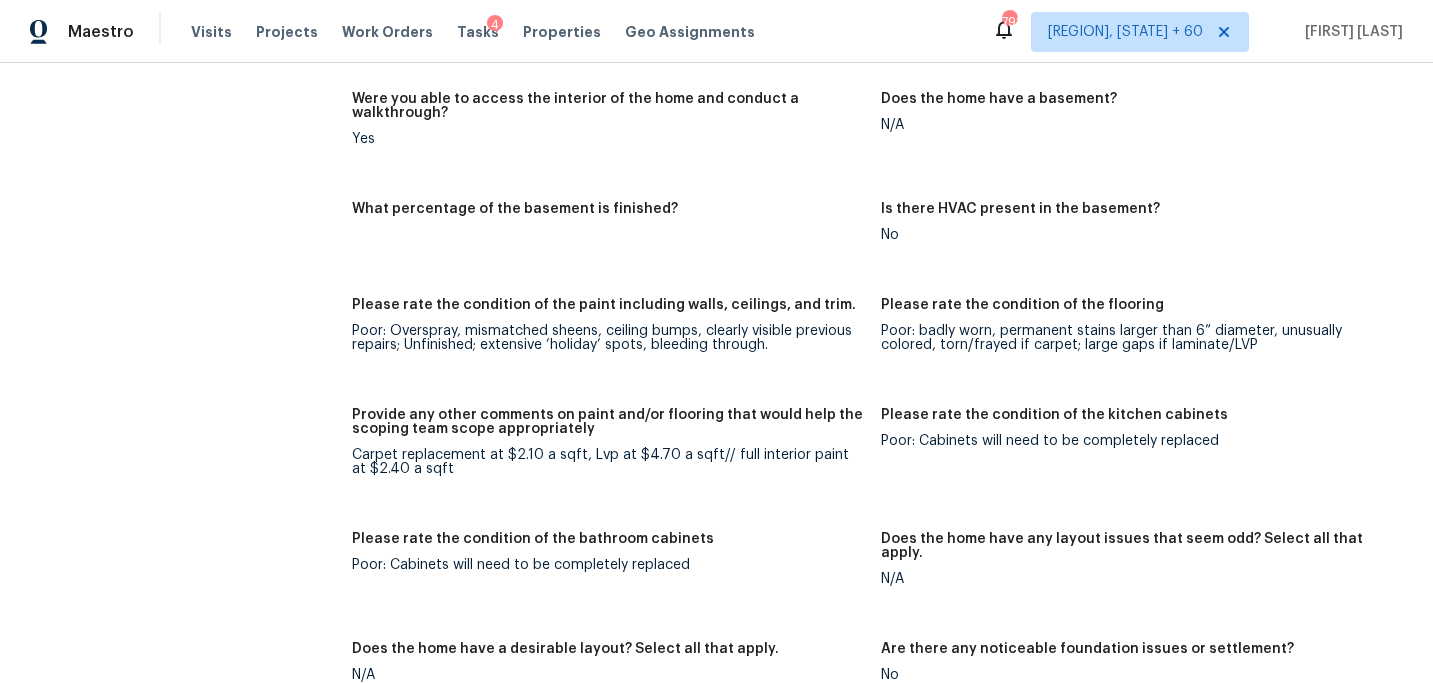 scroll, scrollTop: 2842, scrollLeft: 0, axis: vertical 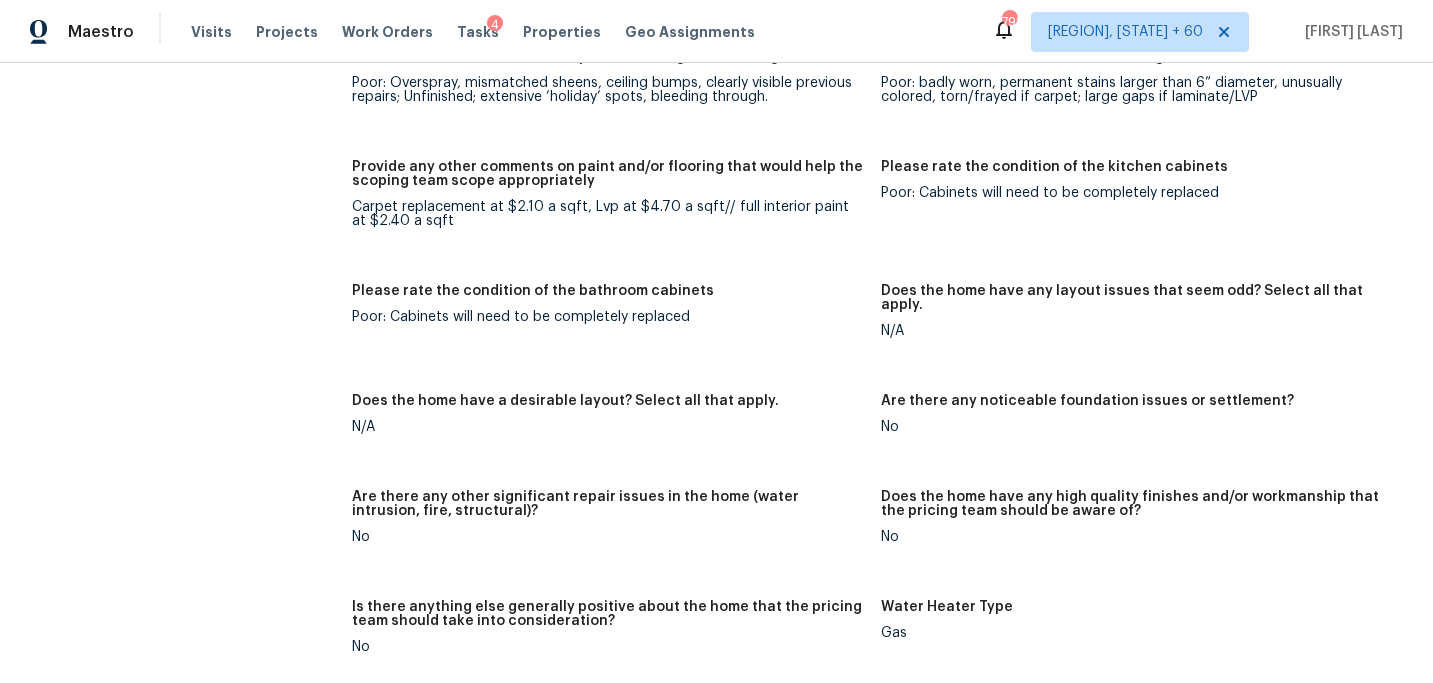 click on "Notes: The inter of the home has a strong odor of smoke. The house is in very bad condition. The home is completely dated will need to keep a high renovation budget to get this property back to our standards. Currently at 65k and that doesn’t account upgrades from salability. A good home for ODS// I wasn’t able to inspect a bedroom and the garage both areas were not accessible/ locked. I added funds for any unforeseen issues $5,500 Living Room Photos Kitchen Photos Main Bedroom Photos Bathroom Photos Add optional photos here Were you able to access the interior of the home and conduct a walkthrough? Yes Does the home have a basement? N/A What percentage of the basement is finished? Is there HVAC present in the basement? No Please rate the condition of the paint including walls, ceilings, and trim. Poor: Overspray, mismatched sheens, ceiling bumps, clearly visible previous repairs; Unfinished; extensive ‘holiday’ spots, bleeding through. Please rate the condition of the flooring N/A N/A No No No No Gas" at bounding box center [880, 231] 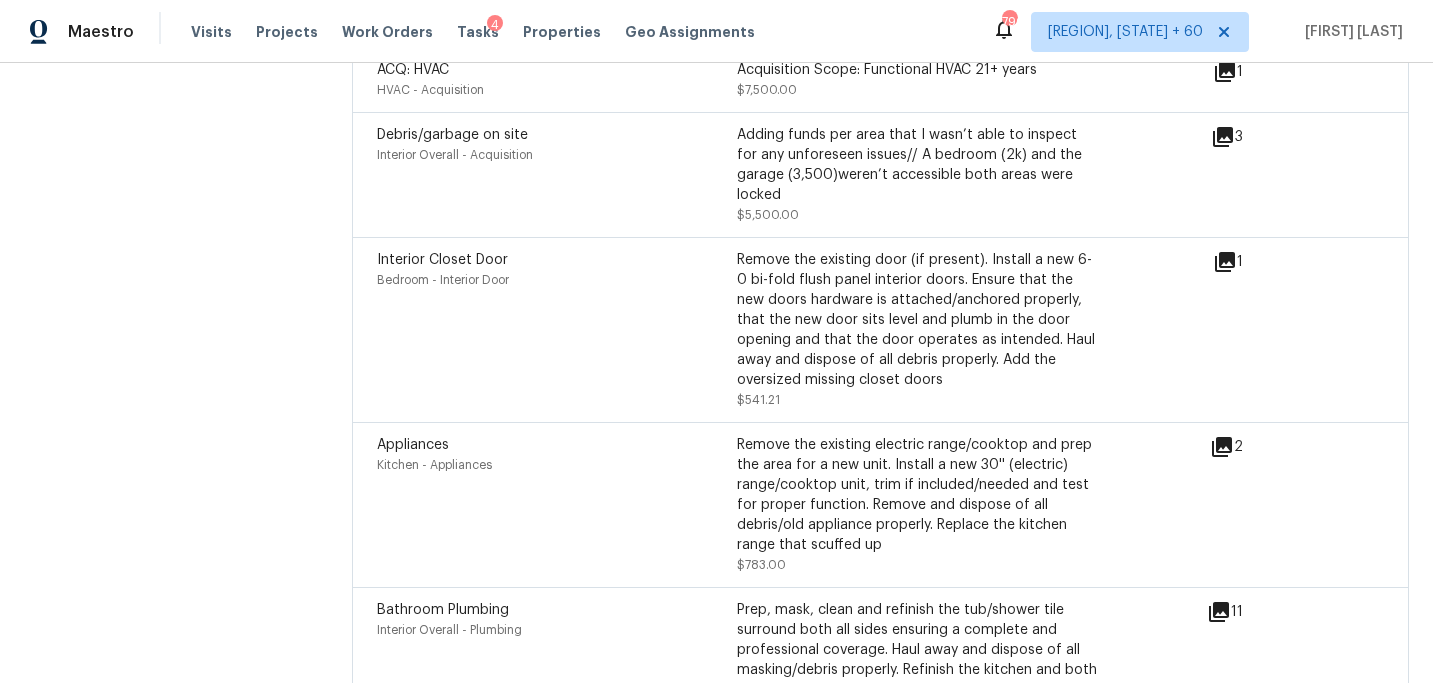 scroll, scrollTop: 4665, scrollLeft: 0, axis: vertical 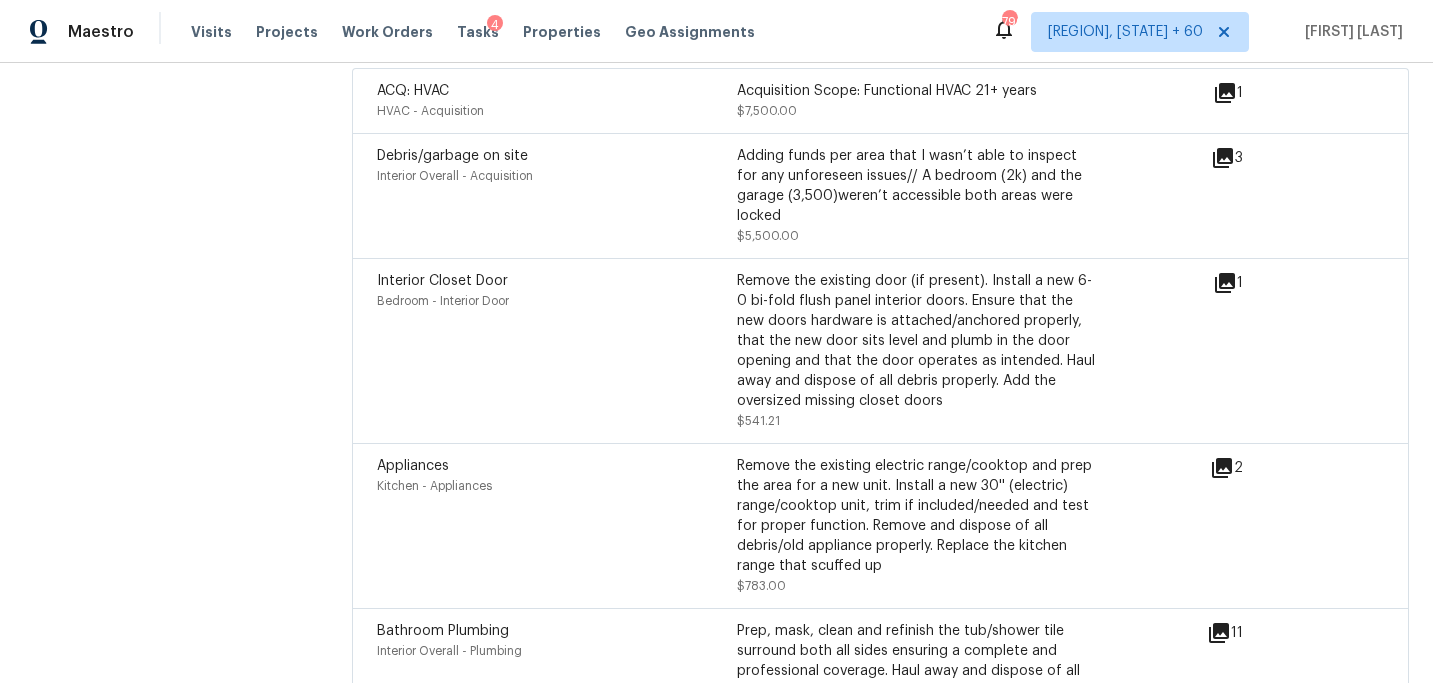 click 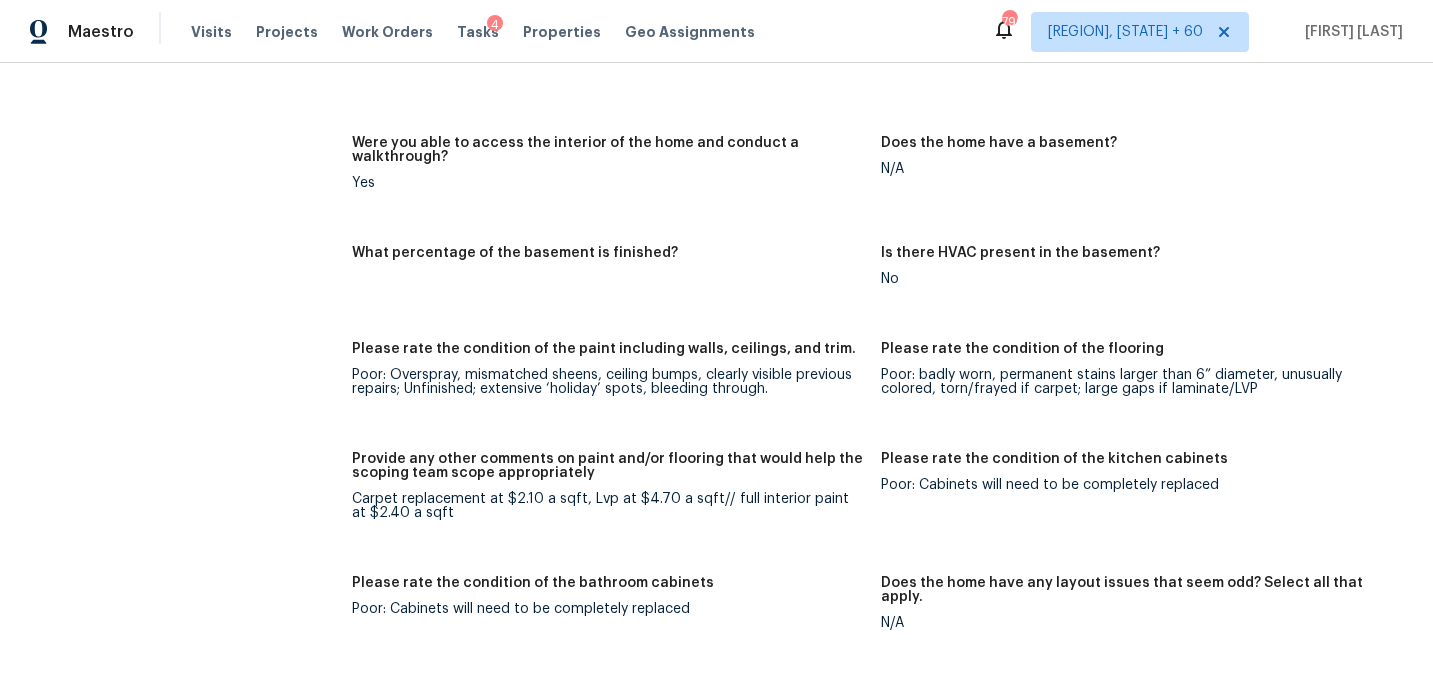 scroll, scrollTop: 2654, scrollLeft: 0, axis: vertical 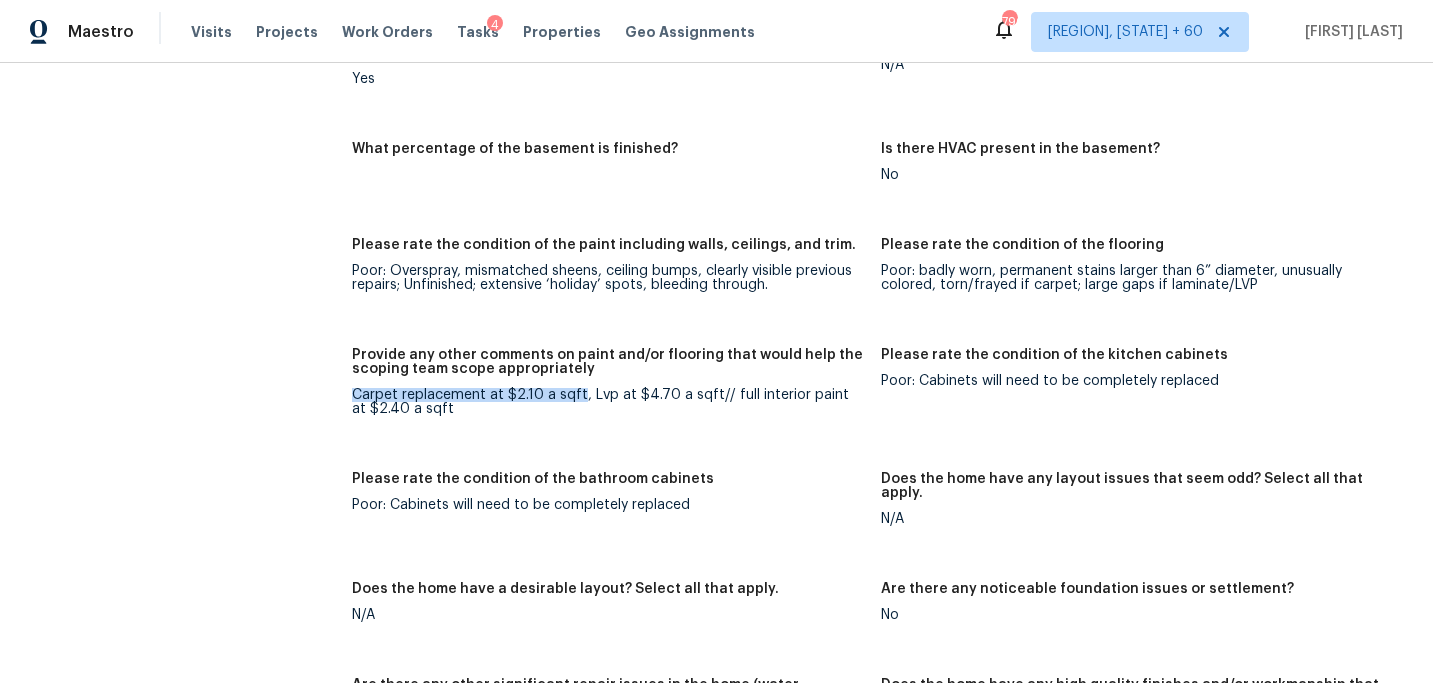 drag, startPoint x: 353, startPoint y: 382, endPoint x: 579, endPoint y: 379, distance: 226.01991 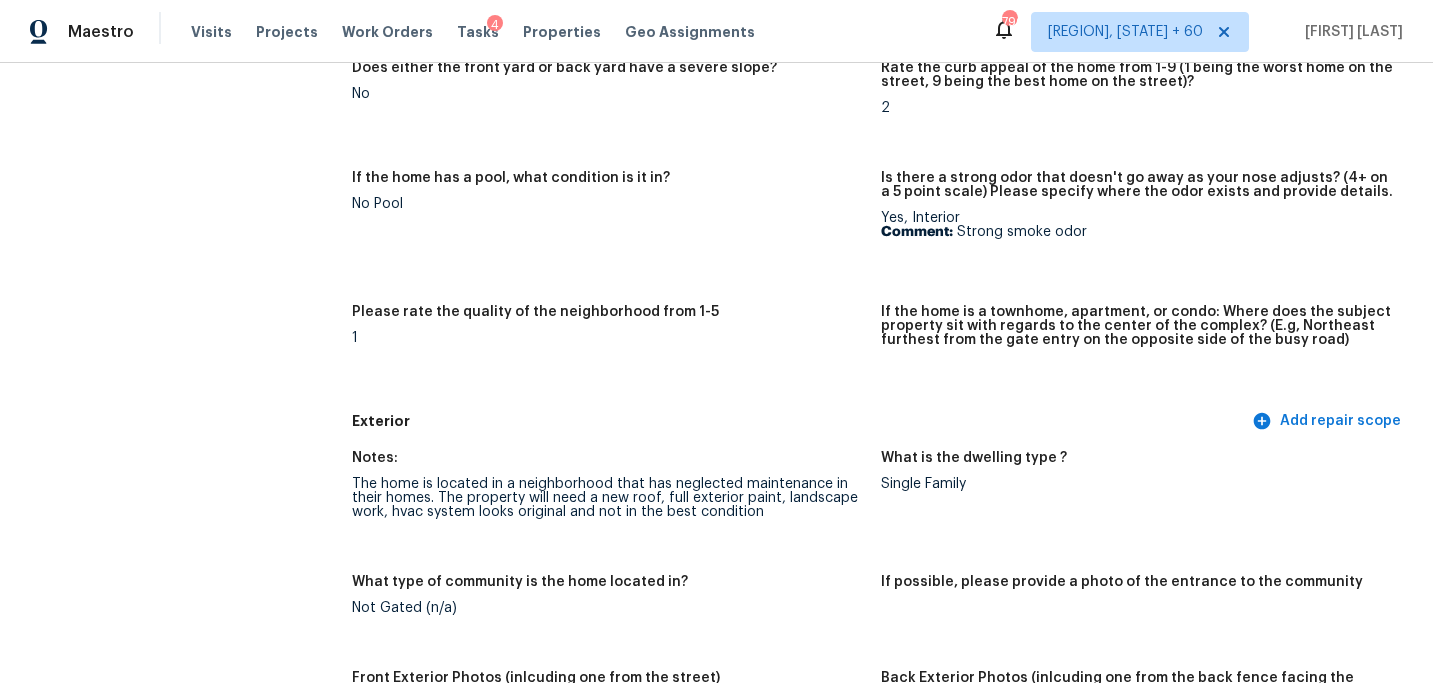scroll, scrollTop: 0, scrollLeft: 0, axis: both 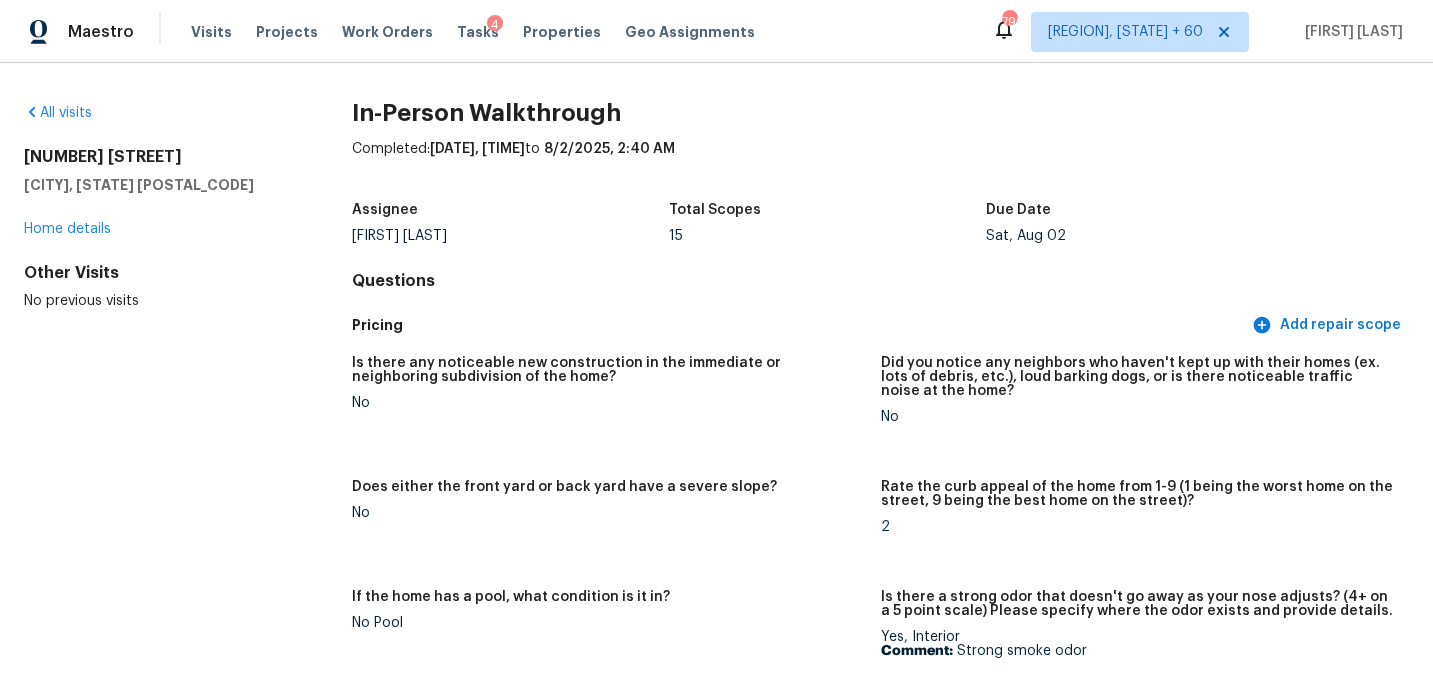 click on "All visits 7060 Farmington Way Sacramento, CA 95828 Home details Other Visits No previous visits In-Person Walkthrough Completed:  8/1/2025, 23:53 PM  to   8/2/2025, 2:40 AM Assignee Marcos Reyes Total Scopes 15 Due Date Sat, Aug 02 Questions Pricing Add repair scope Is there any noticeable new construction in the immediate or neighboring subdivision of the home? No Did you notice any neighbors who haven't kept up with their homes (ex. lots of debris, etc.), loud barking dogs, or is there noticeable traffic noise at the home? No Does either the front yard or back yard have a severe slope? No Rate the curb appeal of the home from 1-9 (1 being the worst home on the street, 9 being the best home on the street)? 2 If the home has a pool, what condition is it in? No Pool Is there a strong odor that doesn't go away as your nose adjusts? (4+ on a 5 point scale) Please specify where the odor exists and provide details. Yes, Interior Comment:   Strong smoke odor Please rate the quality of the neighborhood from 1-5 1" at bounding box center (716, 373) 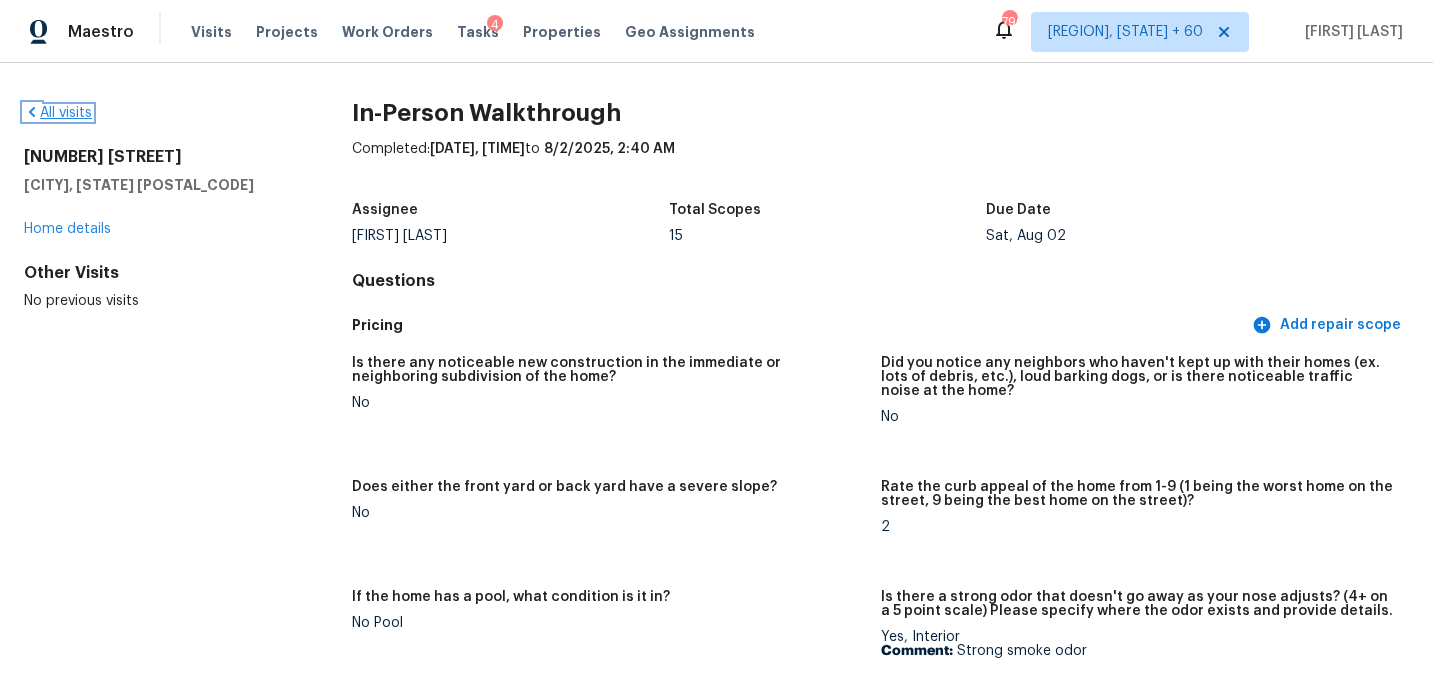 click on "All visits" at bounding box center (58, 113) 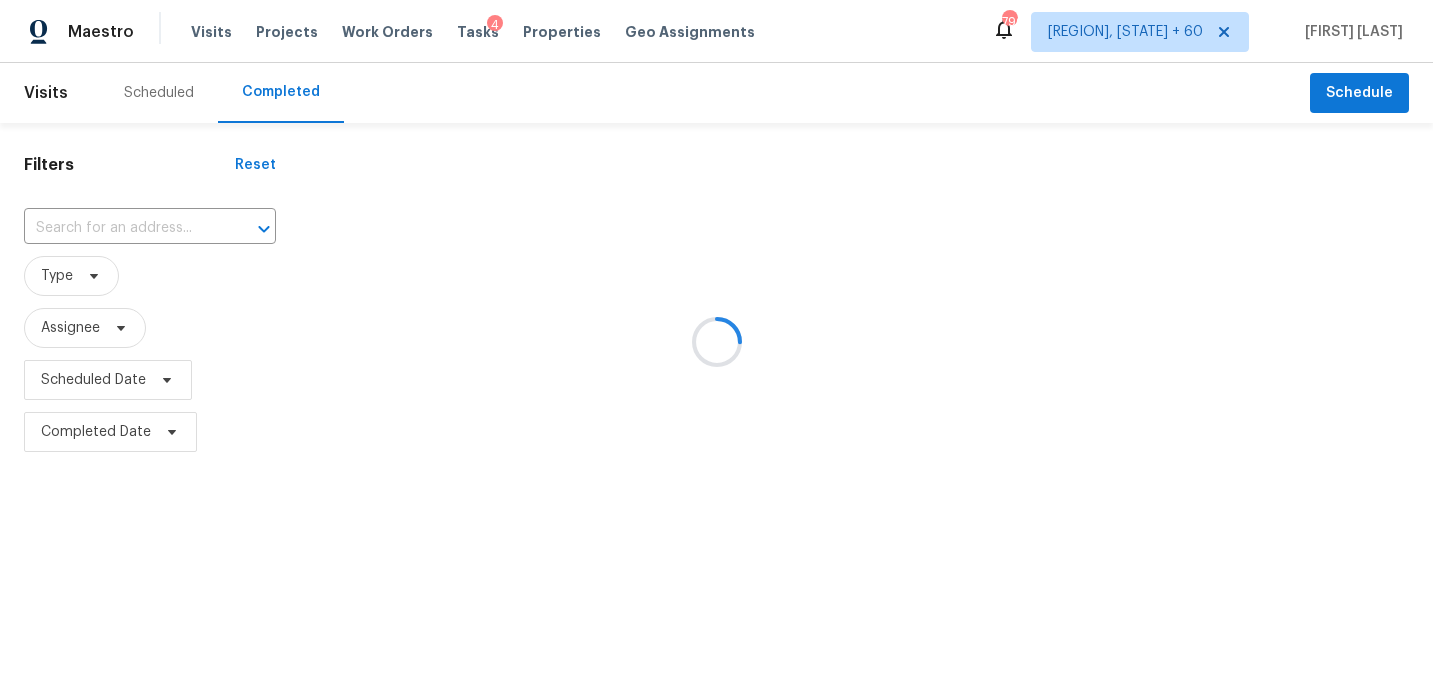 click at bounding box center (716, 341) 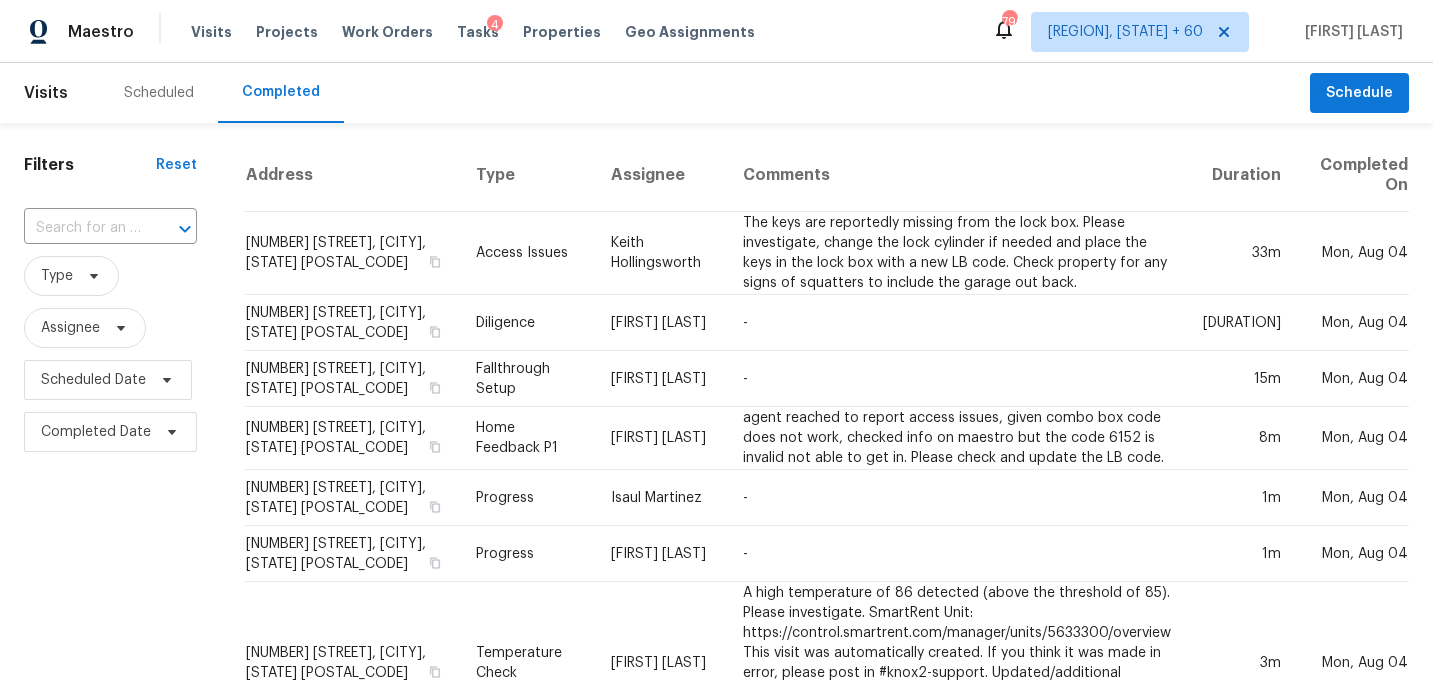 click at bounding box center [82, 228] 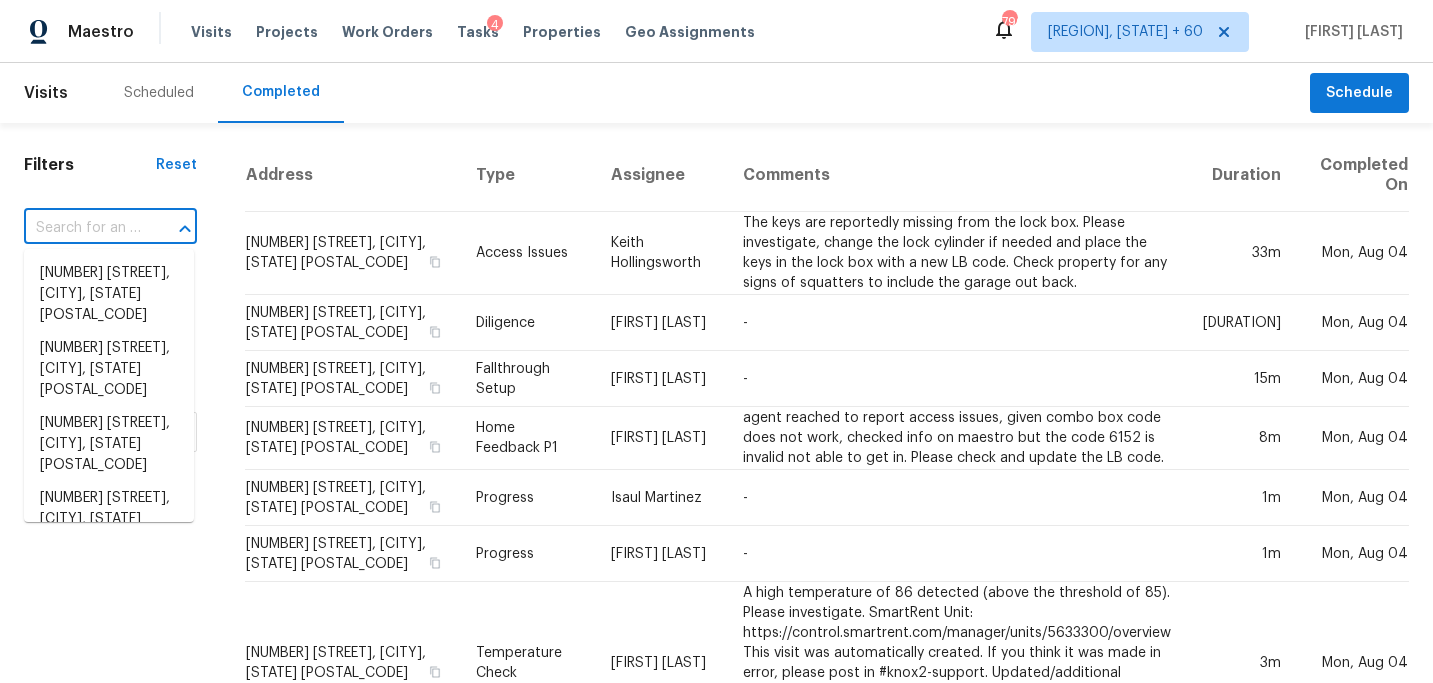 paste on "[NUMBER] [STREET], [CITY], [STATE], [POSTAL_CODE]" 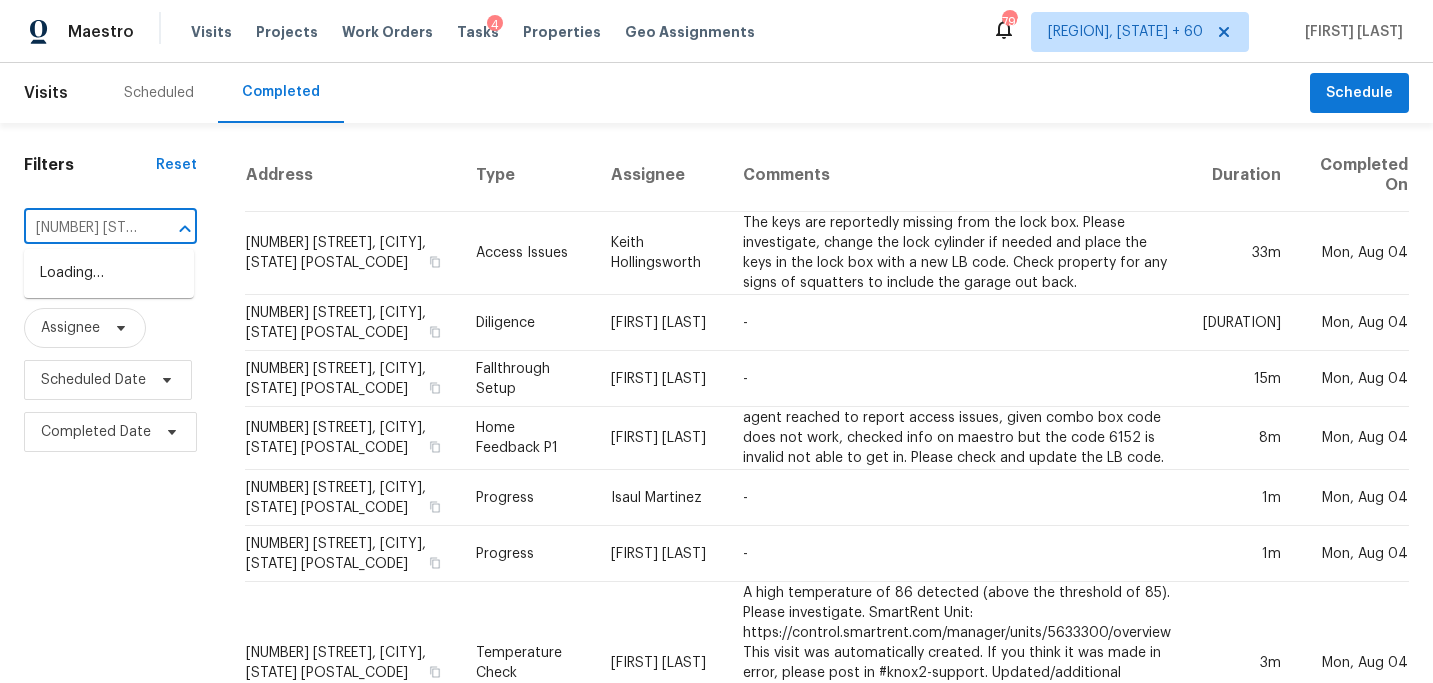 scroll, scrollTop: 0, scrollLeft: 143, axis: horizontal 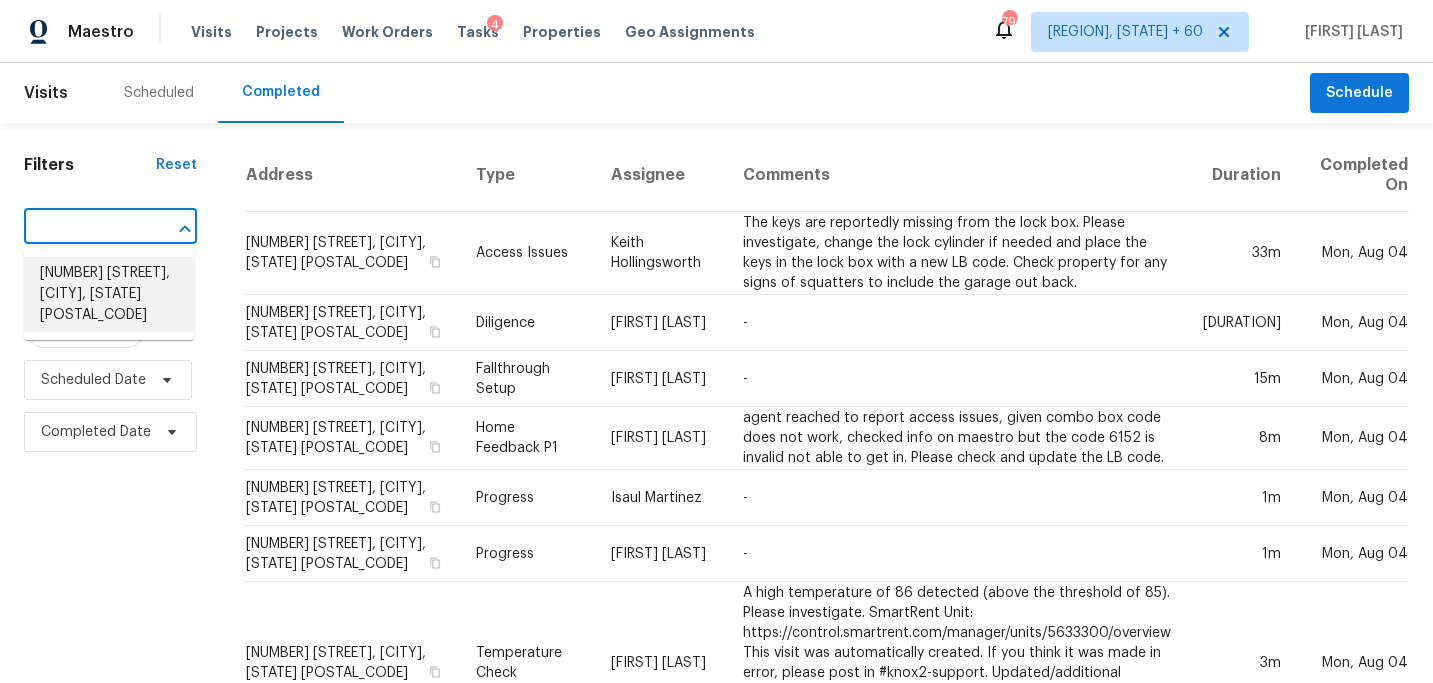 click on "[NUMBER] [STREET], [CITY], [STATE] [POSTAL_CODE]" at bounding box center [109, 294] 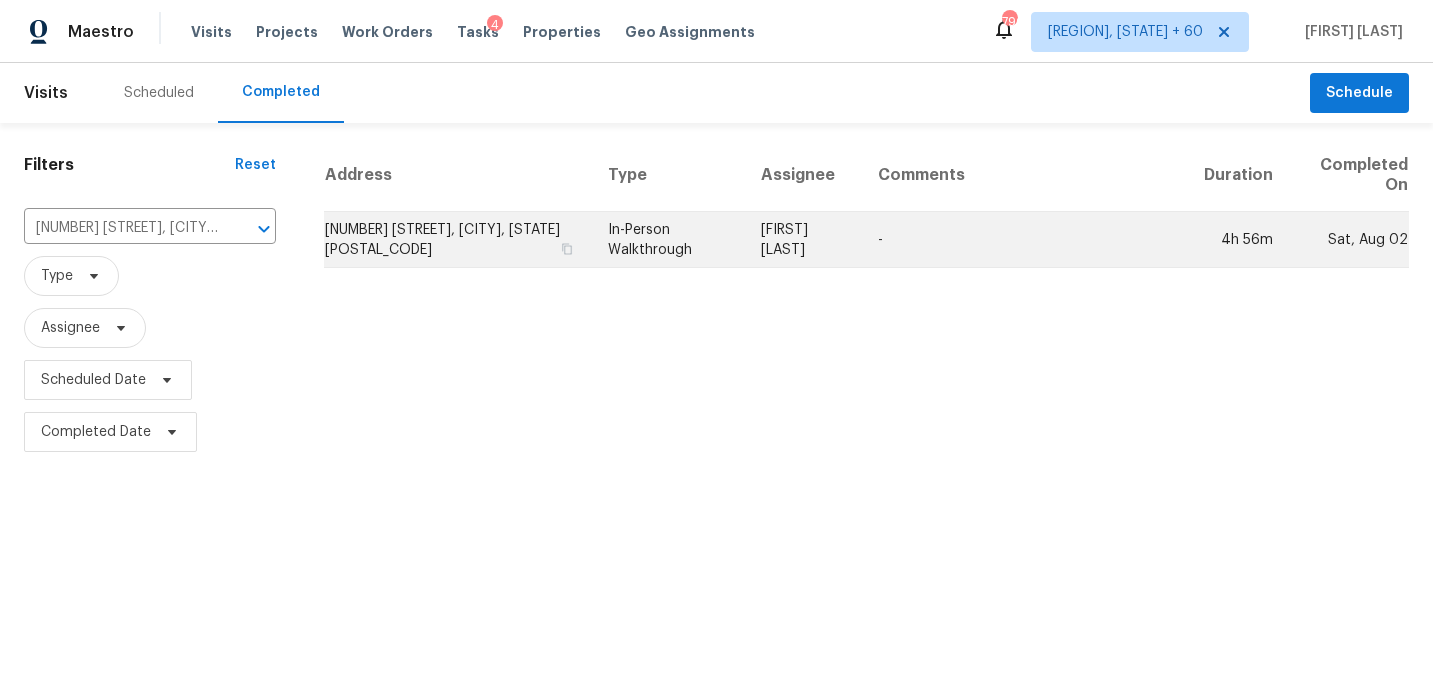 click on "In-Person Walkthrough" at bounding box center [668, 240] 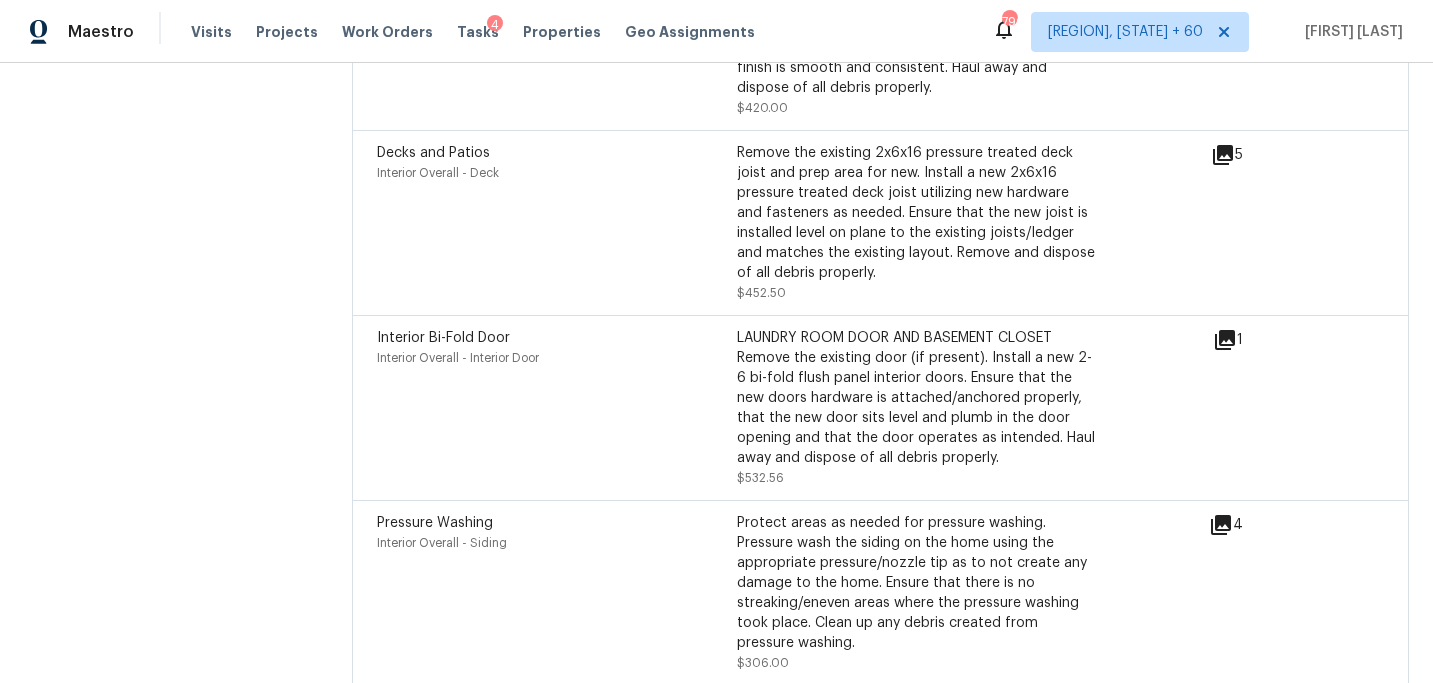 scroll, scrollTop: 6956, scrollLeft: 0, axis: vertical 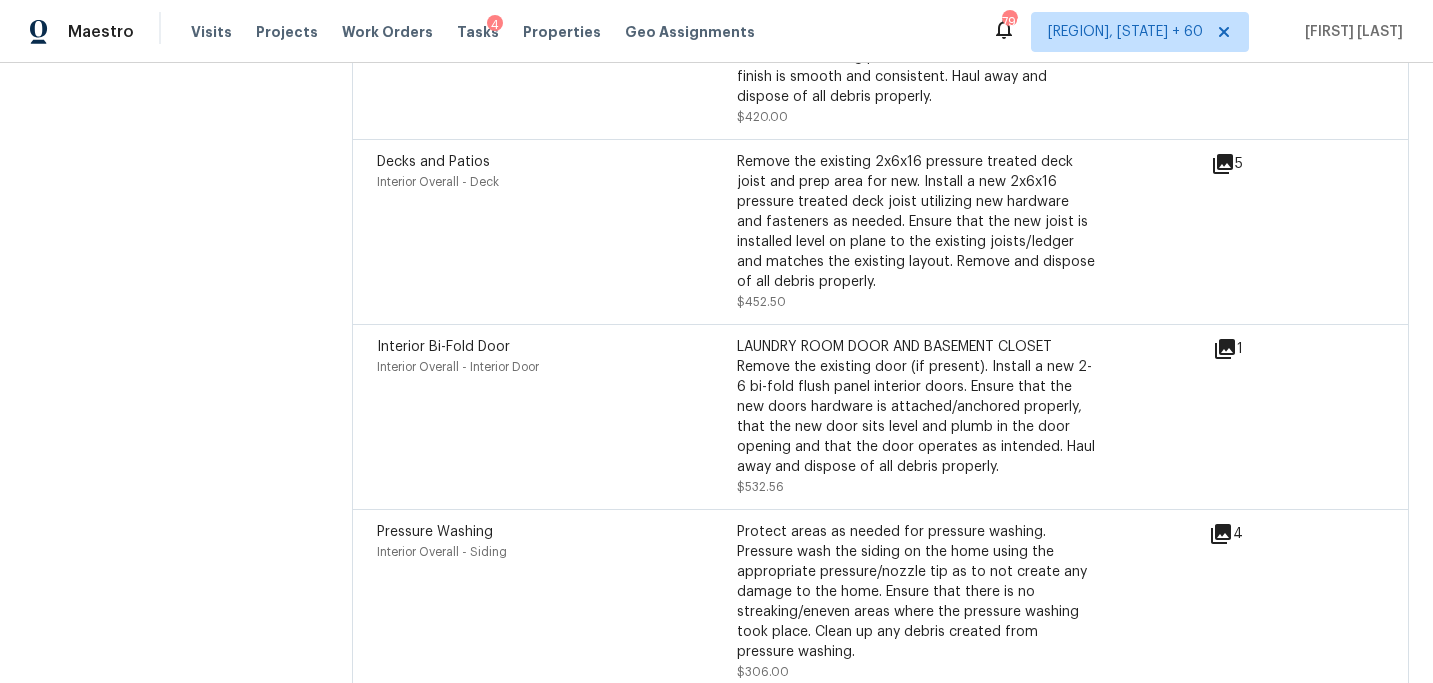 click 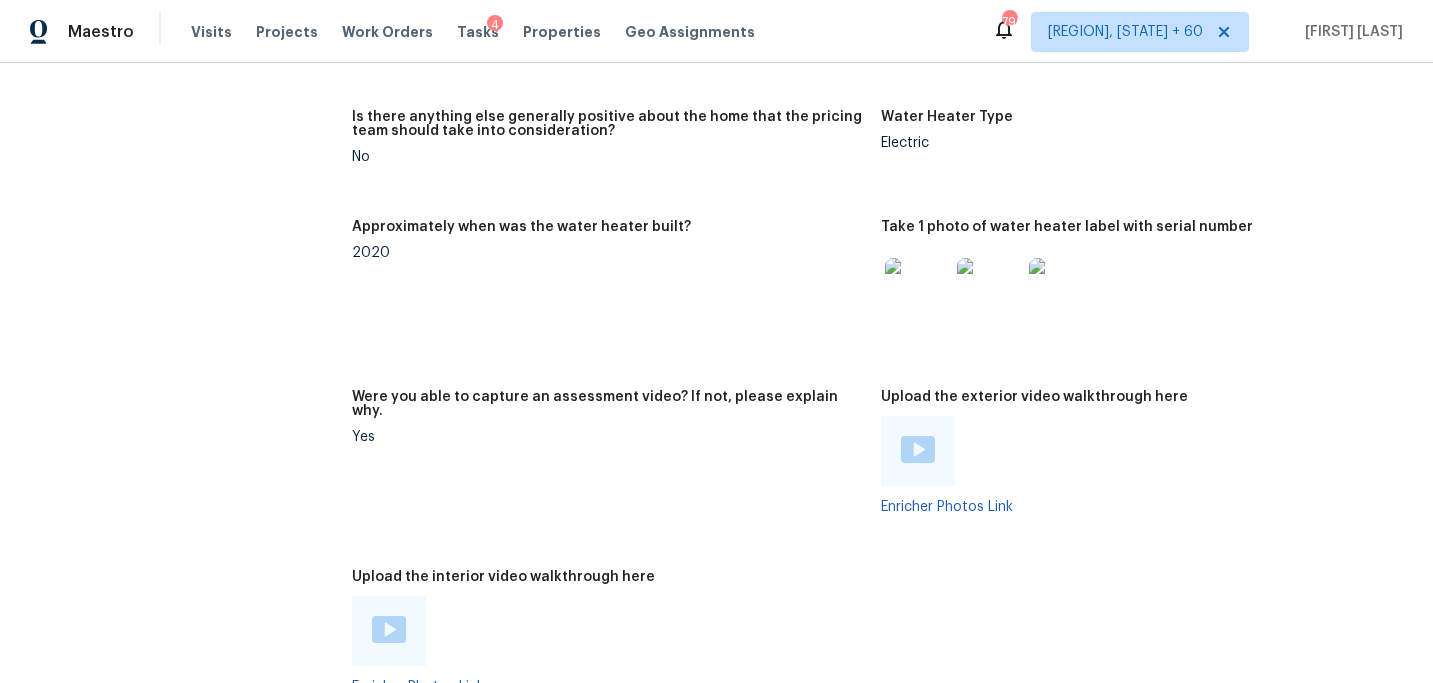 scroll, scrollTop: 4590, scrollLeft: 0, axis: vertical 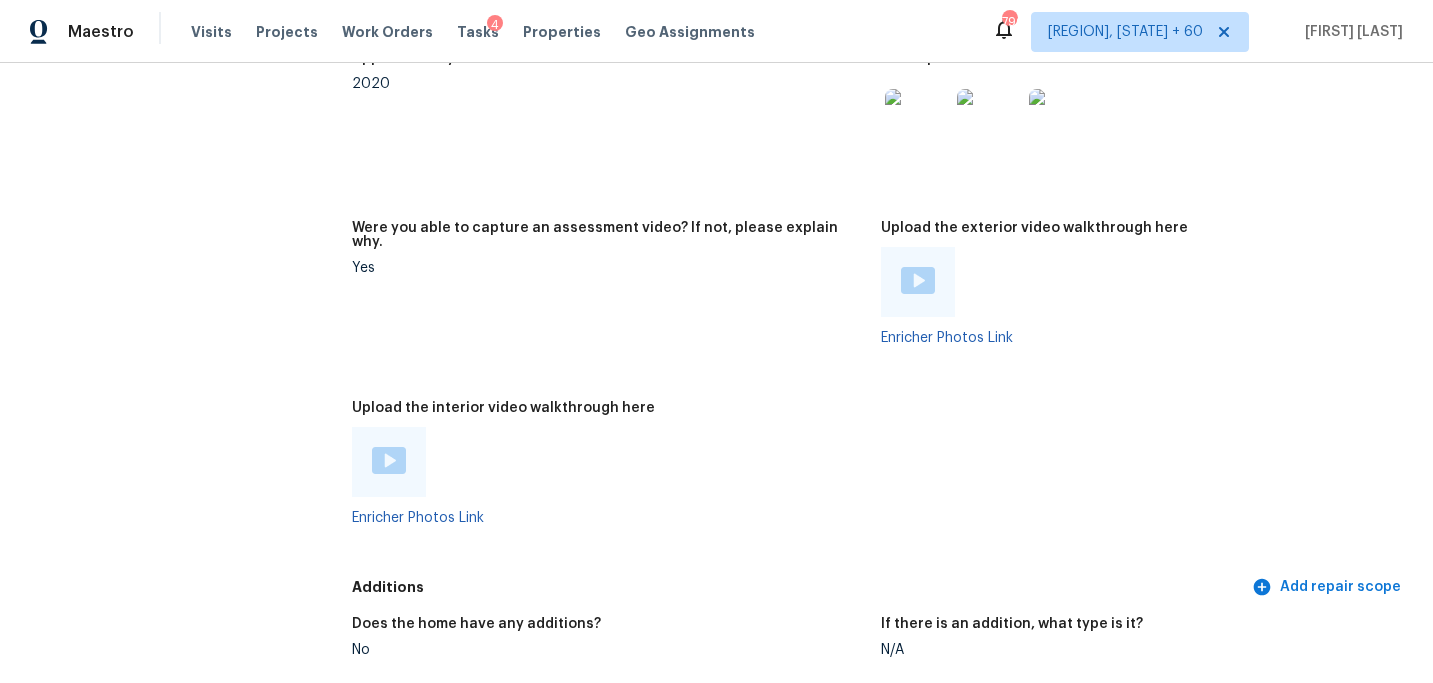 click at bounding box center (389, 460) 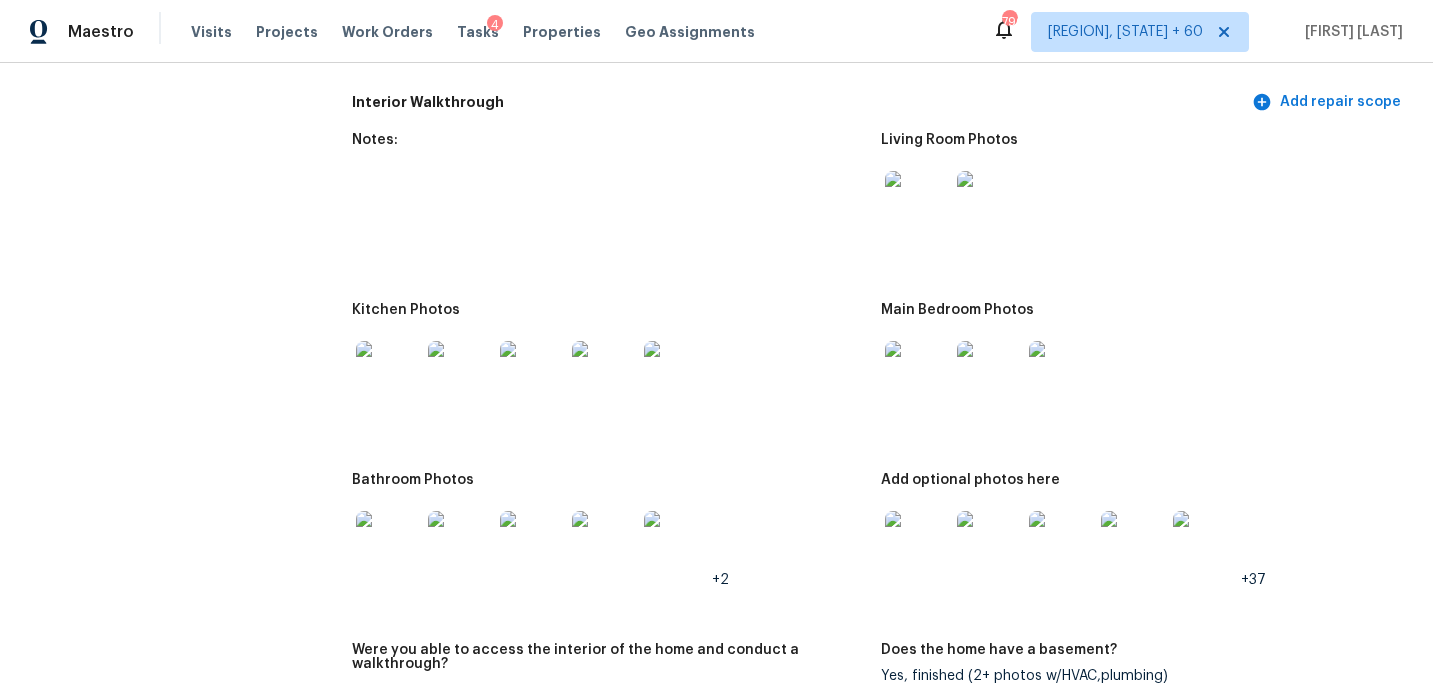 scroll, scrollTop: 2897, scrollLeft: 0, axis: vertical 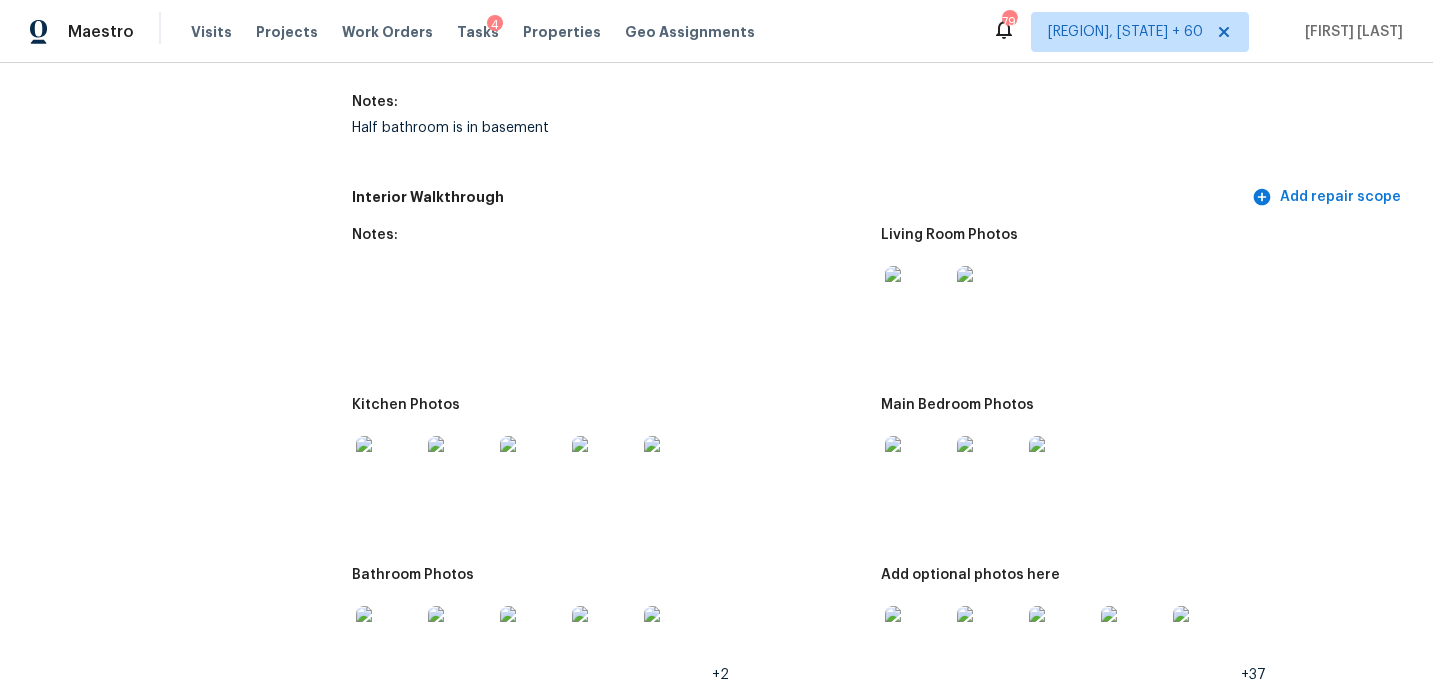 click at bounding box center (917, 298) 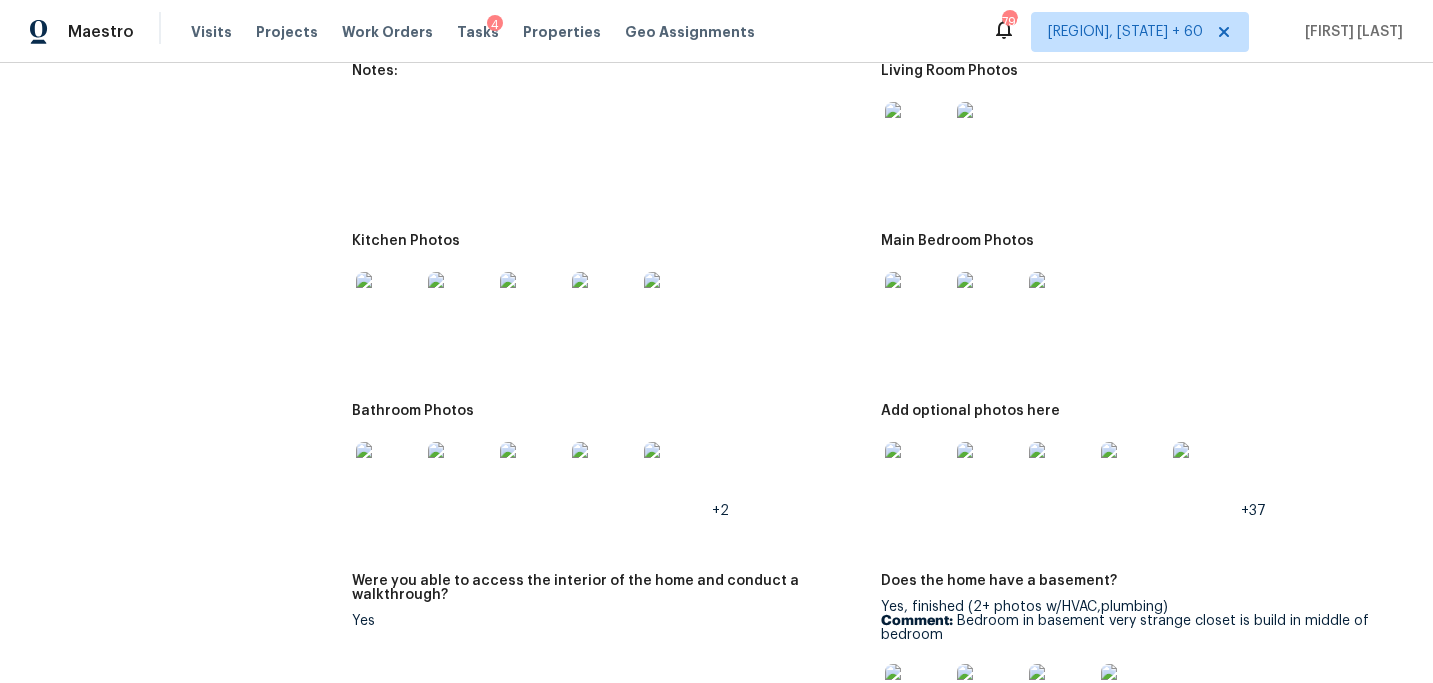 click at bounding box center [917, 474] 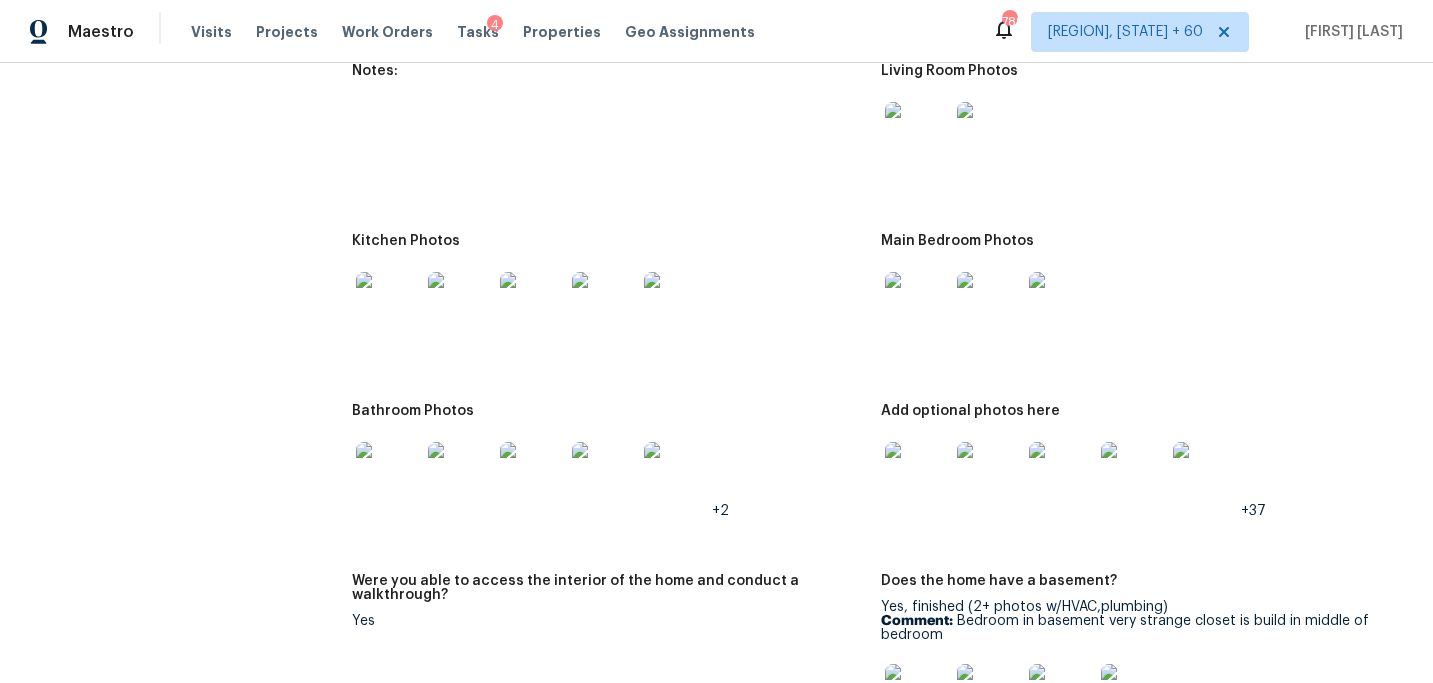 click at bounding box center (388, 474) 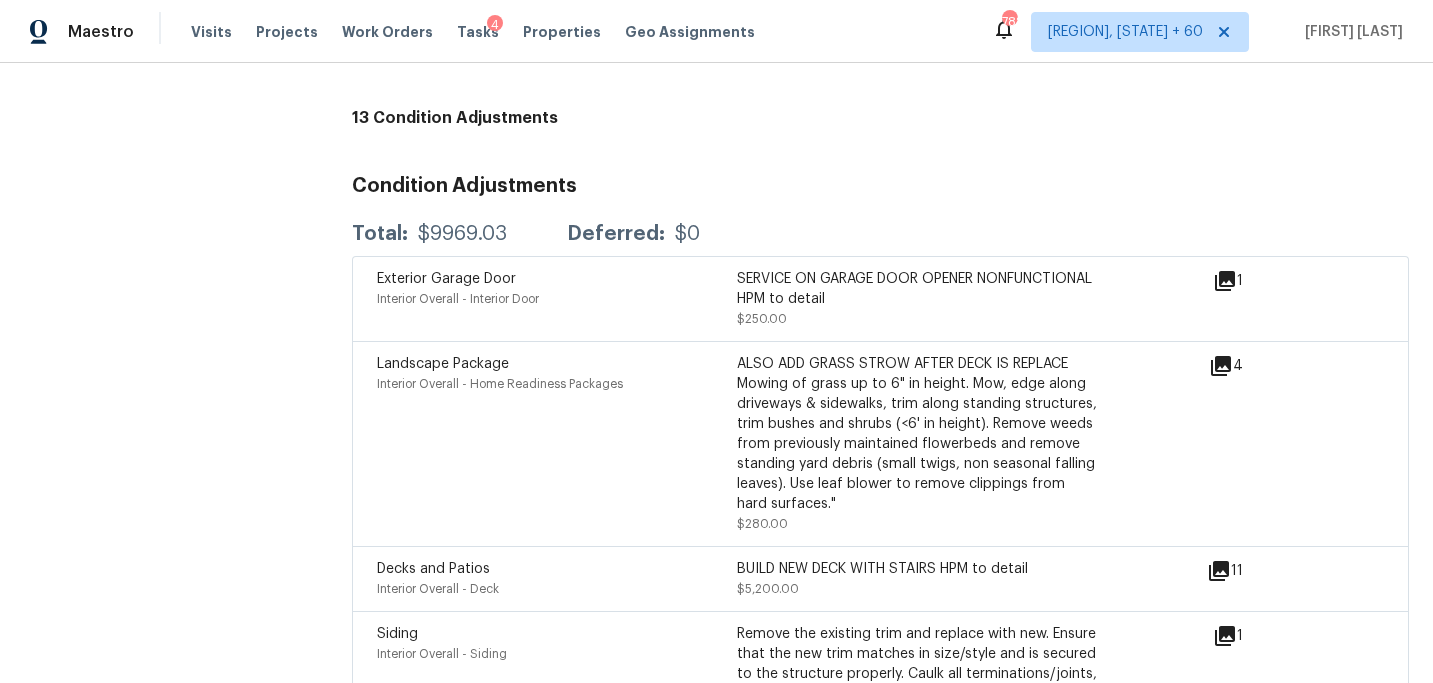 scroll, scrollTop: 5595, scrollLeft: 0, axis: vertical 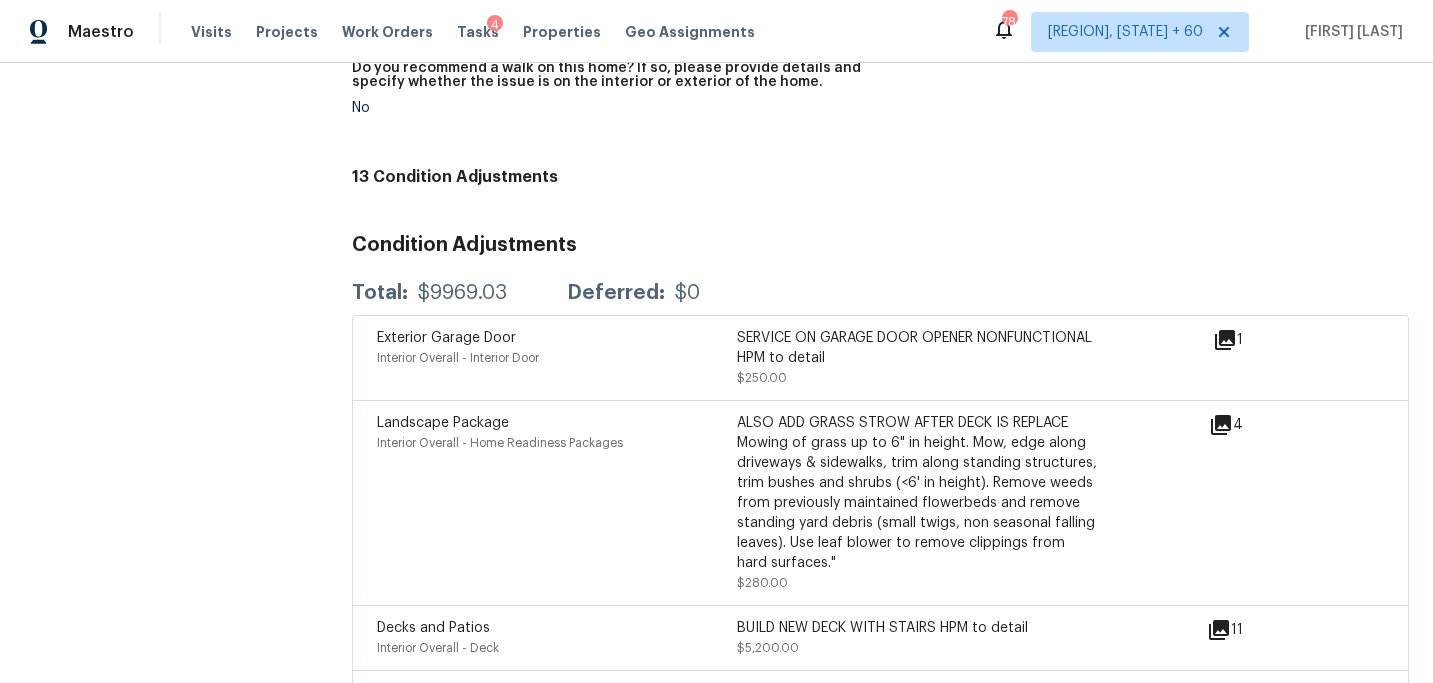 click on "Check deck boards" at bounding box center [616, 104] 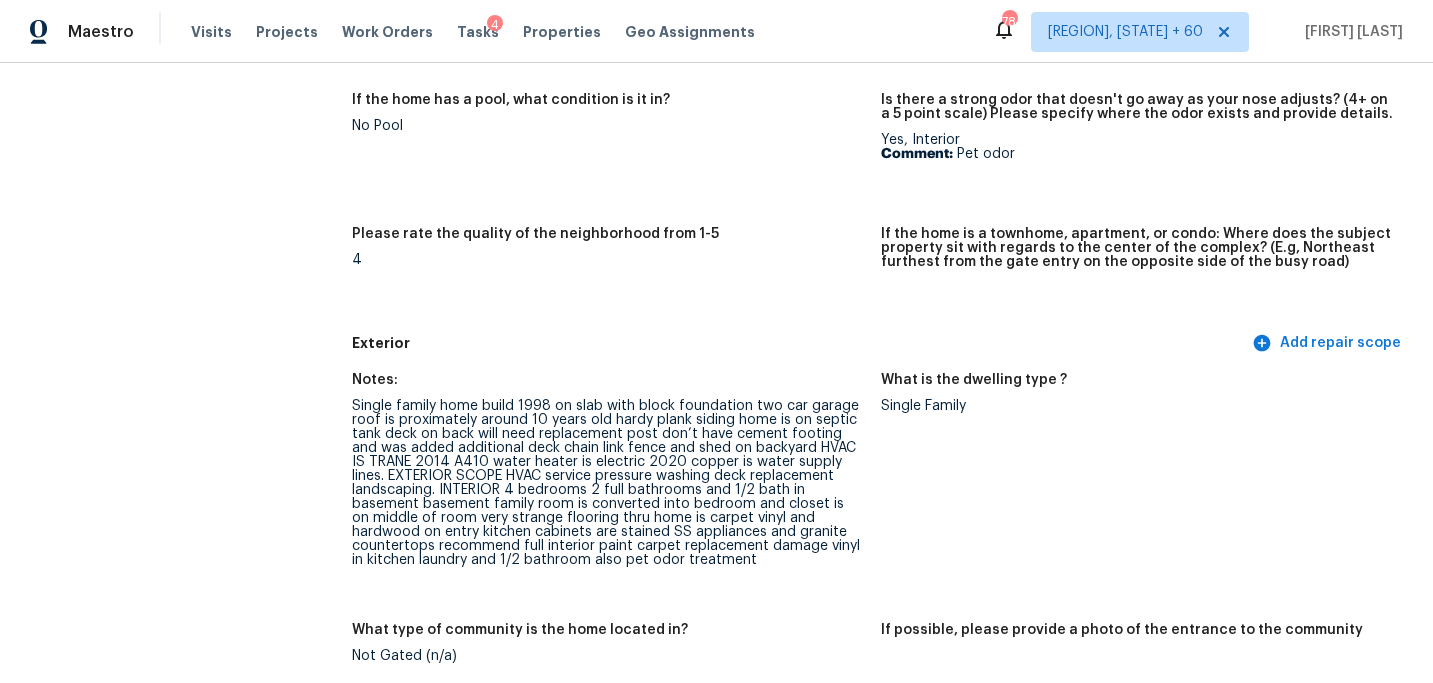 scroll, scrollTop: 628, scrollLeft: 0, axis: vertical 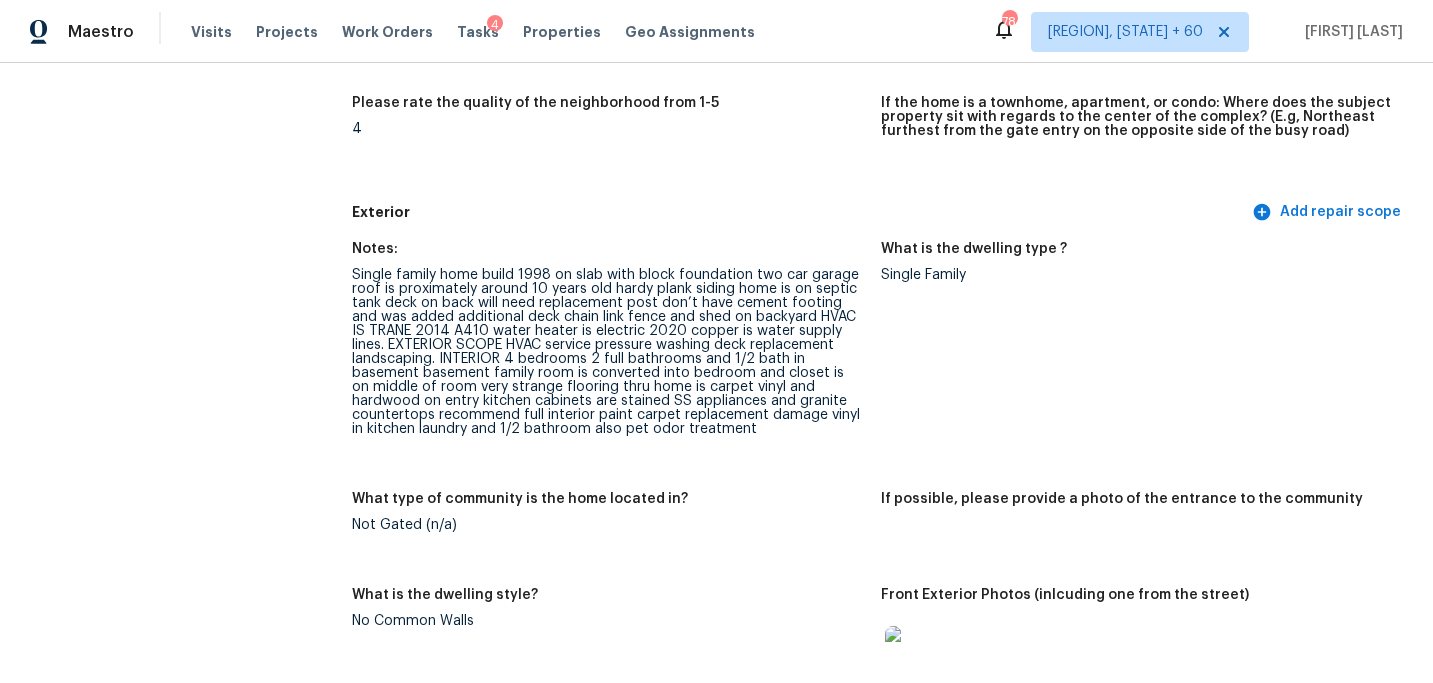 click on "Single family home build 1998 on slab with block foundation two car garage roof is proximately around 10 years old hardy plank siding home is on septic tank deck on back will need replacement post don’t have cement footing and was added additional deck chain link fence and shed on backyard HVAC IS TRANE 2014 A410 water heater is electric 2020 copper is water supply lines. EXTERIOR SCOPE HVAC service pressure washing deck replacement landscaping. INTERIOR 4 bedrooms 2 full bathrooms and 1/2 bath in basement basement family room is converted into bedroom and closet is on middle of room very strange flooring thru home is carpet vinyl and hardwood on entry kitchen cabinets are stained SS appliances and granite countertops recommend full interior paint carpet replacement damage vinyl in kitchen laundry and 1/2 bathroom also pet odor treatment" at bounding box center (608, 352) 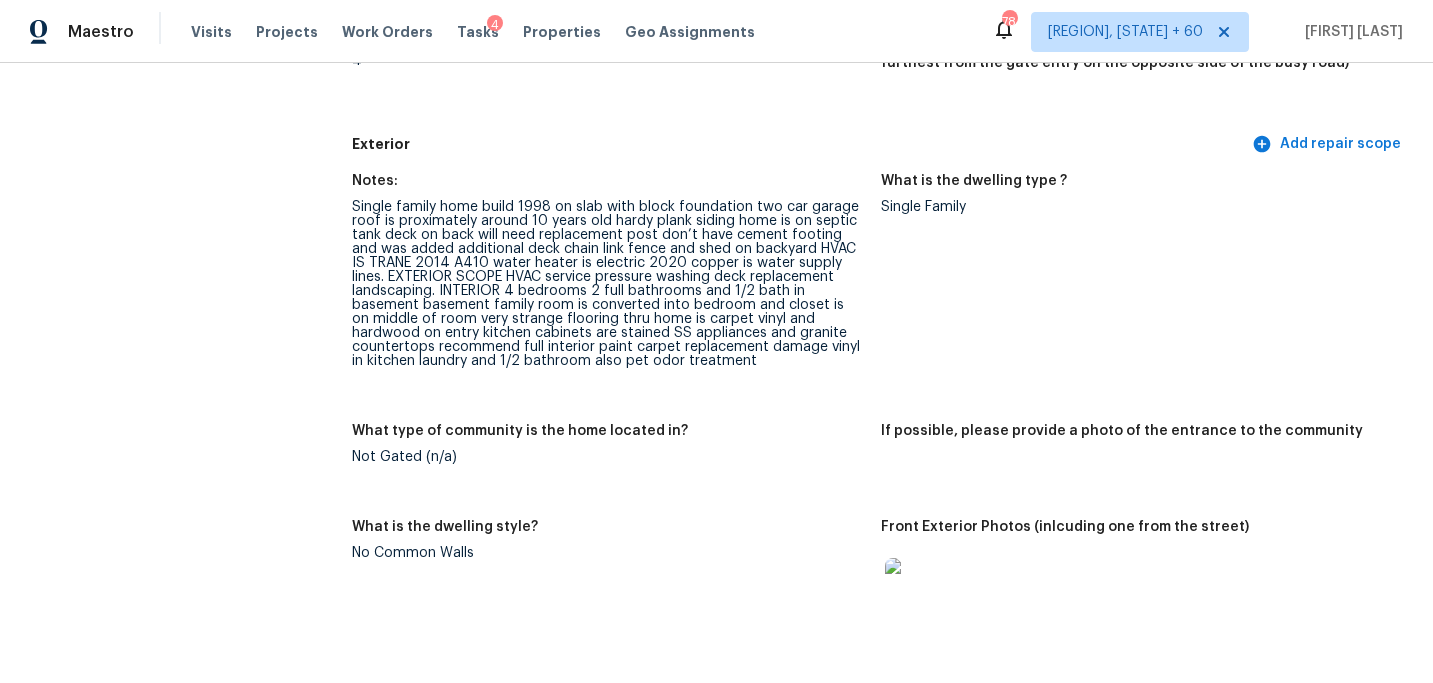 click on "Single family home build 1998 on slab with block foundation two car garage roof is proximately around 10 years old hardy plank siding home is on septic tank deck on back will need replacement post don’t have cement footing and was added additional deck chain link fence and shed on backyard HVAC IS TRANE 2014 A410 water heater is electric 2020 copper is water supply lines. EXTERIOR SCOPE HVAC service pressure washing deck replacement landscaping. INTERIOR 4 bedrooms 2 full bathrooms and 1/2 bath in basement basement family room is converted into bedroom and closet is on middle of room very strange flooring thru home is carpet vinyl and hardwood on entry kitchen cabinets are stained SS appliances and granite countertops recommend full interior paint carpet replacement damage vinyl in kitchen laundry and 1/2 bathroom also pet odor treatment" at bounding box center (608, 284) 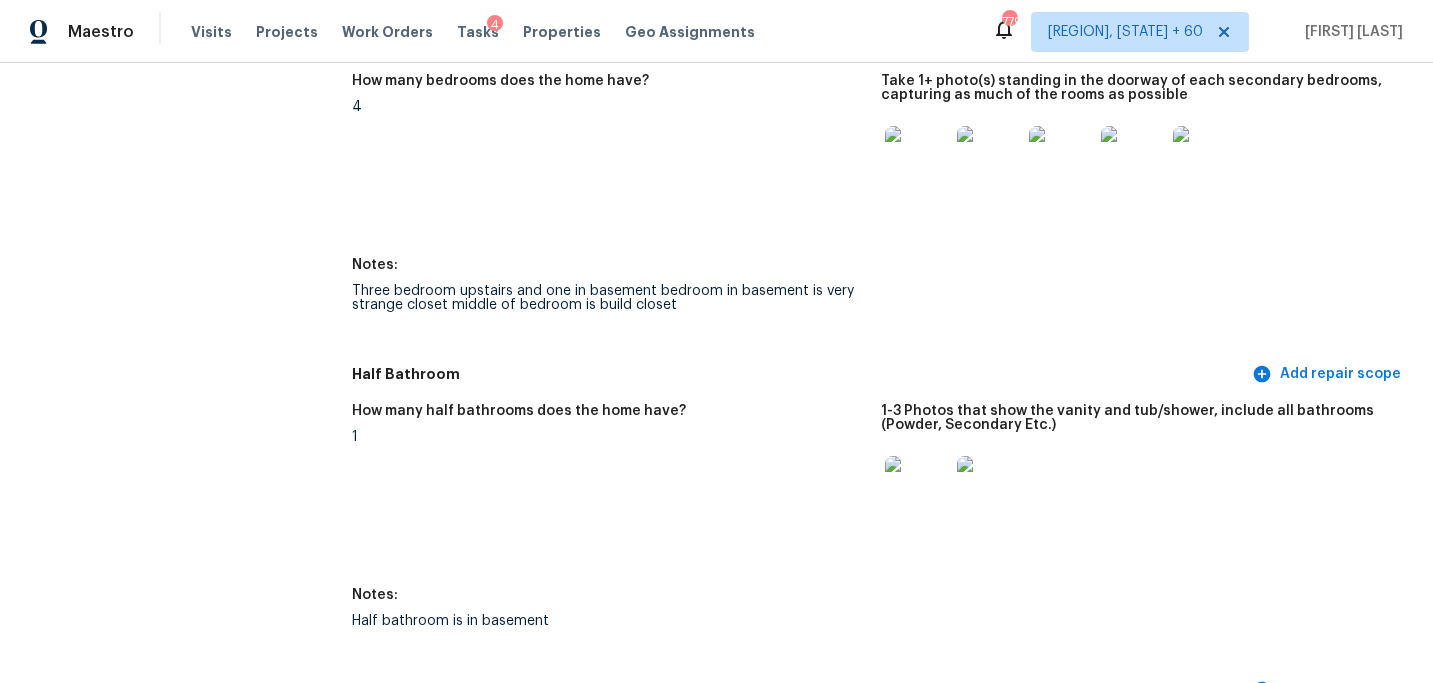 scroll, scrollTop: 2403, scrollLeft: 0, axis: vertical 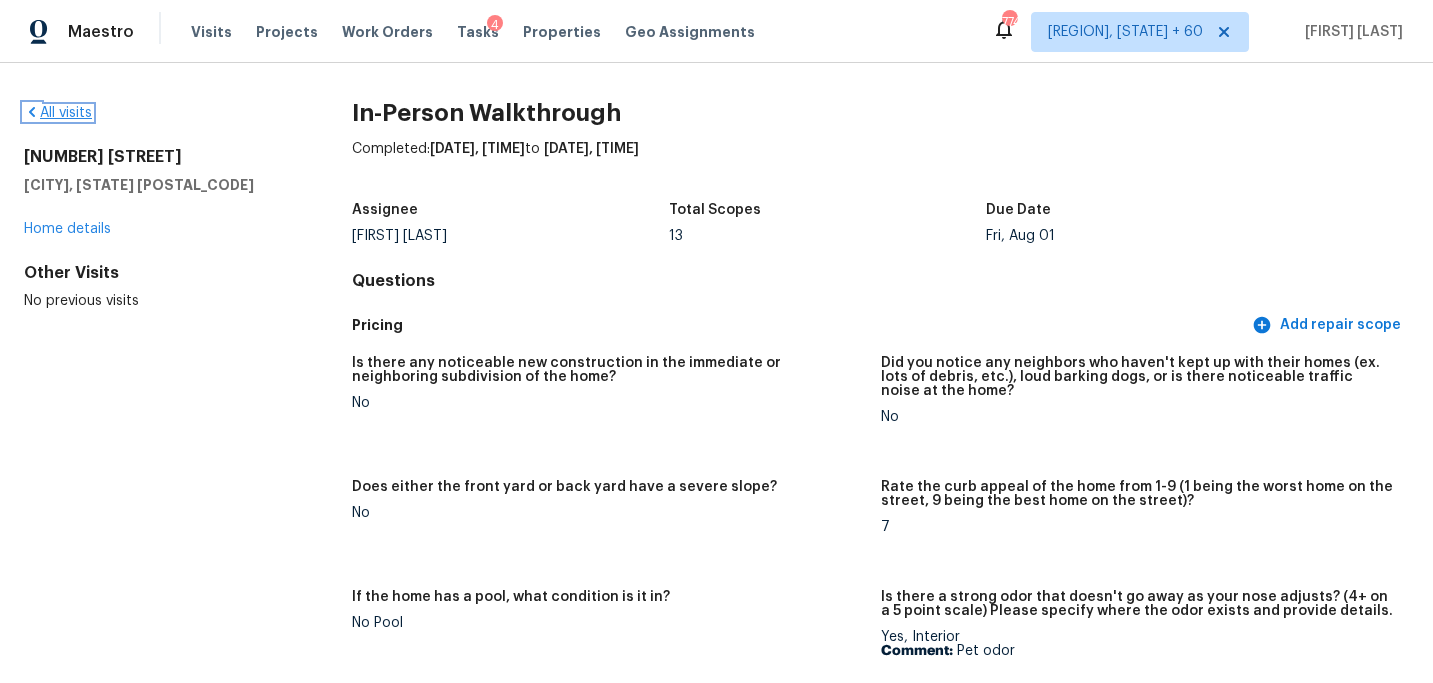 click on "All visits" at bounding box center (58, 113) 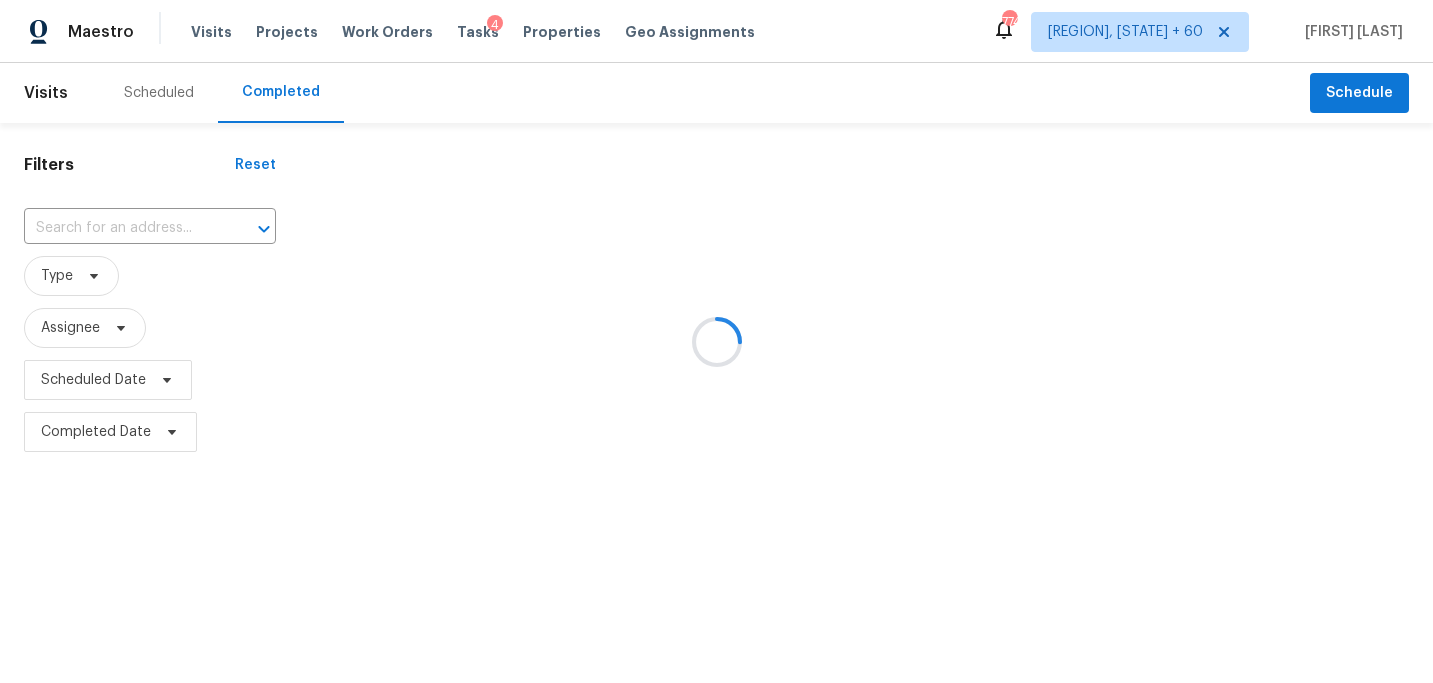 click at bounding box center [716, 341] 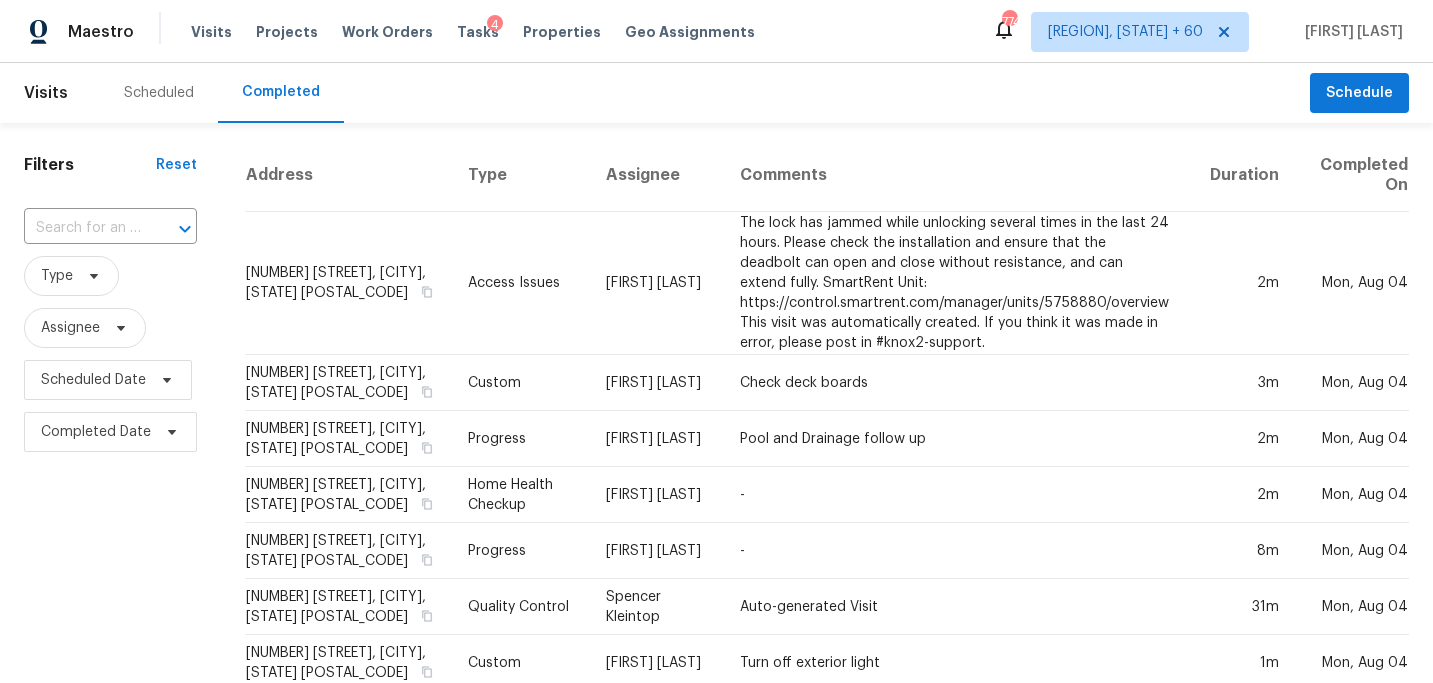 click at bounding box center [171, 229] 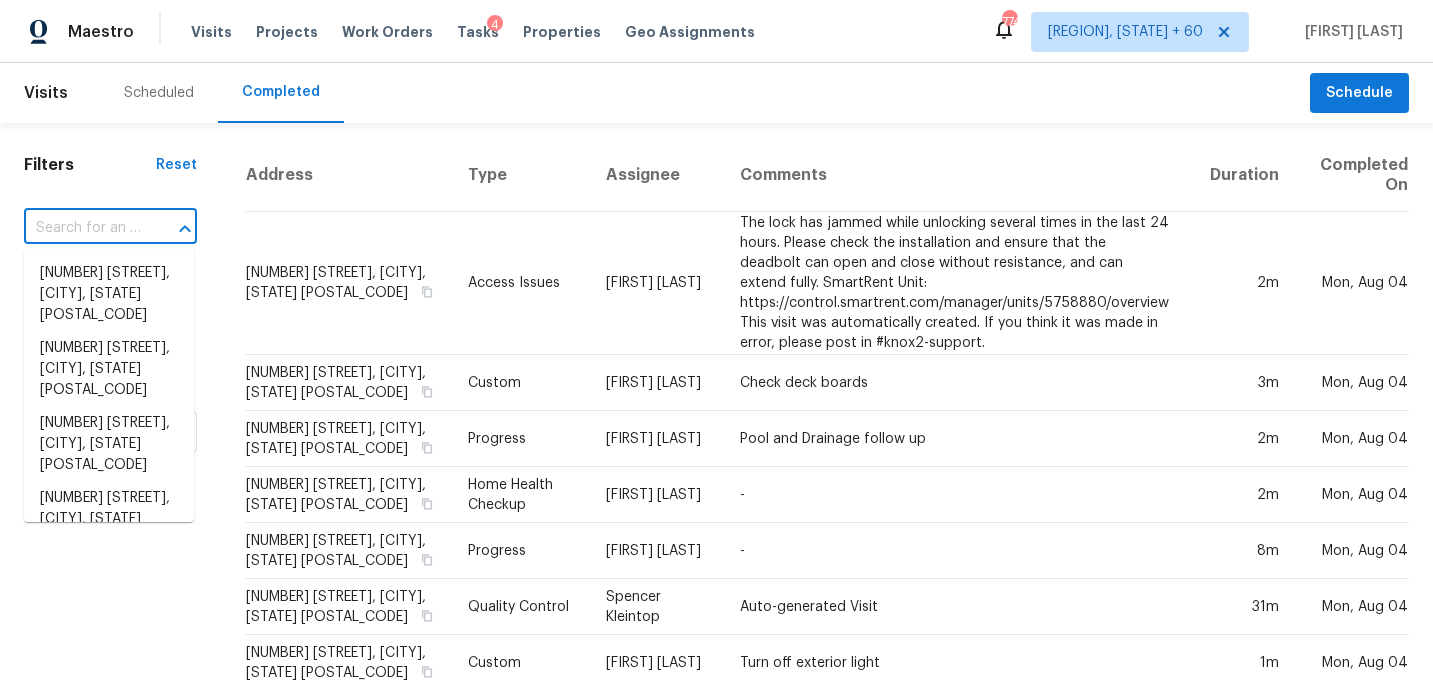 paste on "[NUMBER] [STREET], [CITY], [STATE] [POSTAL_CODE]" 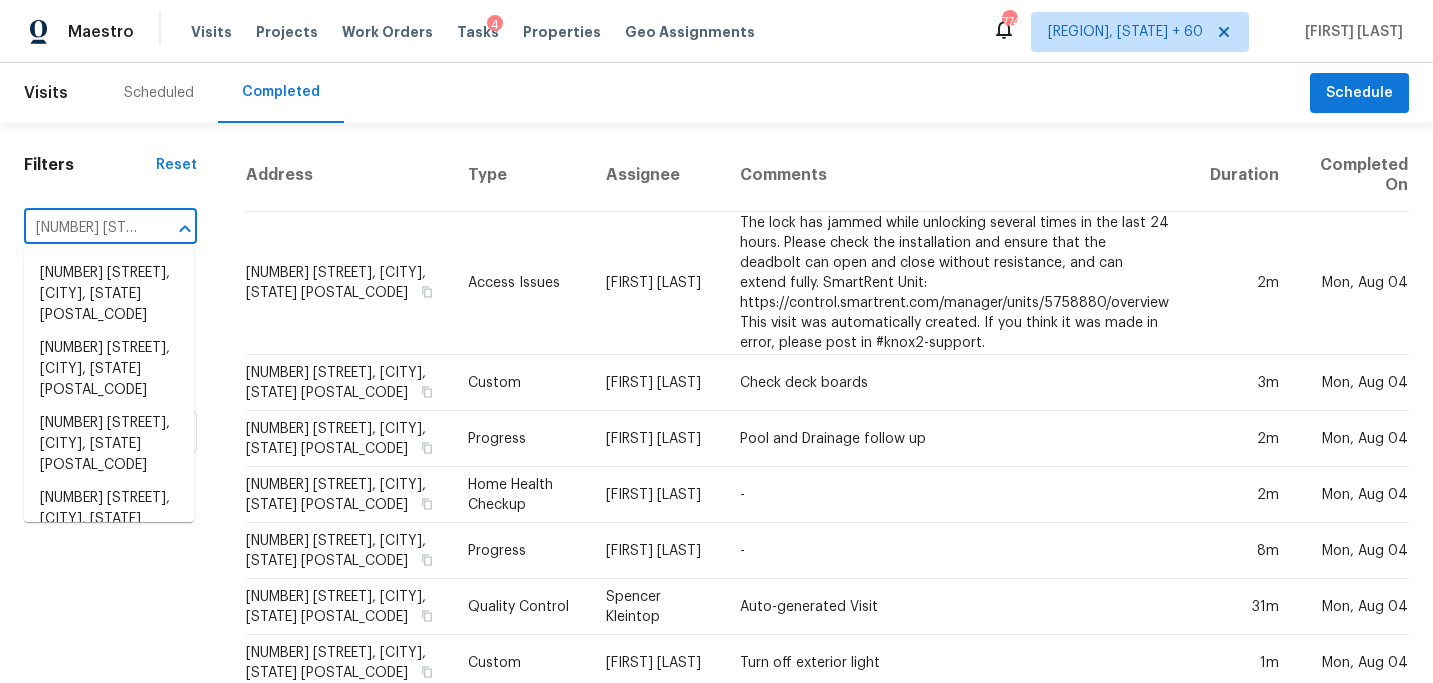 scroll, scrollTop: 0, scrollLeft: 110, axis: horizontal 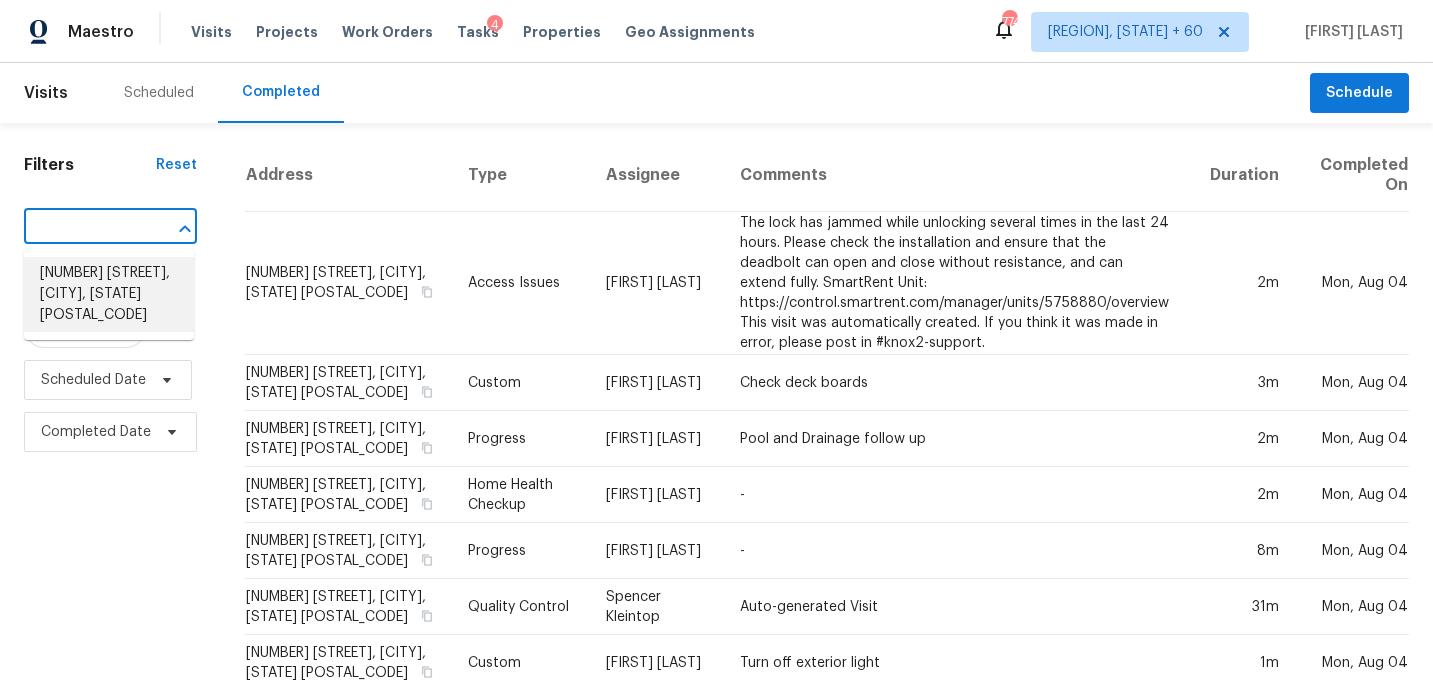 click on "[NUMBER] [STREET], [CITY], [STATE] [POSTAL_CODE]" at bounding box center (109, 294) 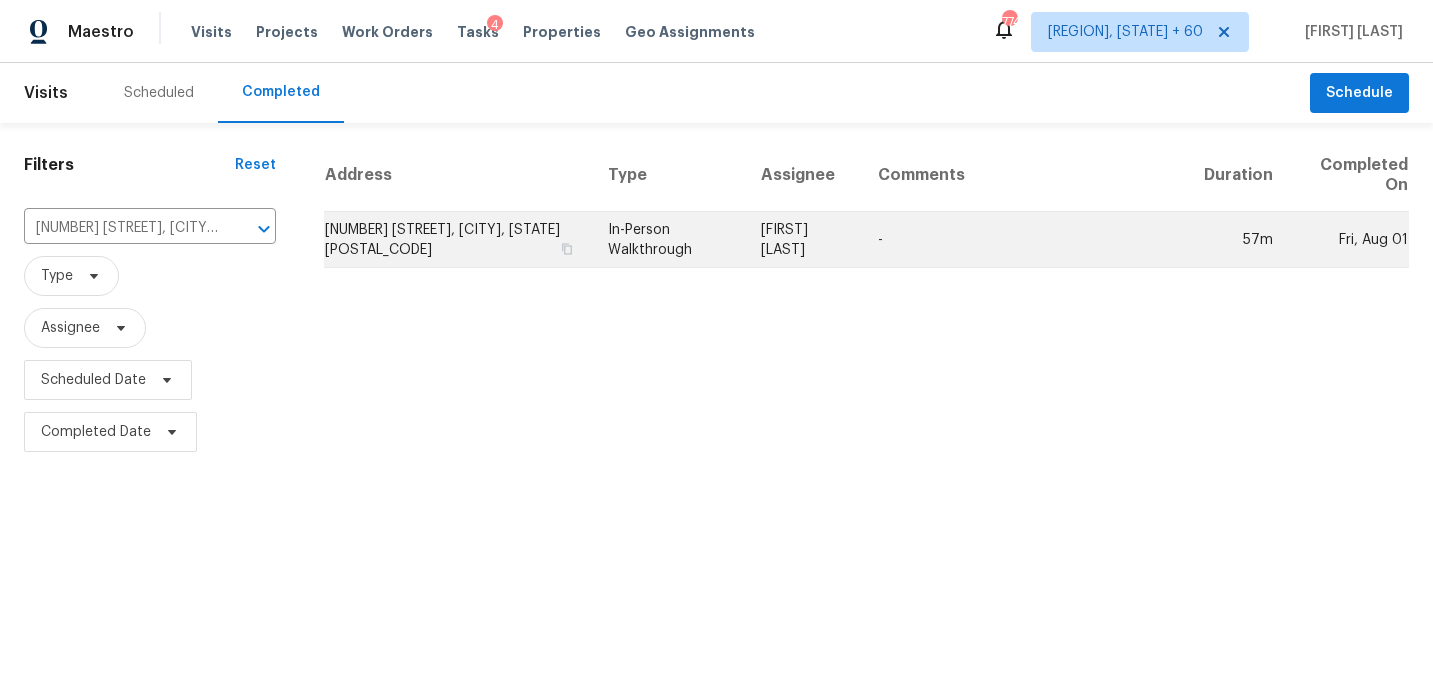 click on "[FIRST] [LAST]" at bounding box center [804, 240] 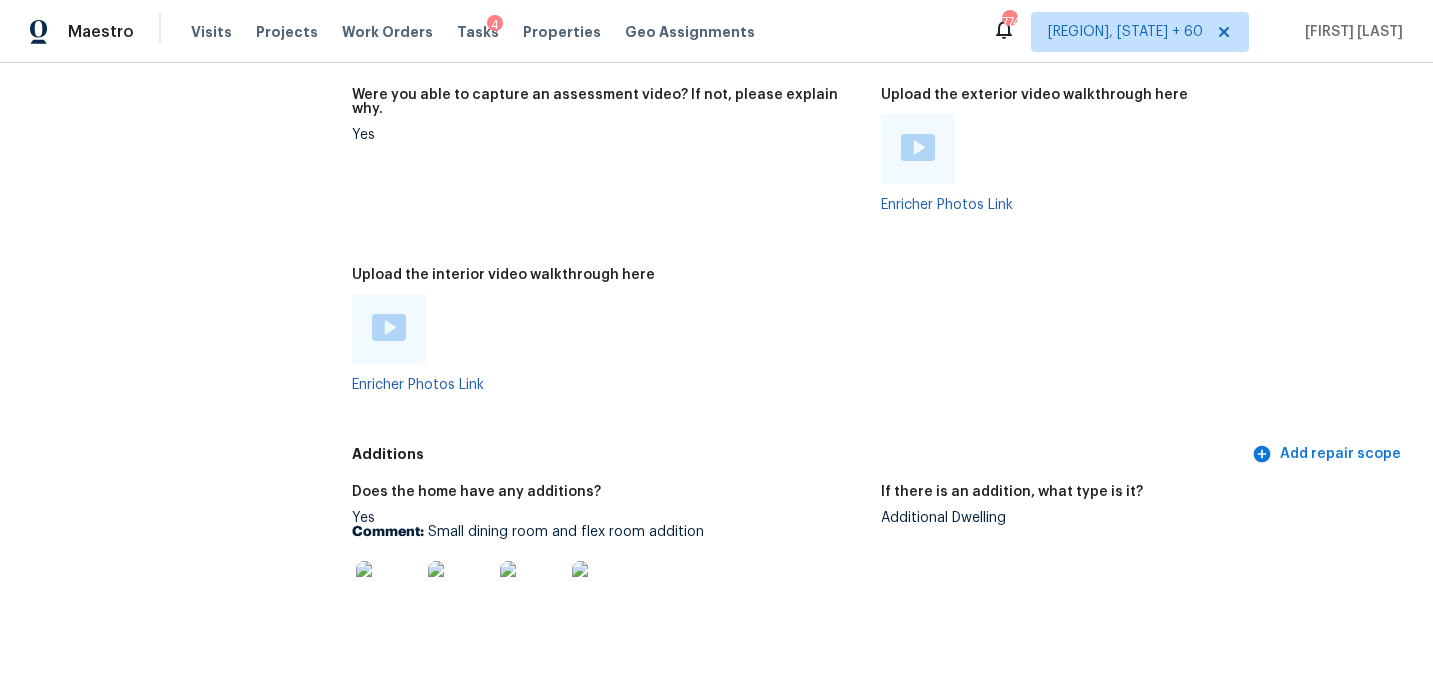 scroll, scrollTop: 4075, scrollLeft: 0, axis: vertical 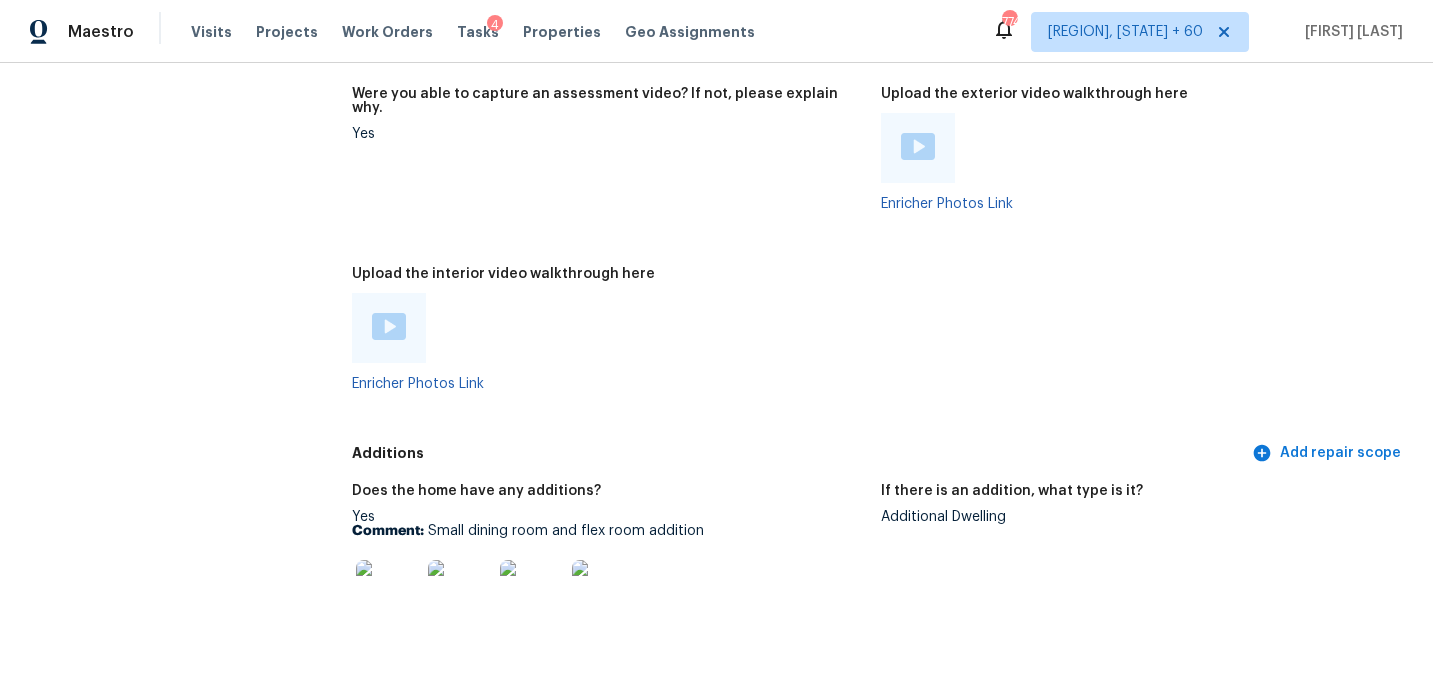 click on "Notes: Single bedroom home
Could be converted to a 2 bed pretty cheap 5k
Nice small home overall Living Room Photos Kitchen Photos Main Bedroom Photos Bathroom Photos Add optional photos here Were you able to access the interior of the home and conduct a walkthrough? Yes Does the home have a basement? No basement What percentage of the basement is finished? 0 Is there HVAC present in the basement? No Please rate the condition of the paint including walls, ceilings, and trim. Poor: Overspray, mismatched sheens, ceiling bumps, clearly visible previous repairs; Unfinished; extensive ‘holiday’ spots, bleeding through. Please rate the condition of the flooring Poor: badly worn, permanent stains larger than 6” diameter, unusually colored, torn/frayed if carpet; large gaps if laminate/LVP Provide any other comments on paint and/or flooring that would help the scoping team scope appropriately Needs 100 percent flooring and paint Please rate the condition of the kitchen cabinets Low Ceilings N/A No No No No Gas" at bounding box center [880, -525] 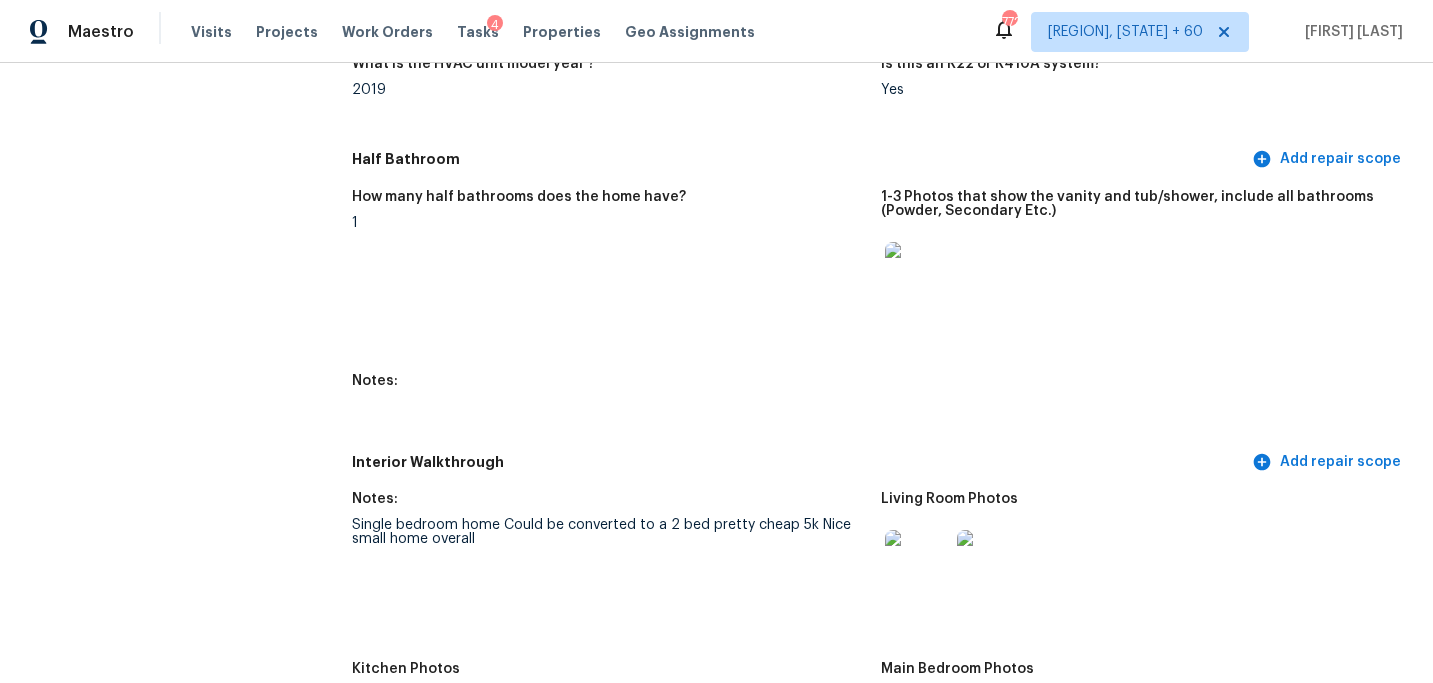 scroll, scrollTop: 2439, scrollLeft: 0, axis: vertical 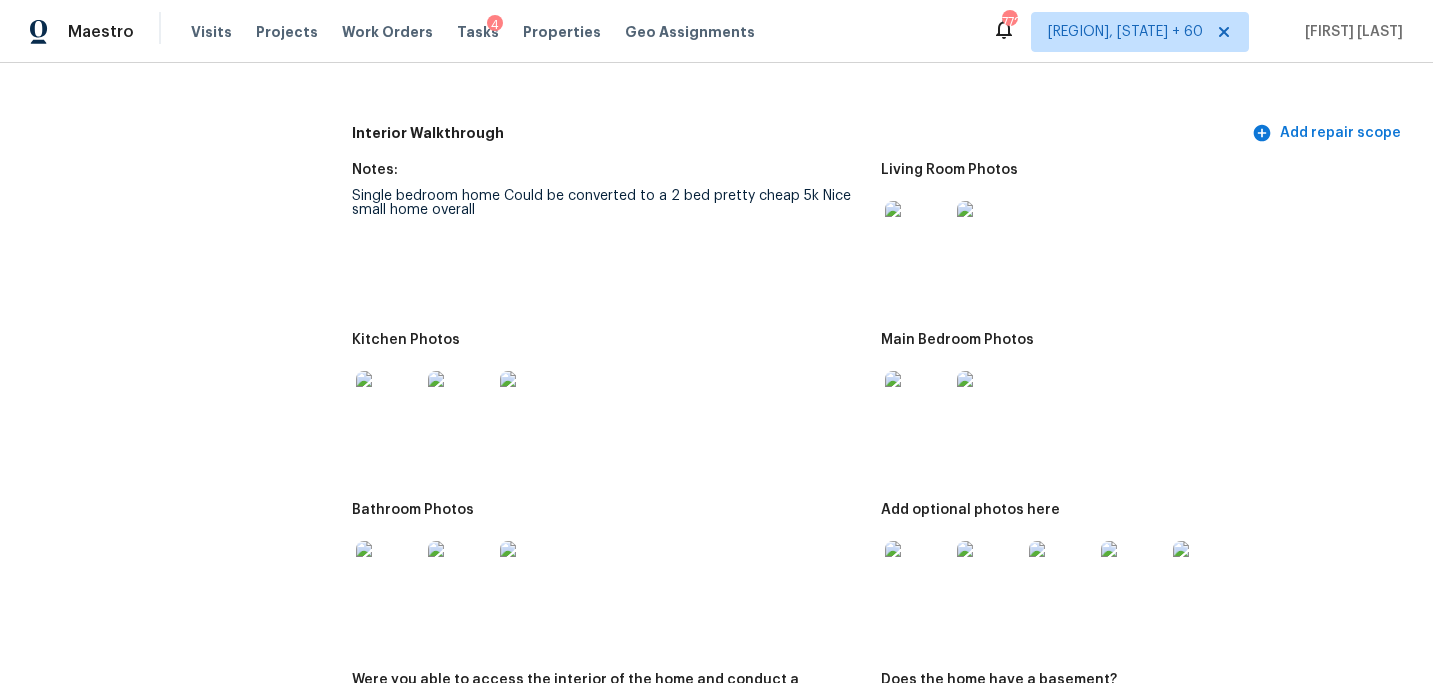 click at bounding box center [917, 233] 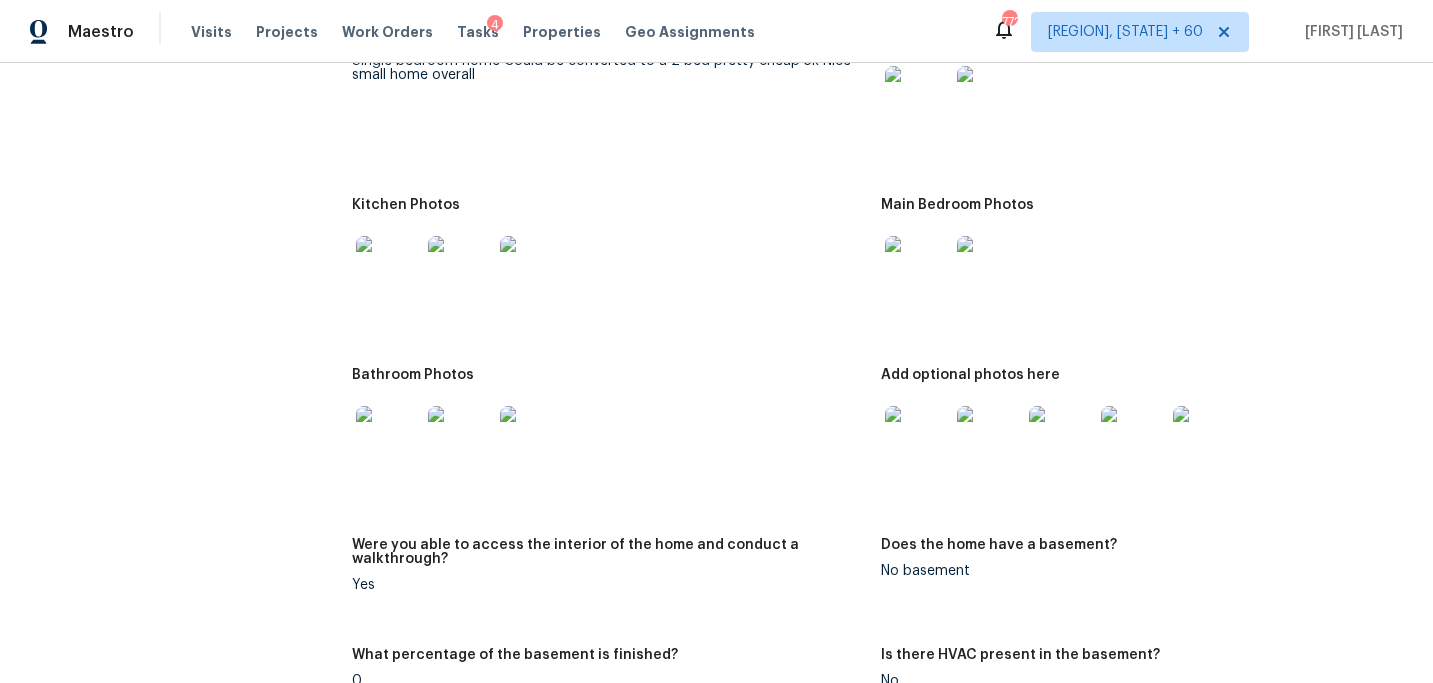 click at bounding box center [917, 438] 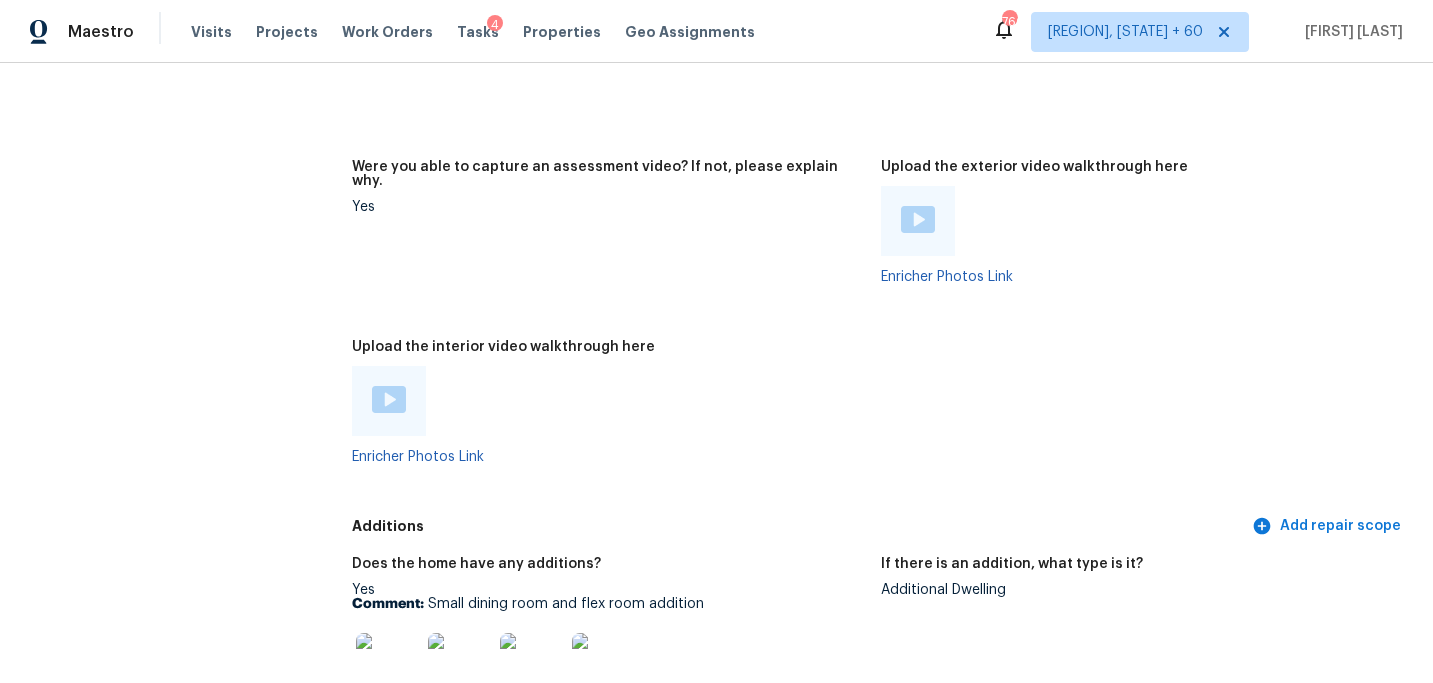 scroll, scrollTop: 4329, scrollLeft: 0, axis: vertical 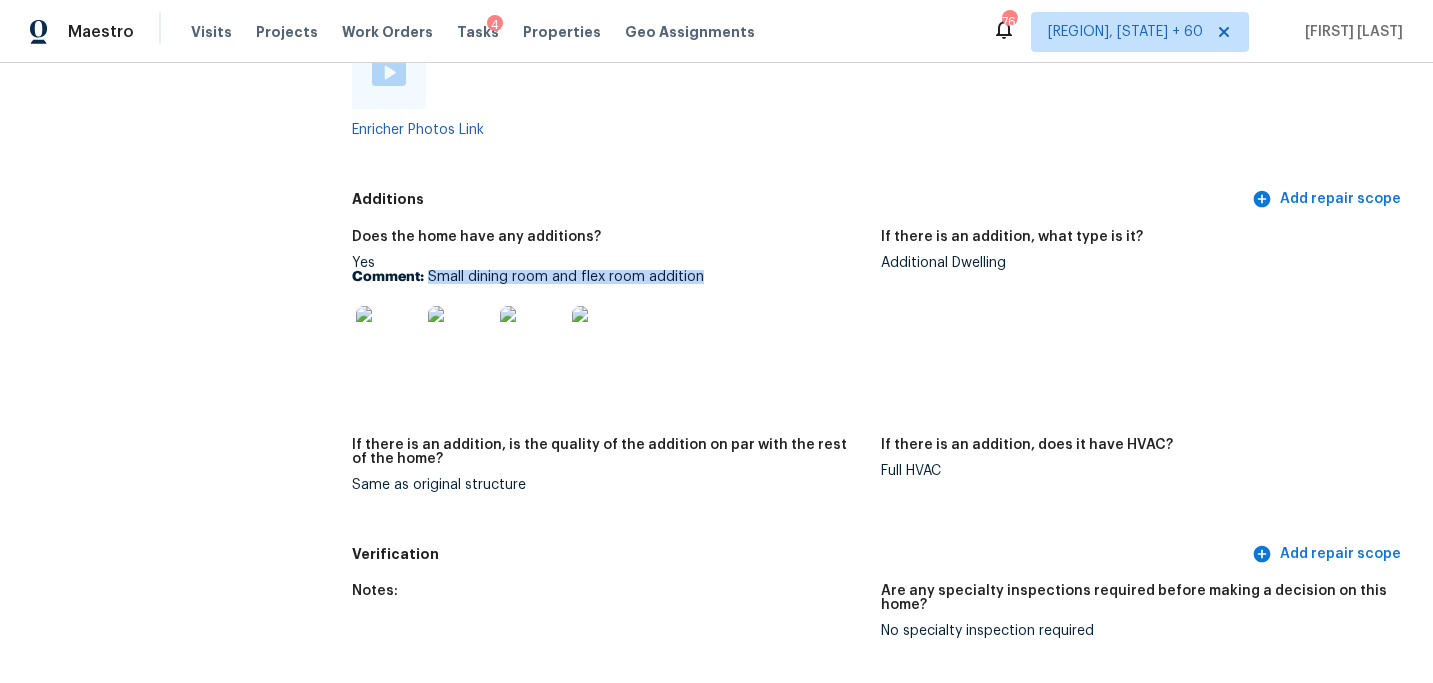 drag, startPoint x: 427, startPoint y: 262, endPoint x: 788, endPoint y: 262, distance: 361 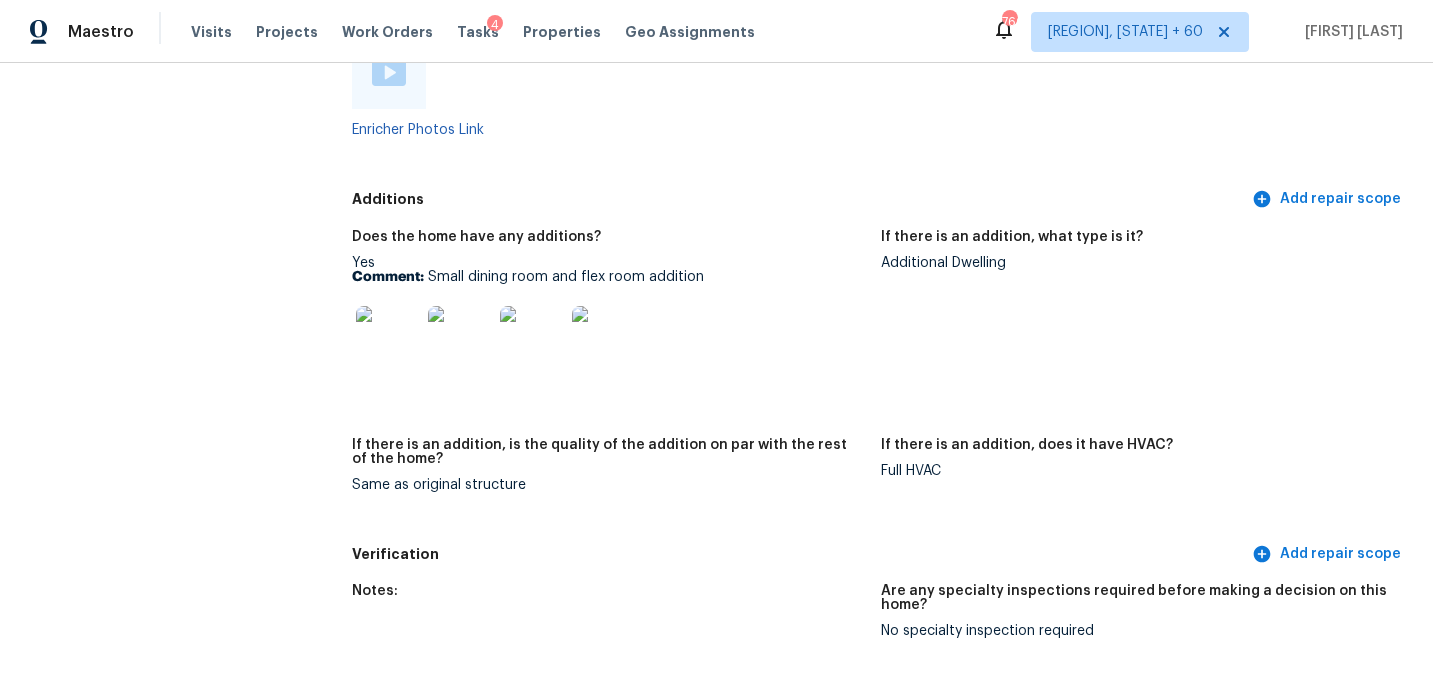 click on "Does the home have any additions? Yes Comment:   Small dining room and flex room addition If there is an addition, what type is it? Additional Dwelling If there is an addition, is the quality of the addition on par with the rest of the home? Same as original structure If there is an addition, does it have HVAC? Full HVAC" at bounding box center (880, 377) 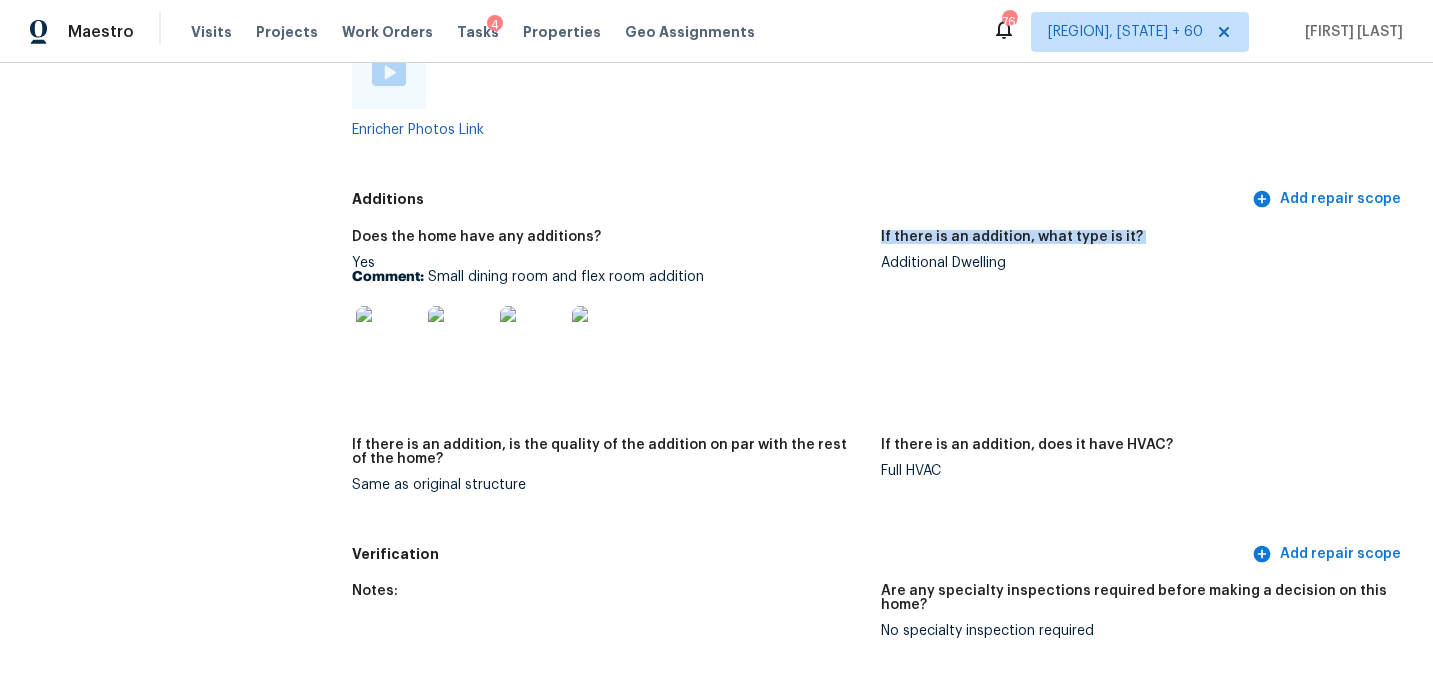 click on "If there is an addition, what type is it?" at bounding box center (1137, 243) 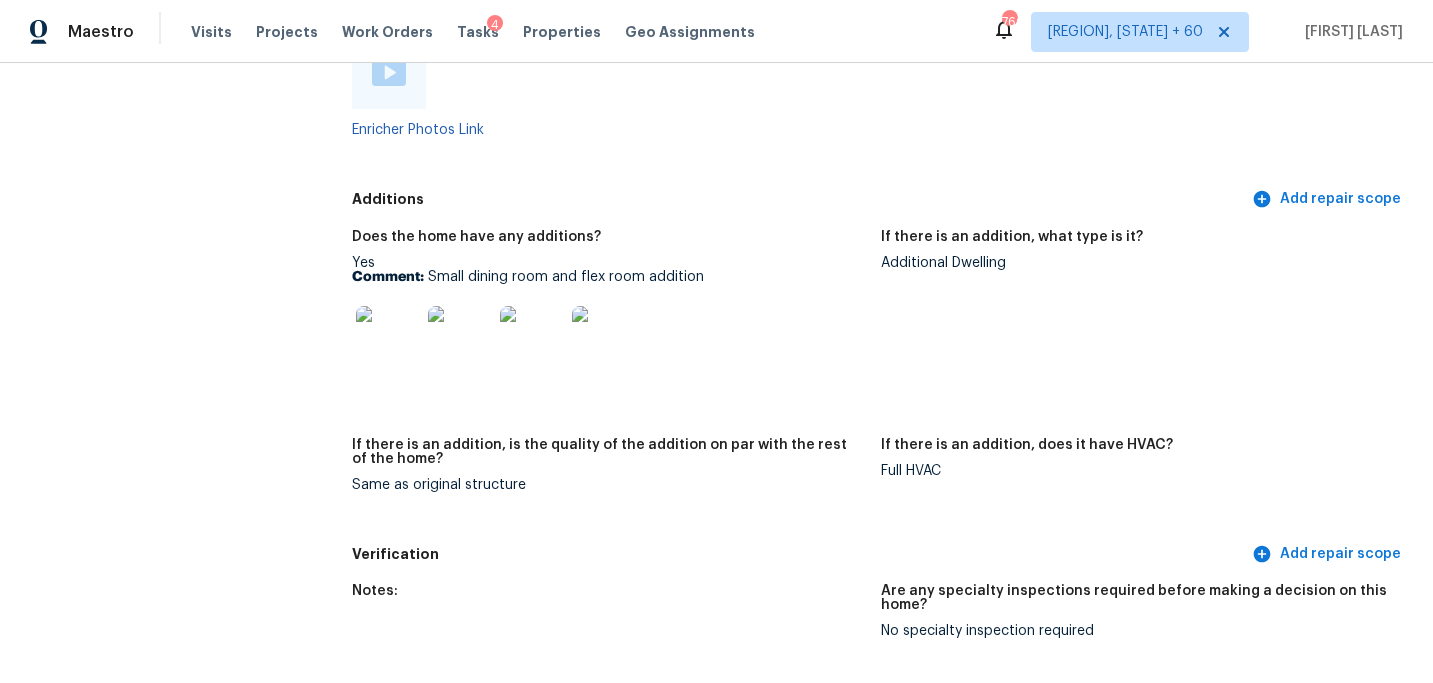 click on "Additional Dwelling" at bounding box center [1137, 263] 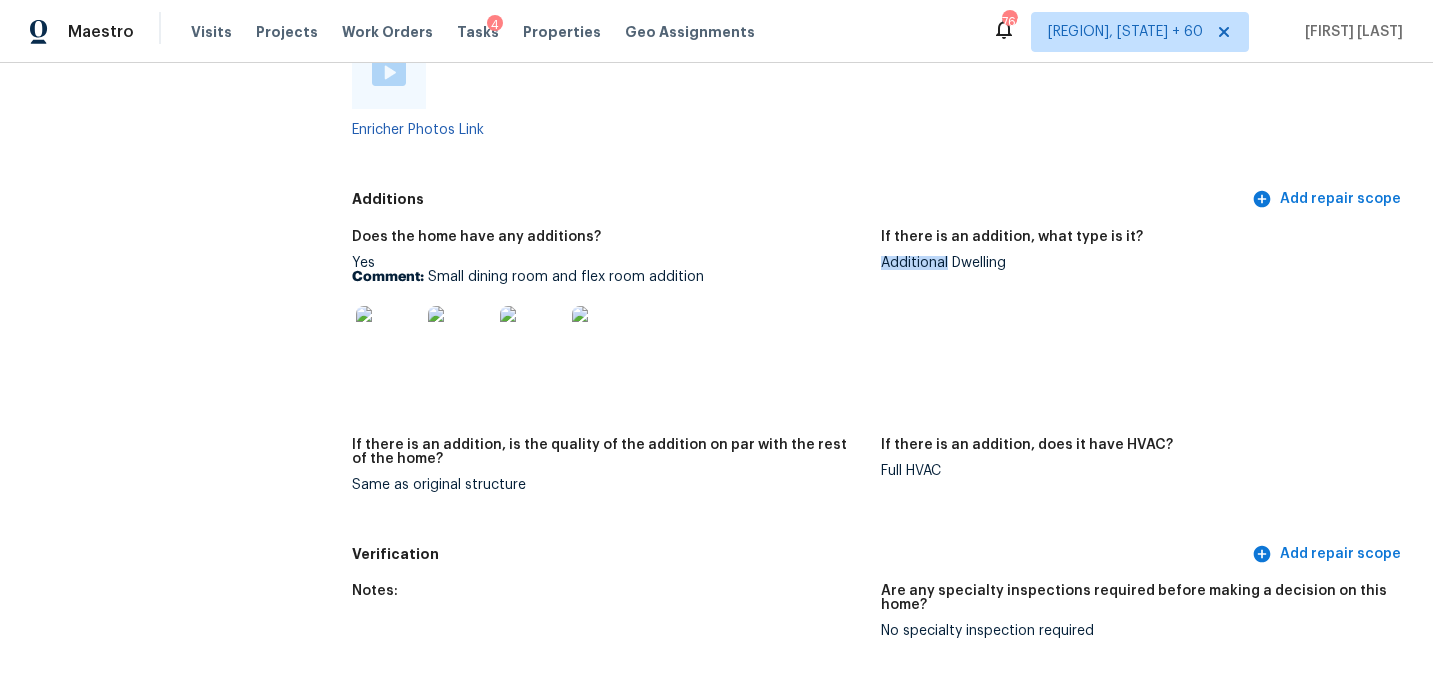 click on "Additional Dwelling" at bounding box center (1137, 263) 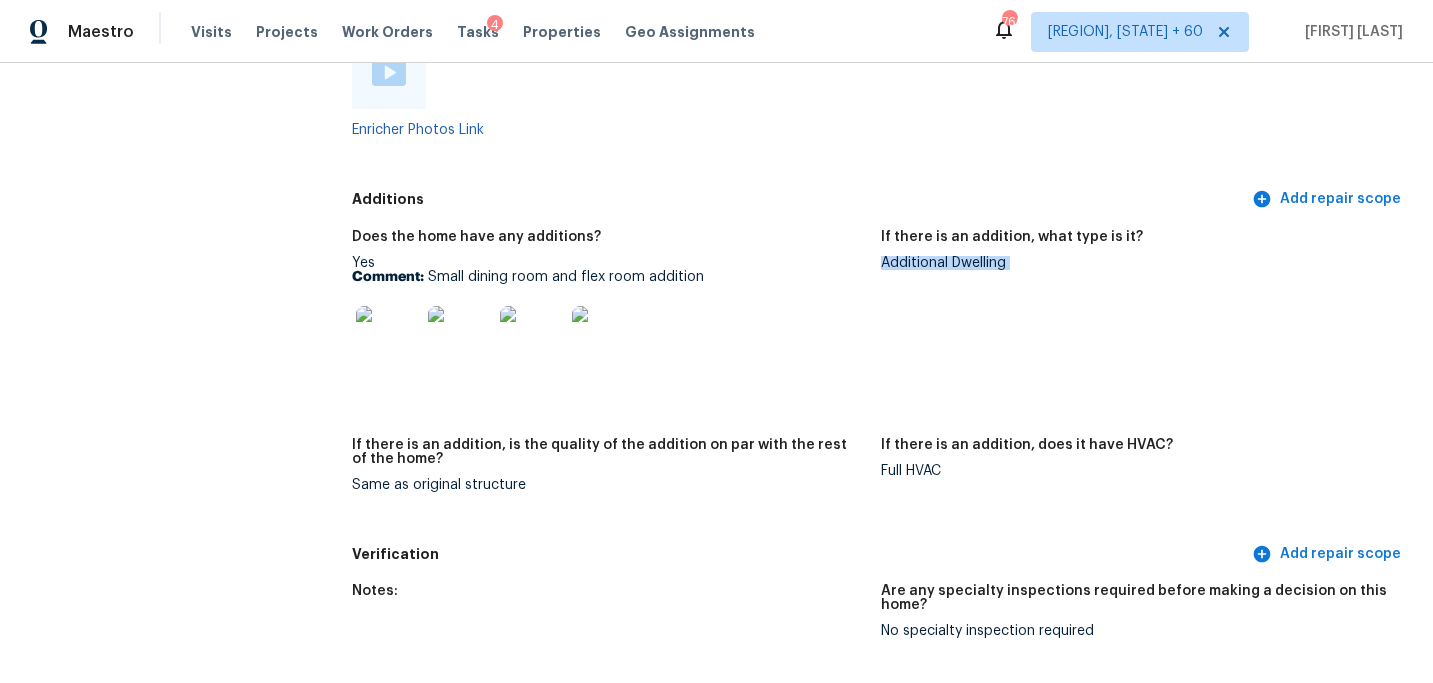 click on "Additional Dwelling" at bounding box center (1137, 263) 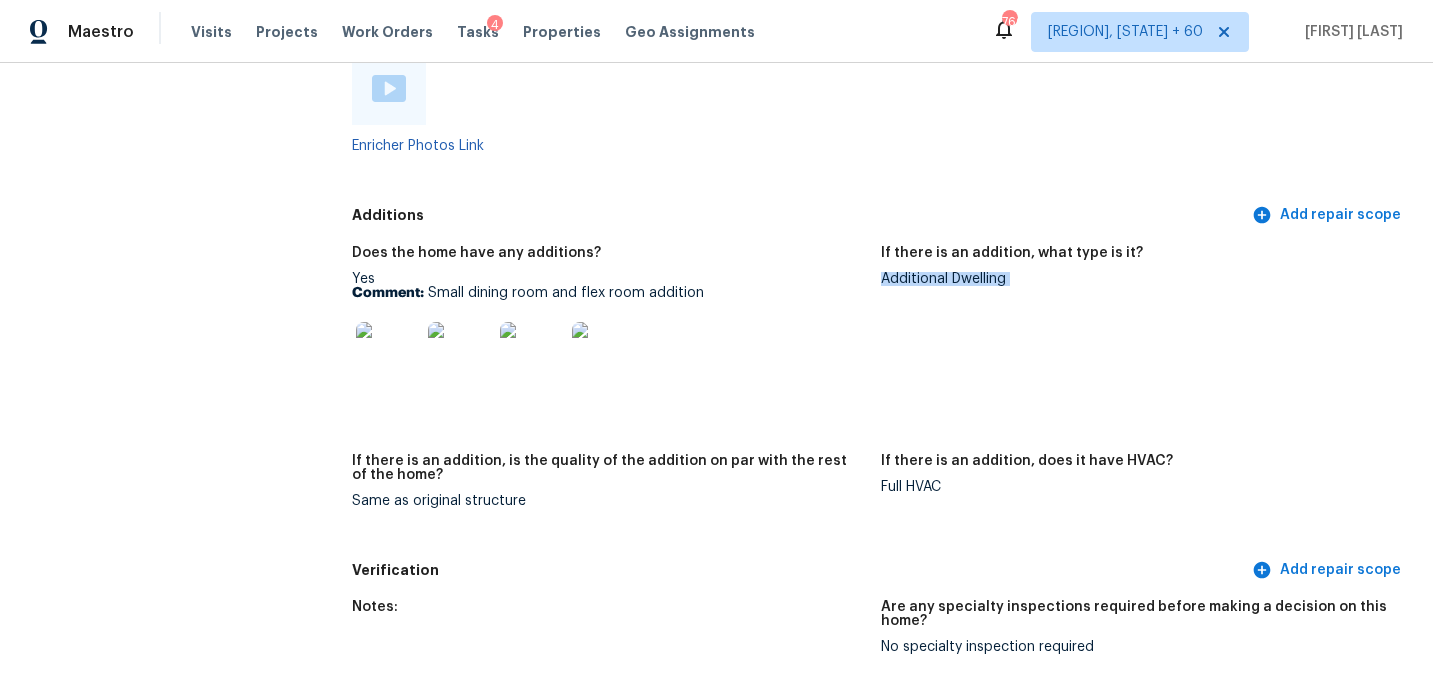 scroll, scrollTop: 4185, scrollLeft: 0, axis: vertical 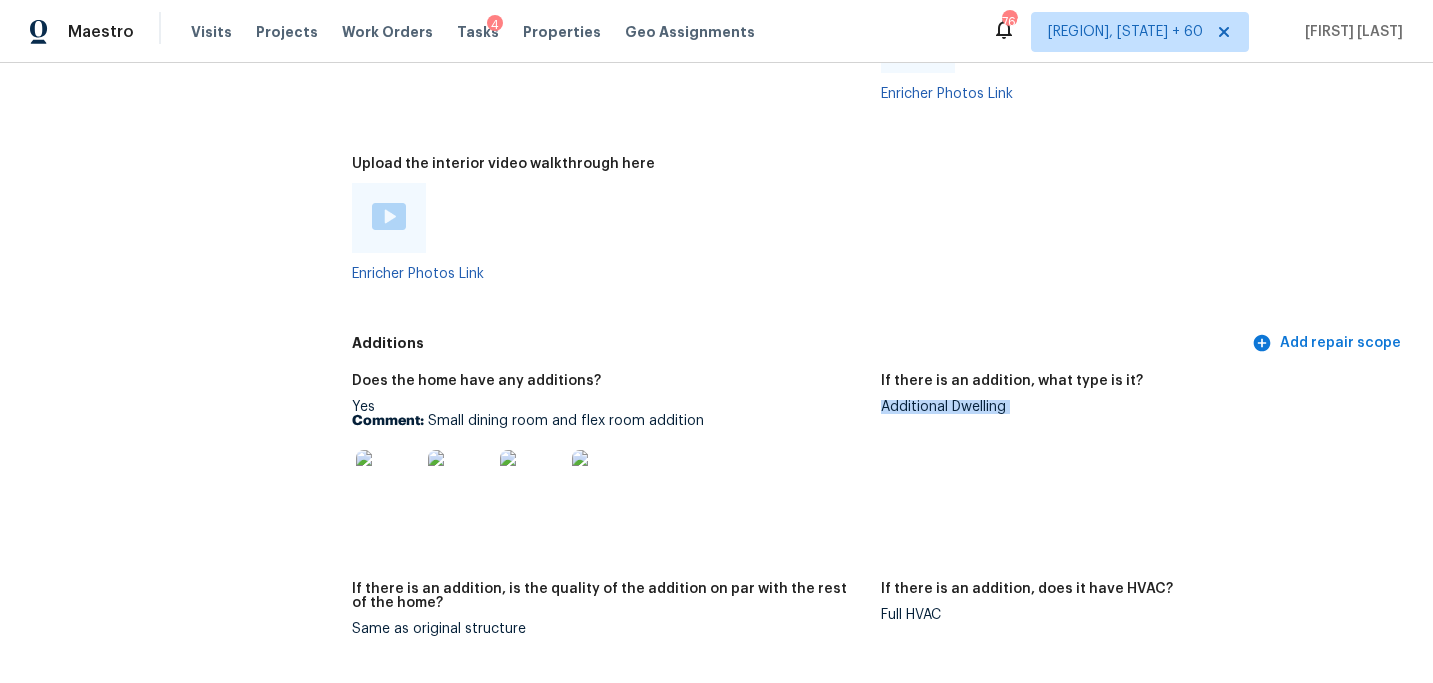 click at bounding box center (389, 218) 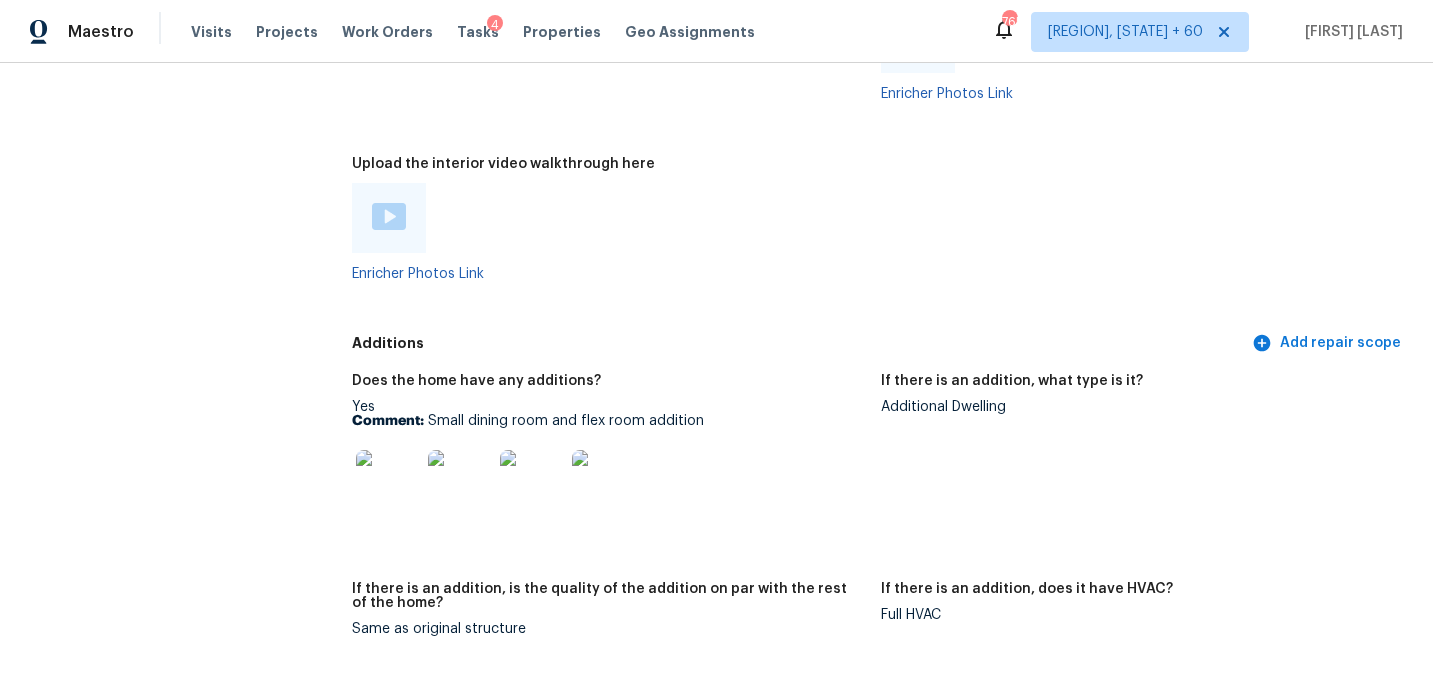 click on "Enricher Photos Link" at bounding box center [608, 232] 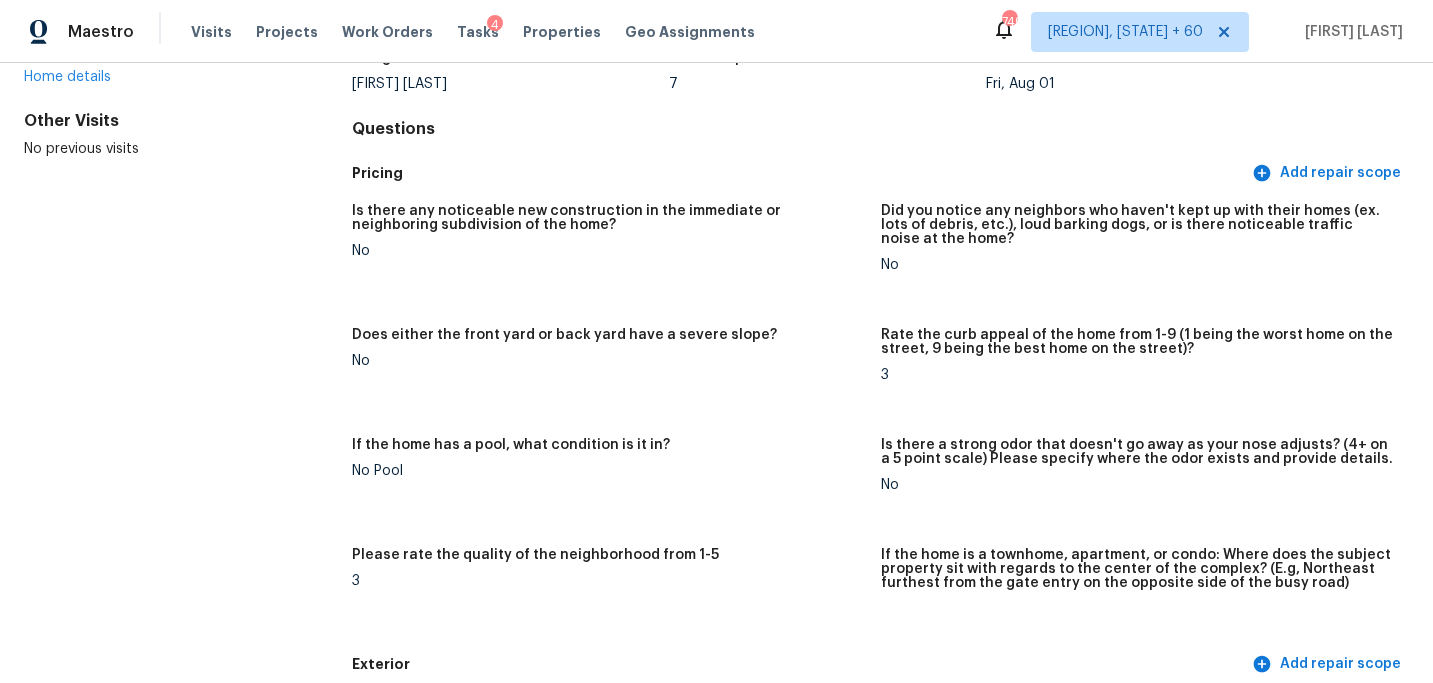 scroll, scrollTop: 0, scrollLeft: 0, axis: both 